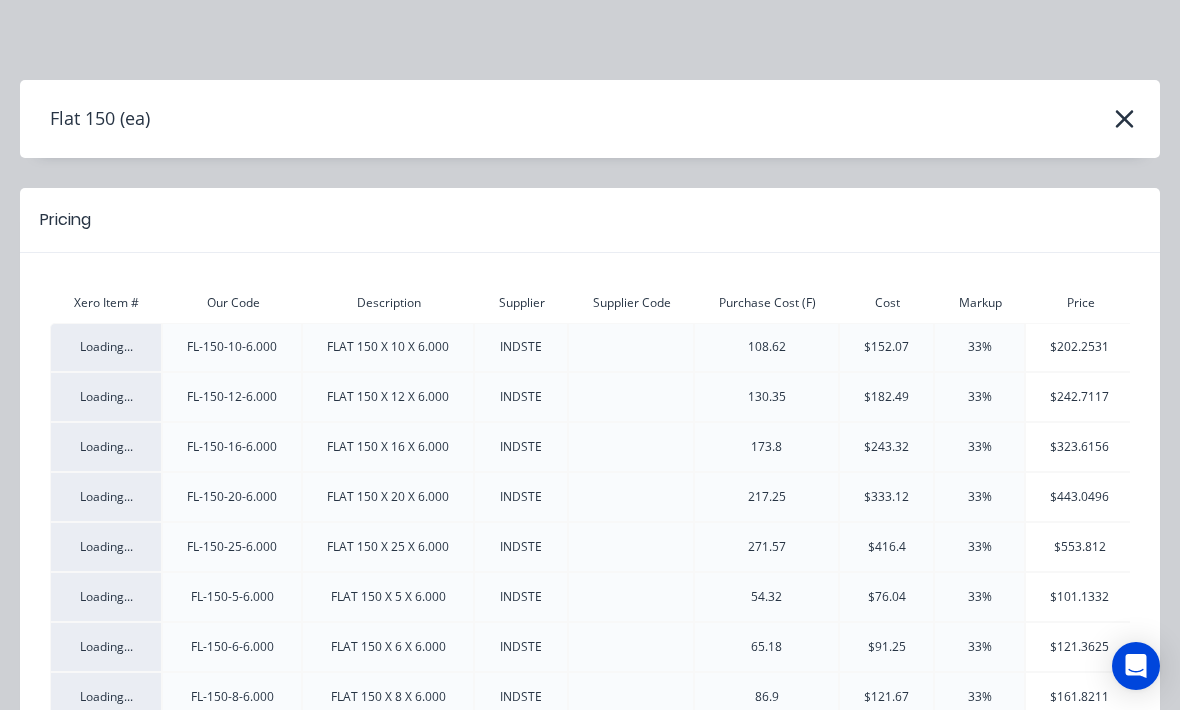 scroll, scrollTop: 541, scrollLeft: 135, axis: both 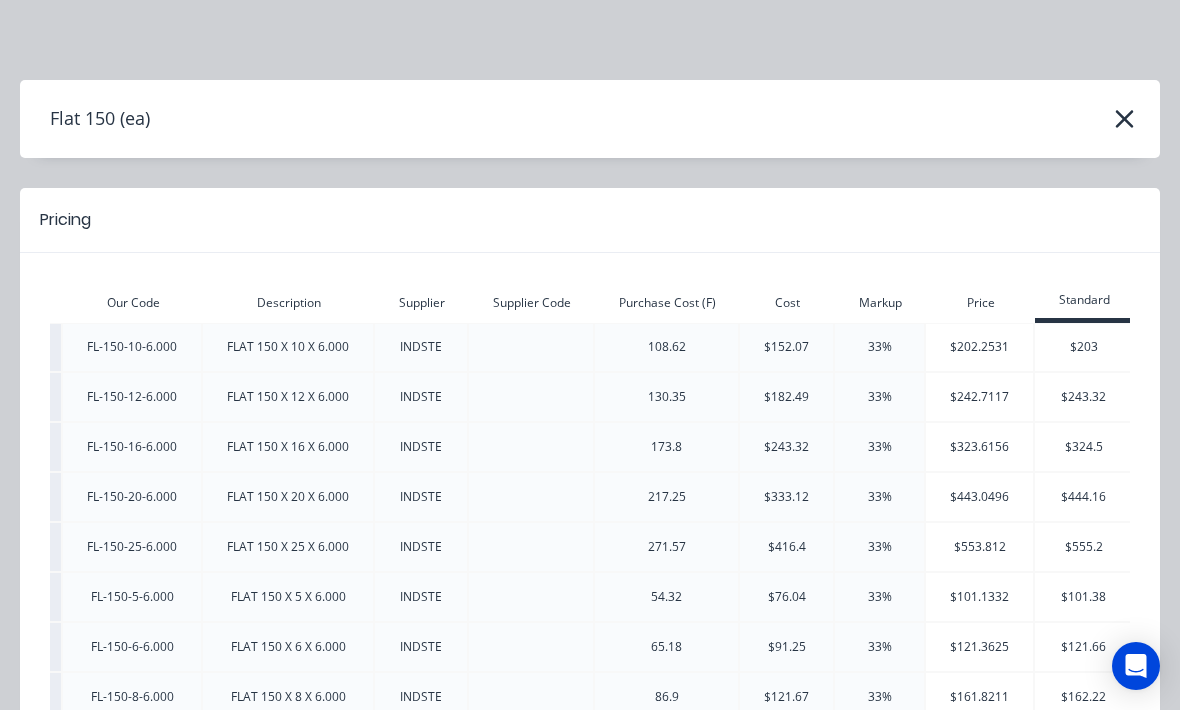click at bounding box center (1124, 119) 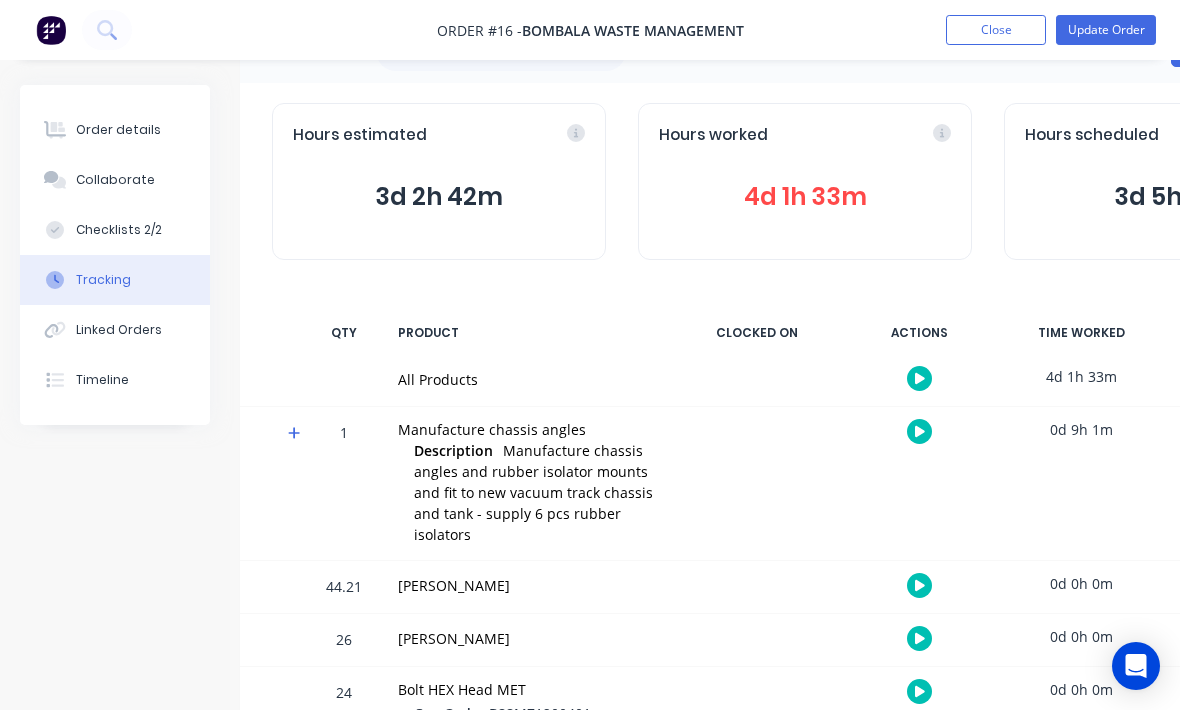 scroll, scrollTop: 0, scrollLeft: 0, axis: both 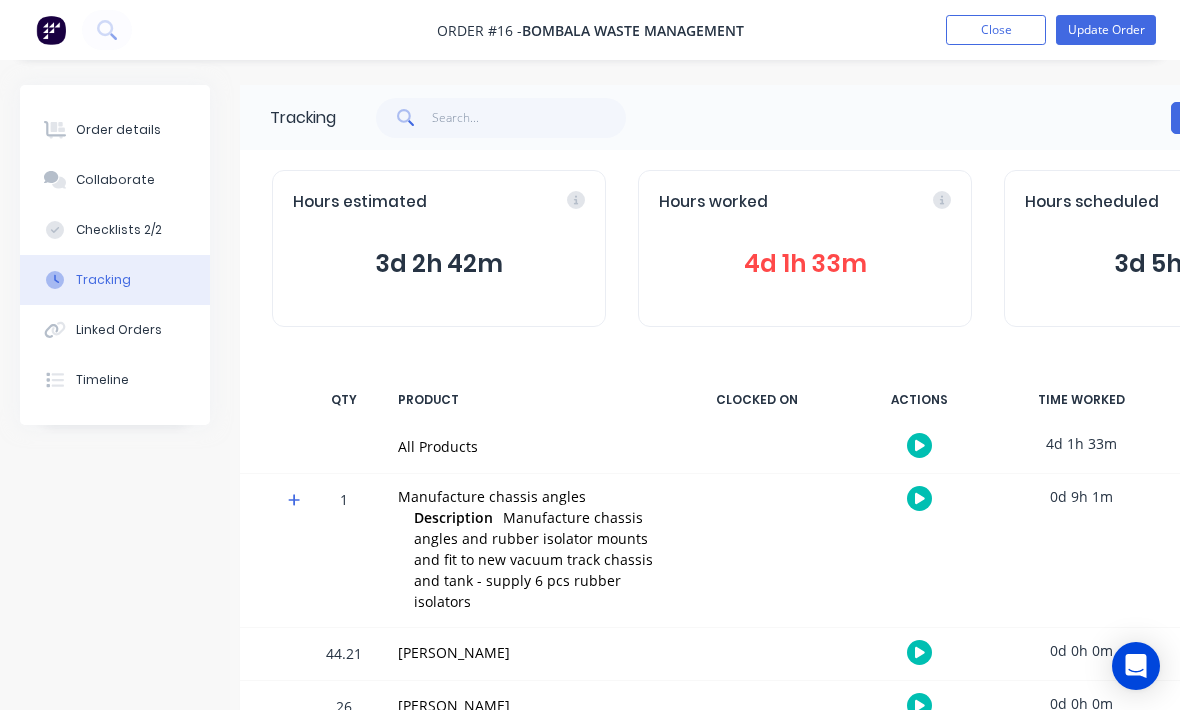 click on "Close" at bounding box center (996, 30) 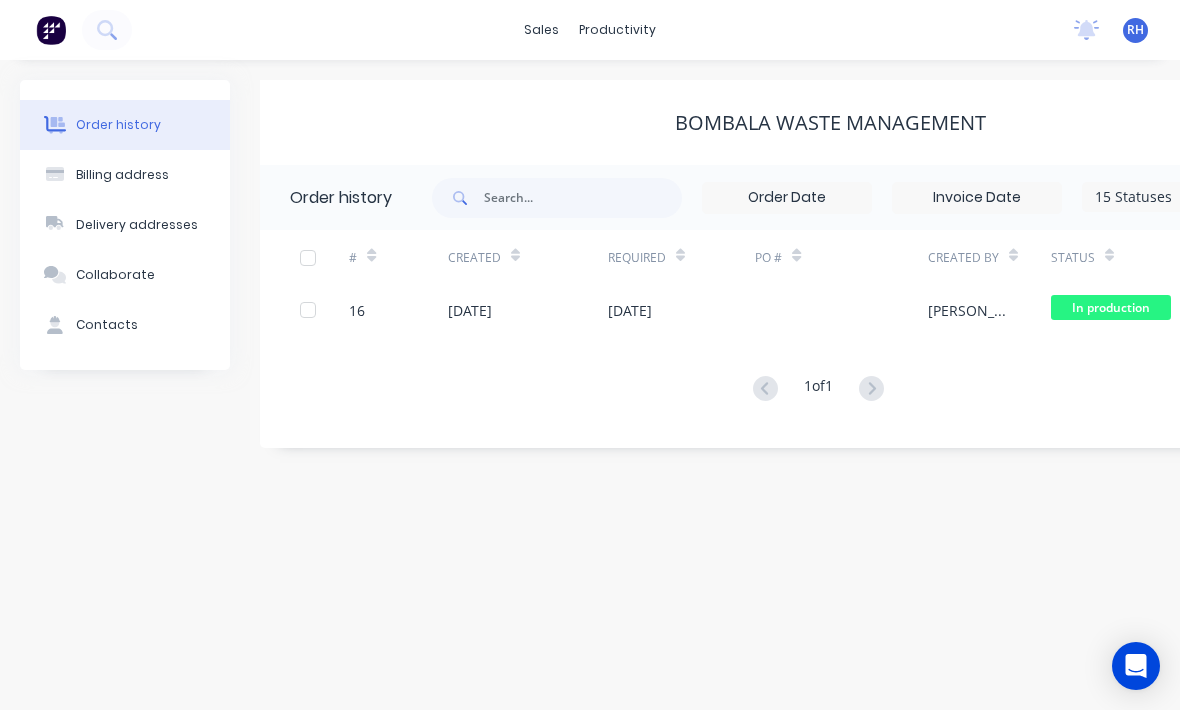 click at bounding box center [51, 30] 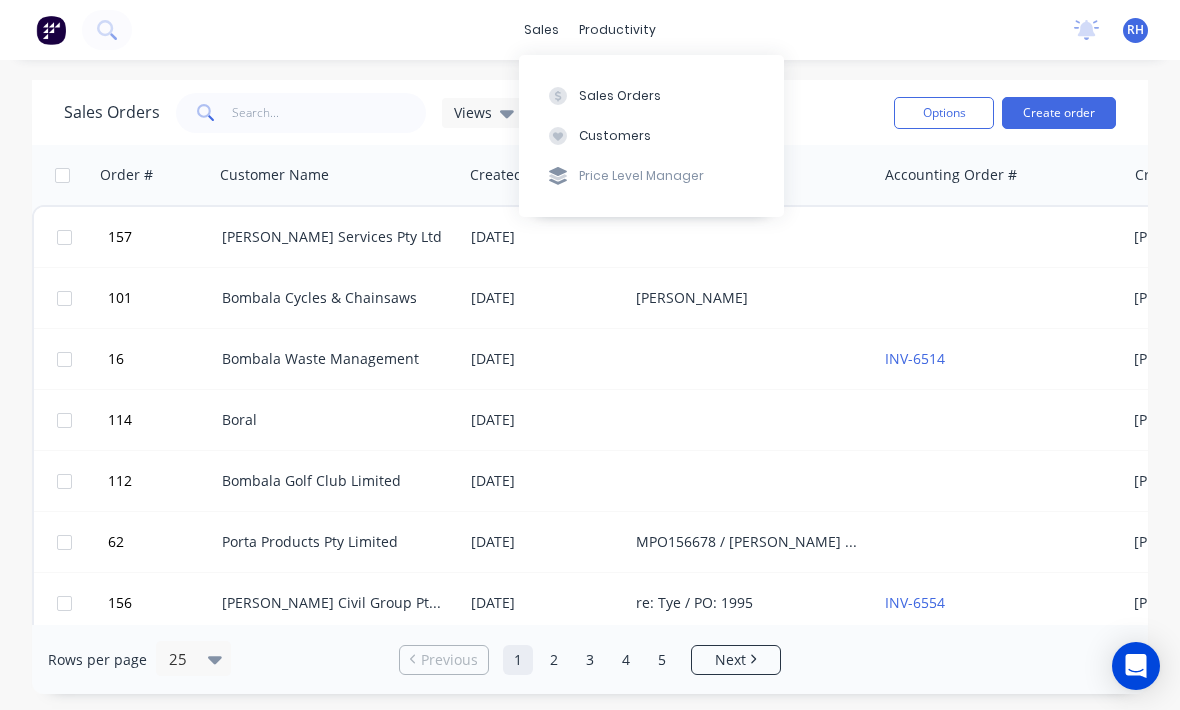 click at bounding box center [558, 96] 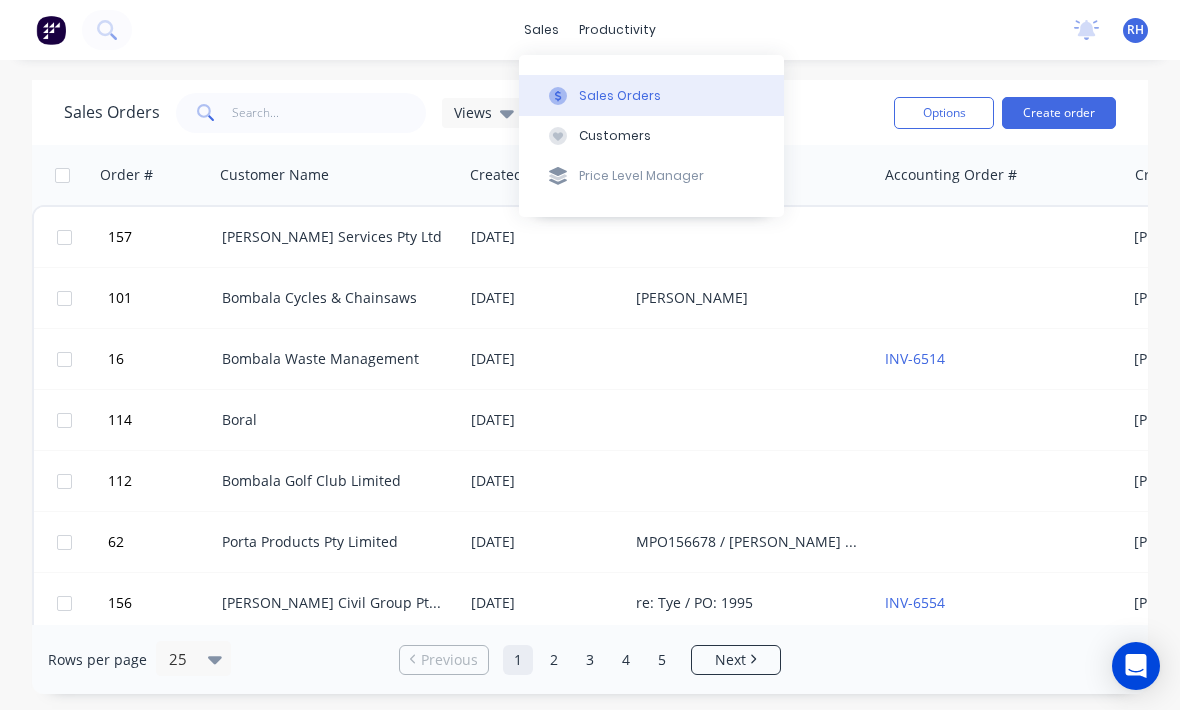click on "Sales Orders" at bounding box center [651, 95] 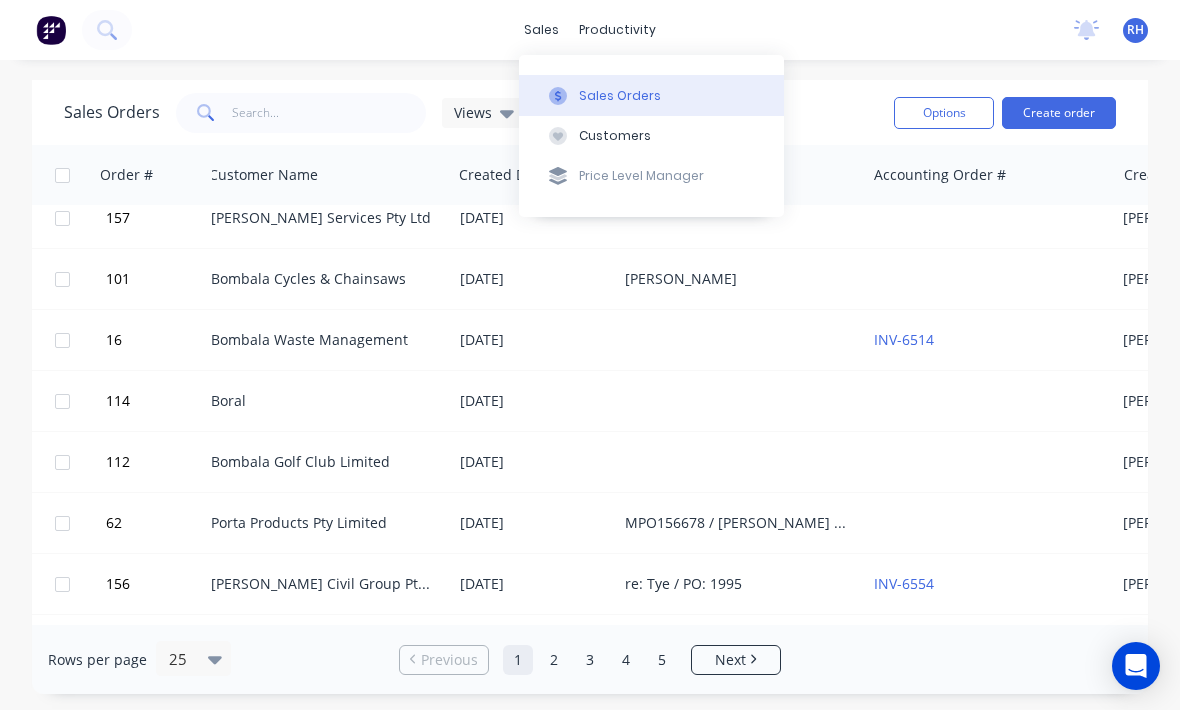 scroll, scrollTop: 18, scrollLeft: 14, axis: both 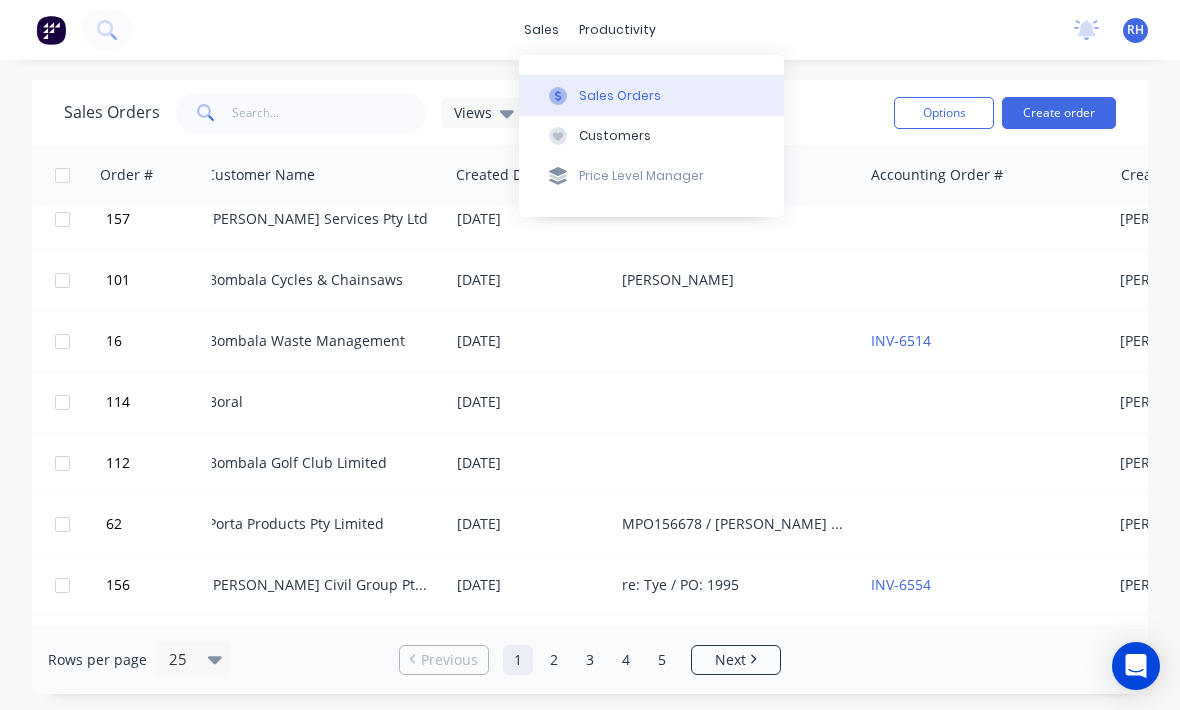 click on "Sales Orders" at bounding box center (651, 95) 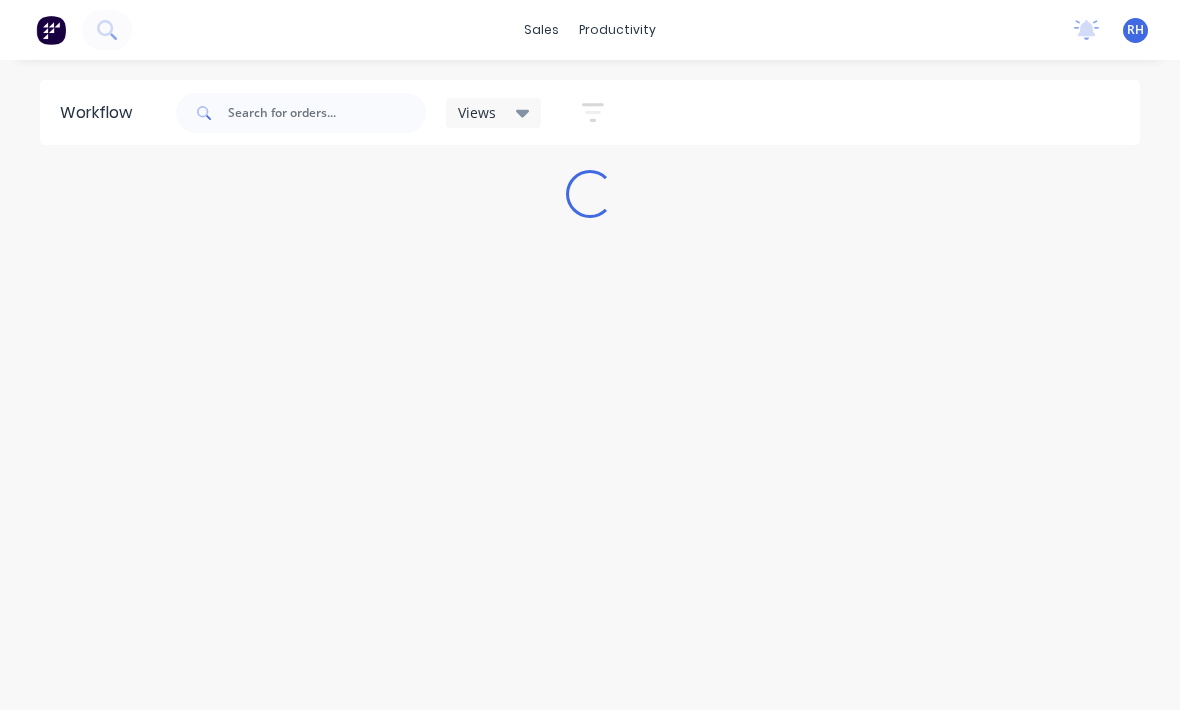scroll, scrollTop: 0, scrollLeft: 0, axis: both 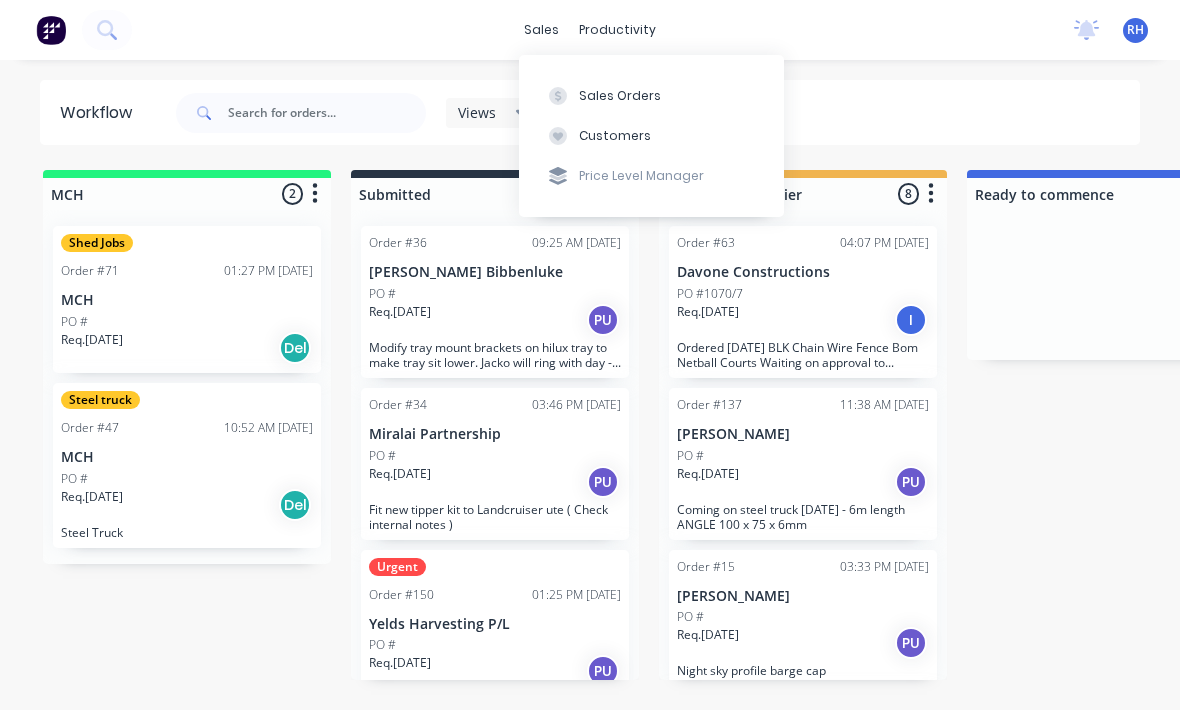 click on "Sales Orders" at bounding box center (620, 96) 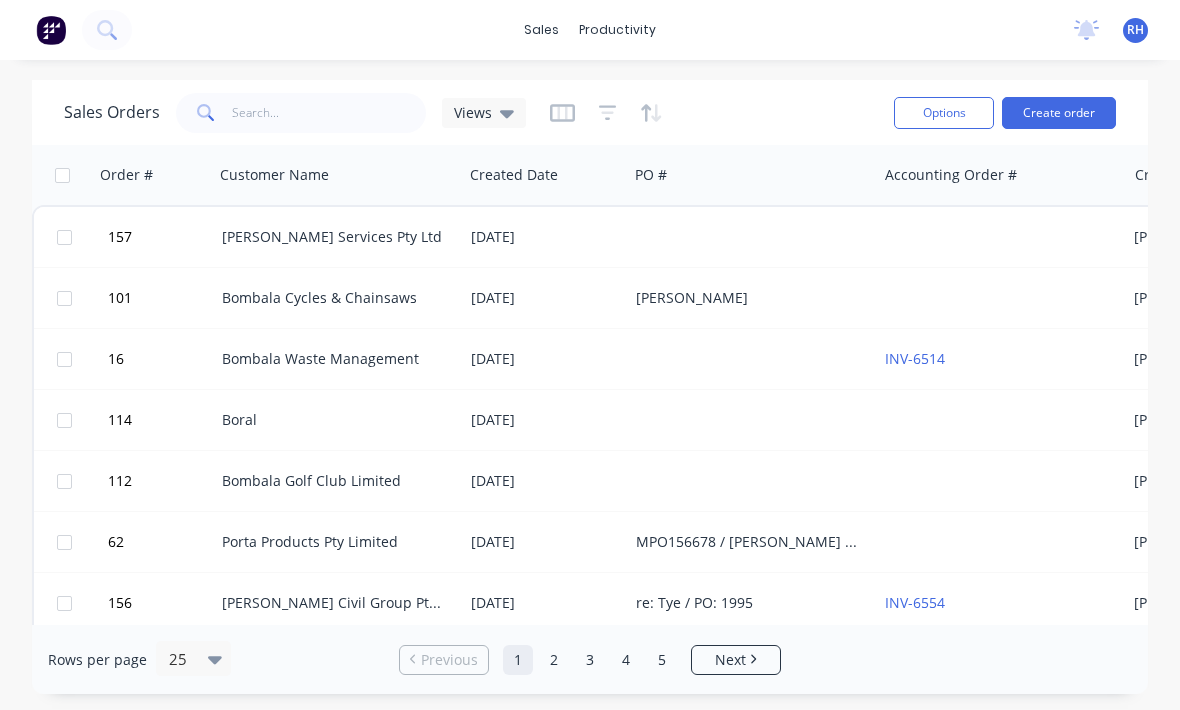 click on "Sales Orders Views Options     Create order" at bounding box center (590, 112) 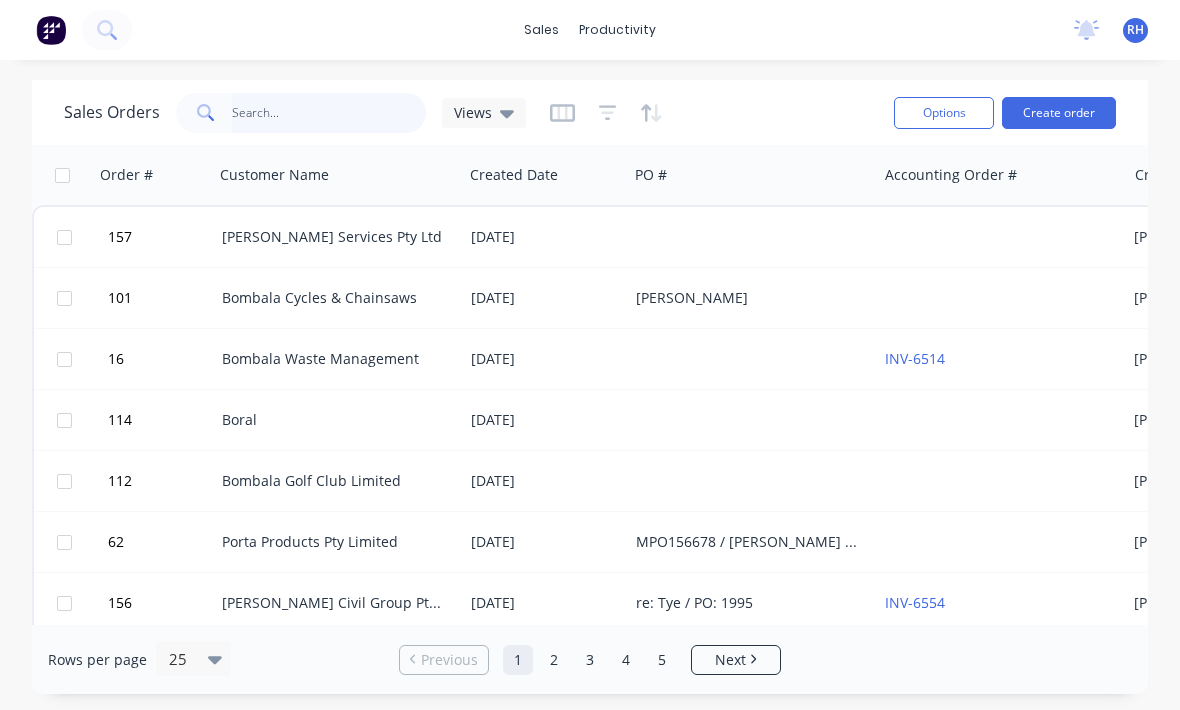 click at bounding box center [329, 113] 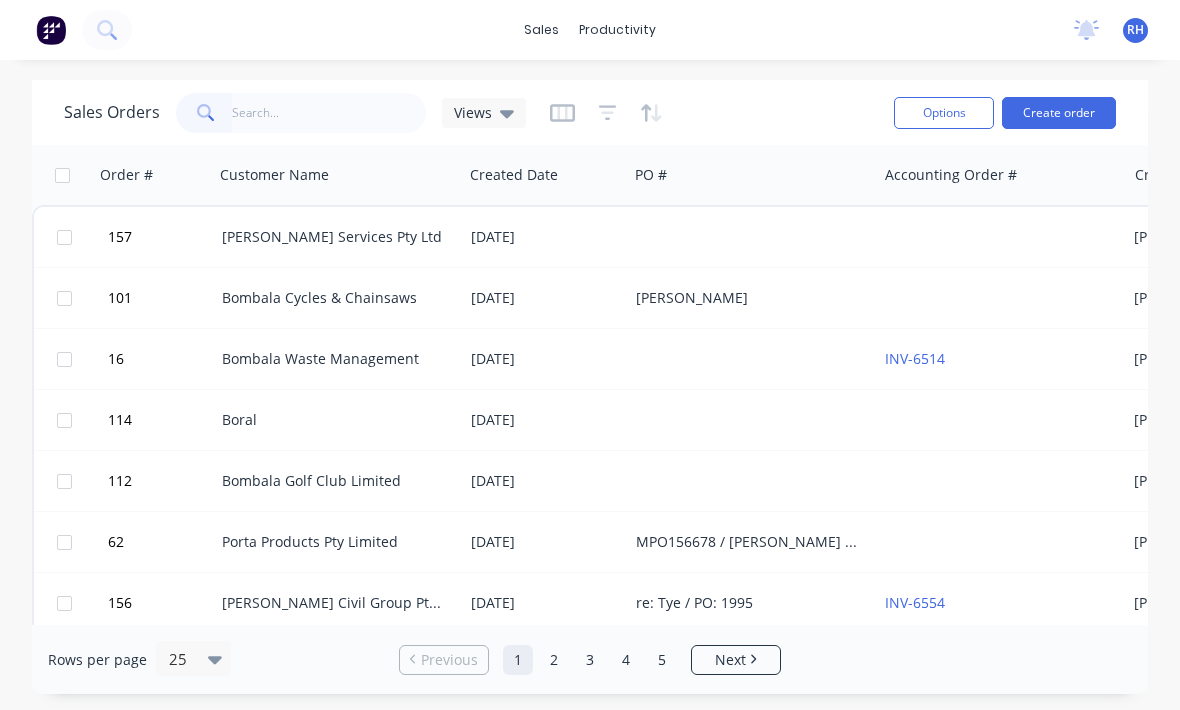 click on "Create order" at bounding box center [1059, 113] 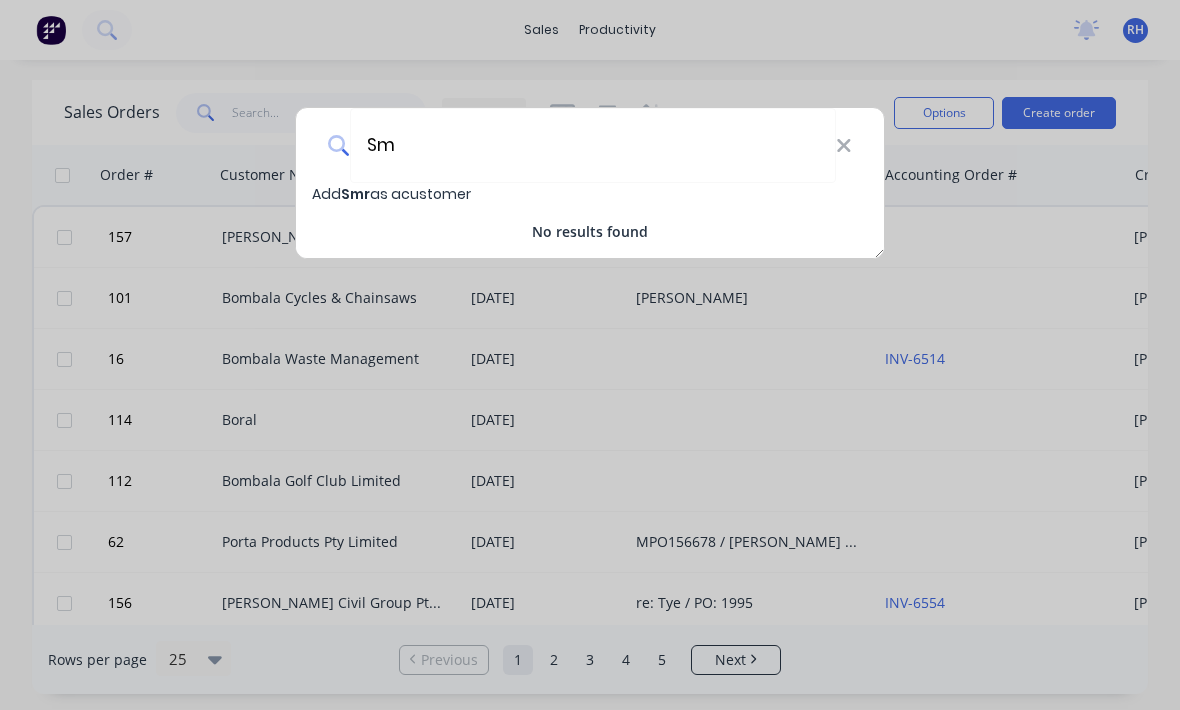 type on "S" 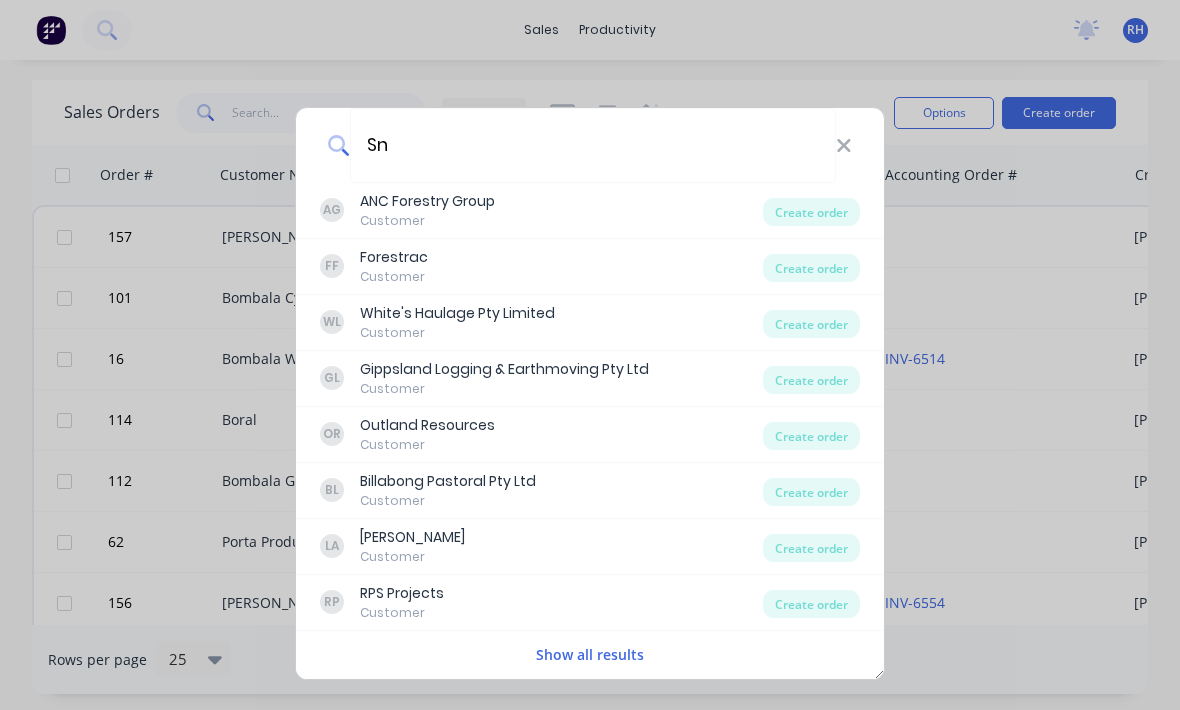 type on "Sno" 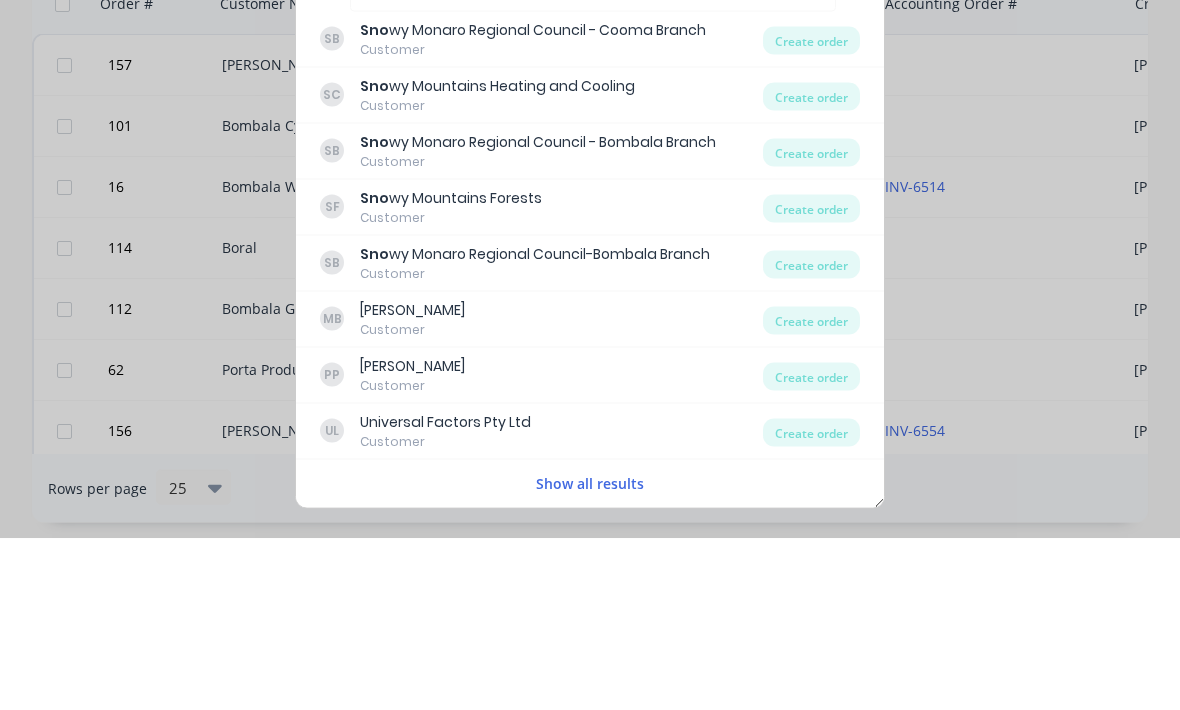 click on "Sno" at bounding box center (374, 313) 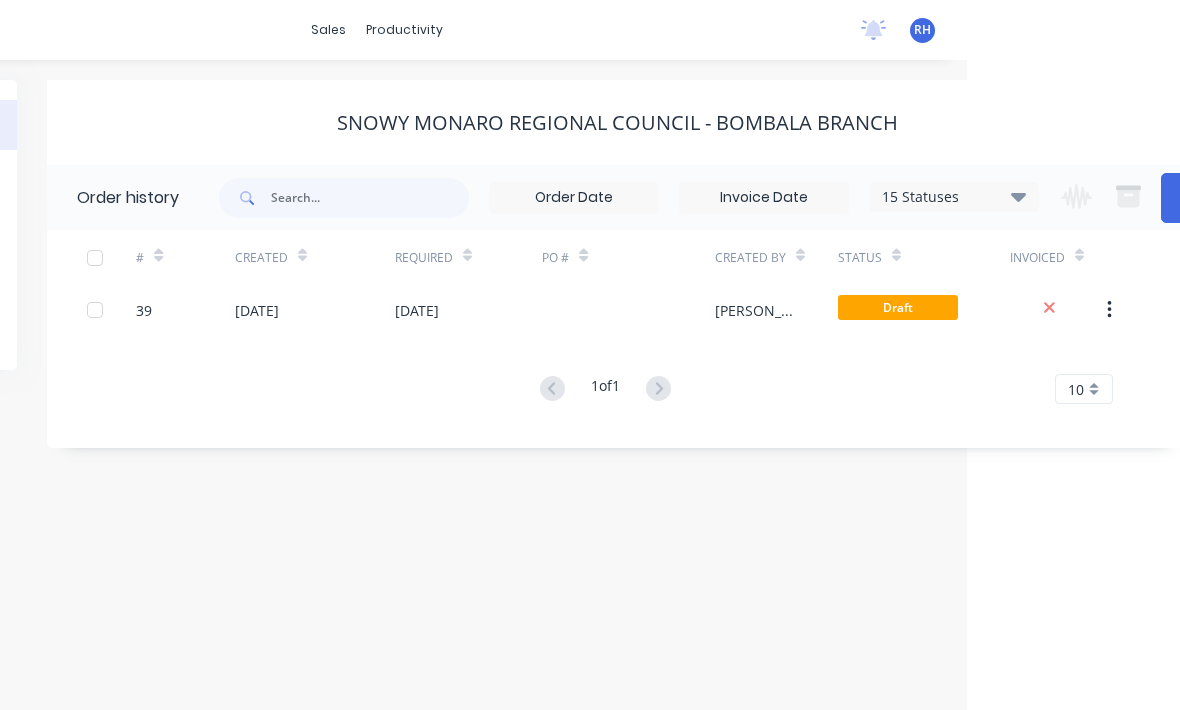 scroll, scrollTop: 66, scrollLeft: 304, axis: both 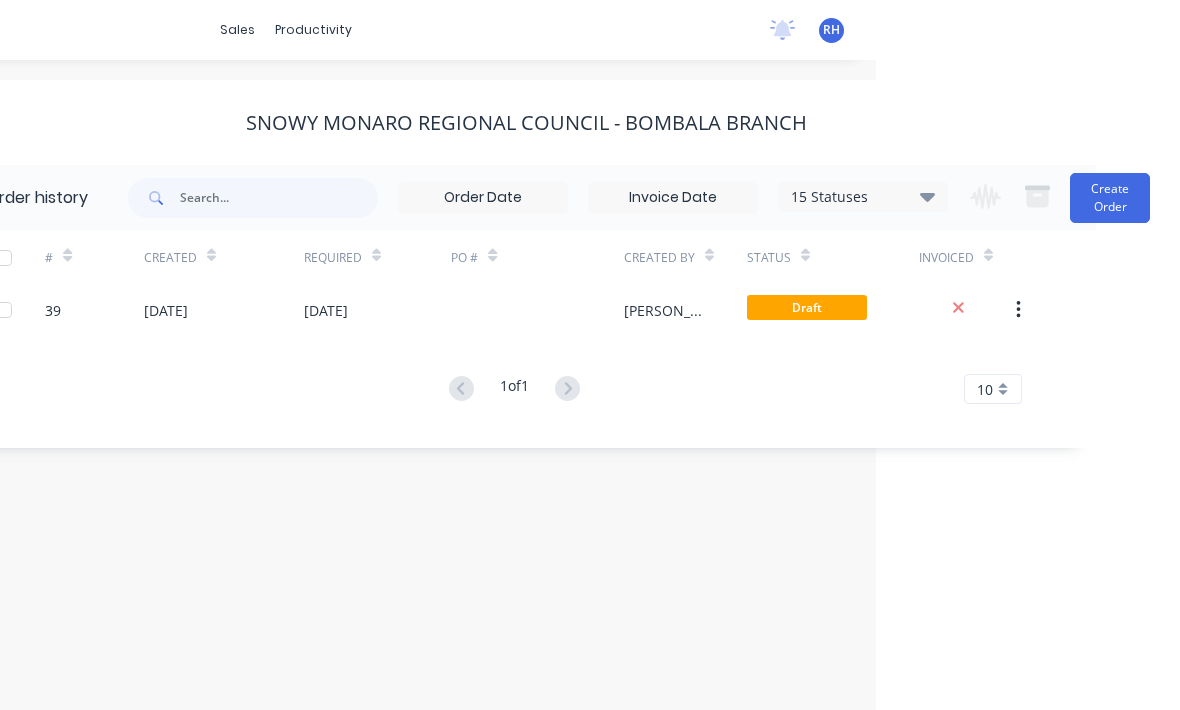click on "Create Order" at bounding box center [1110, 198] 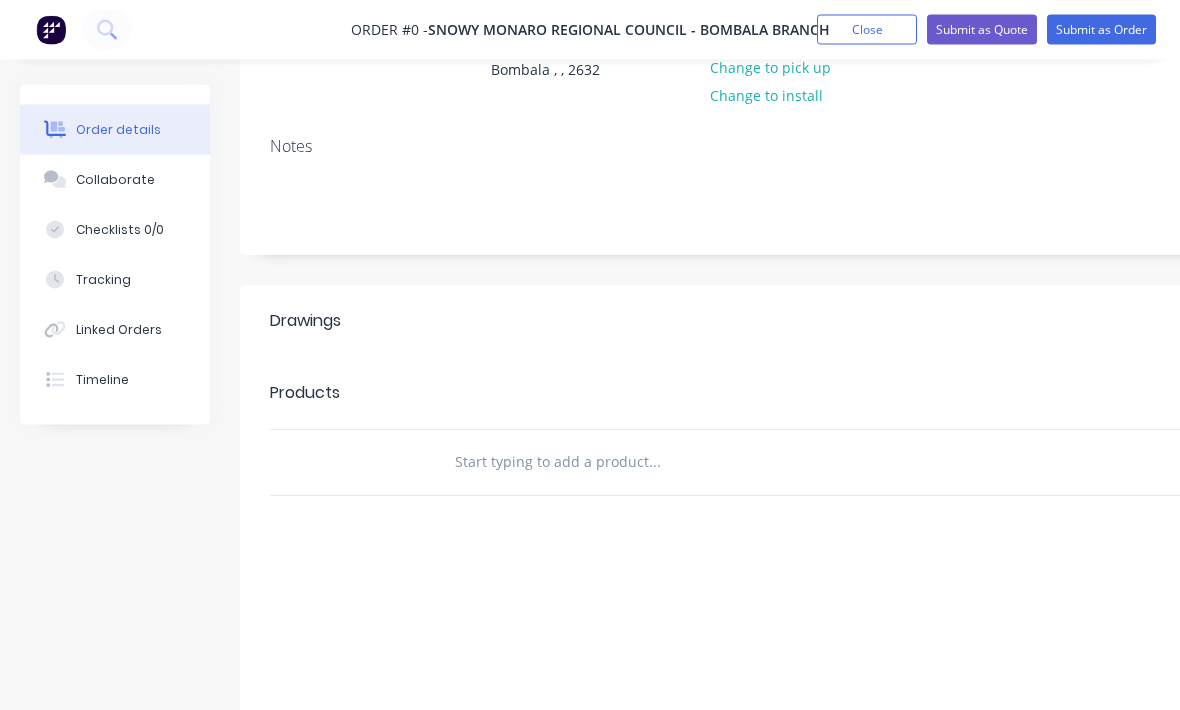 scroll, scrollTop: 266, scrollLeft: 0, axis: vertical 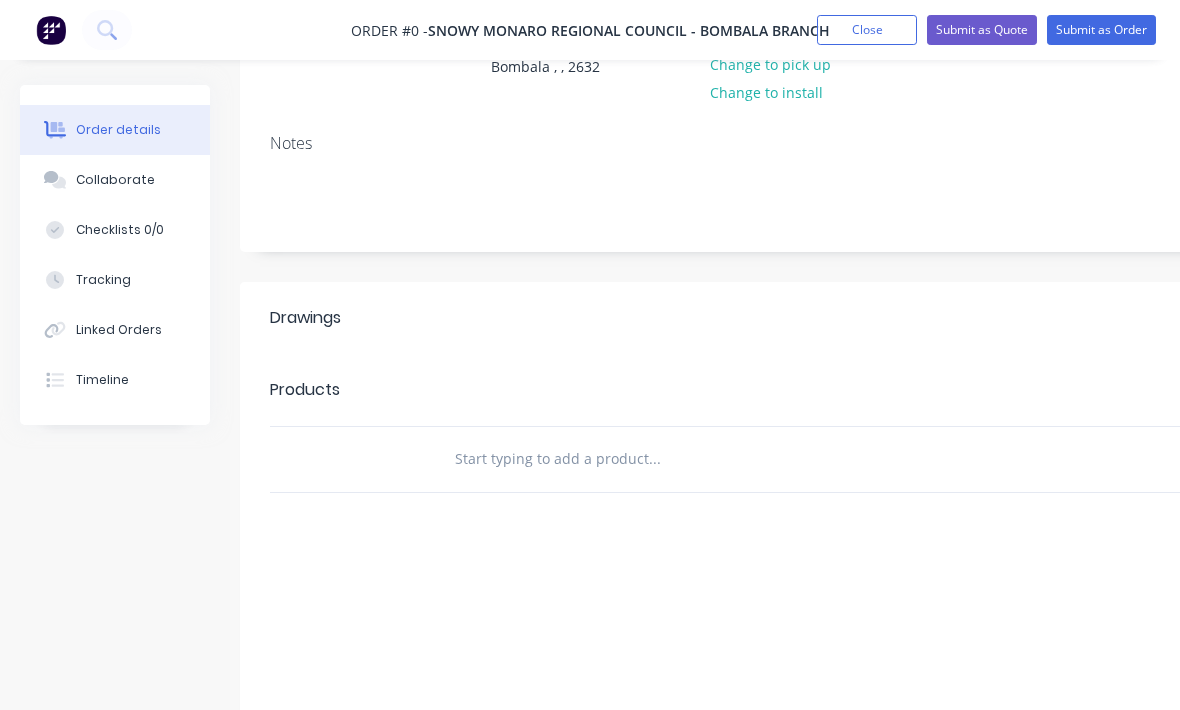 click at bounding box center (654, 459) 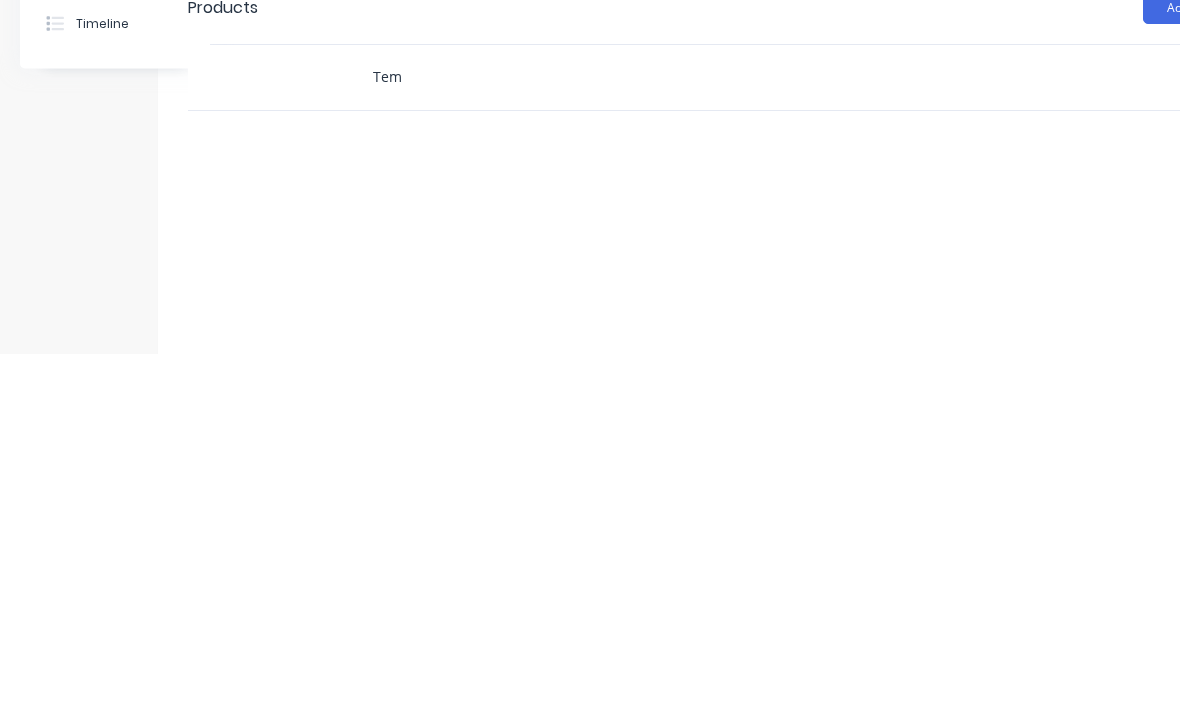 scroll, scrollTop: 292, scrollLeft: 80, axis: both 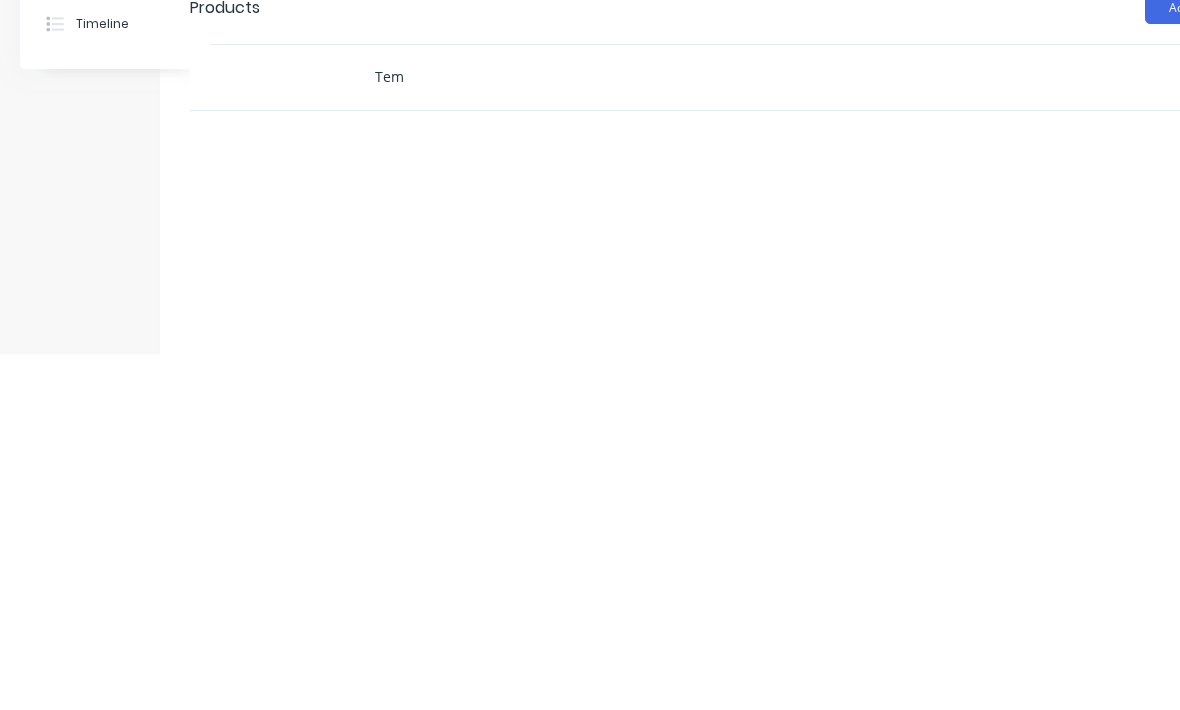 click on "Tem" at bounding box center (574, 433) 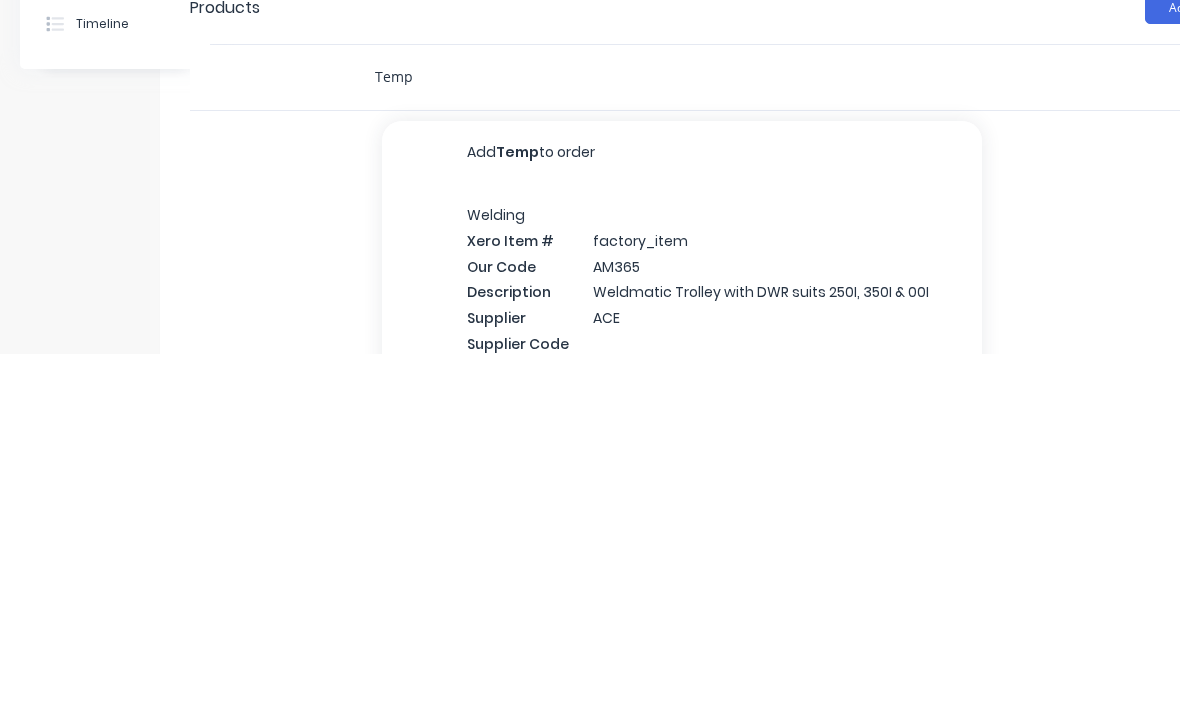 scroll, scrollTop: 292, scrollLeft: 81, axis: both 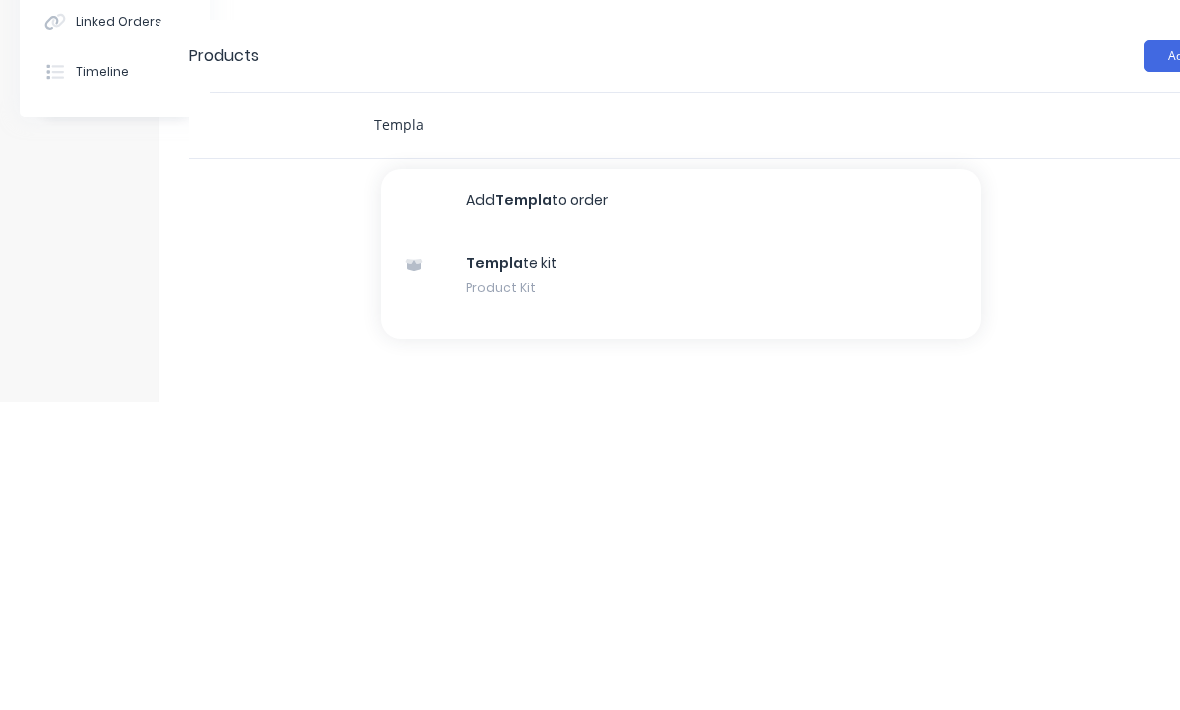 type on "Templa" 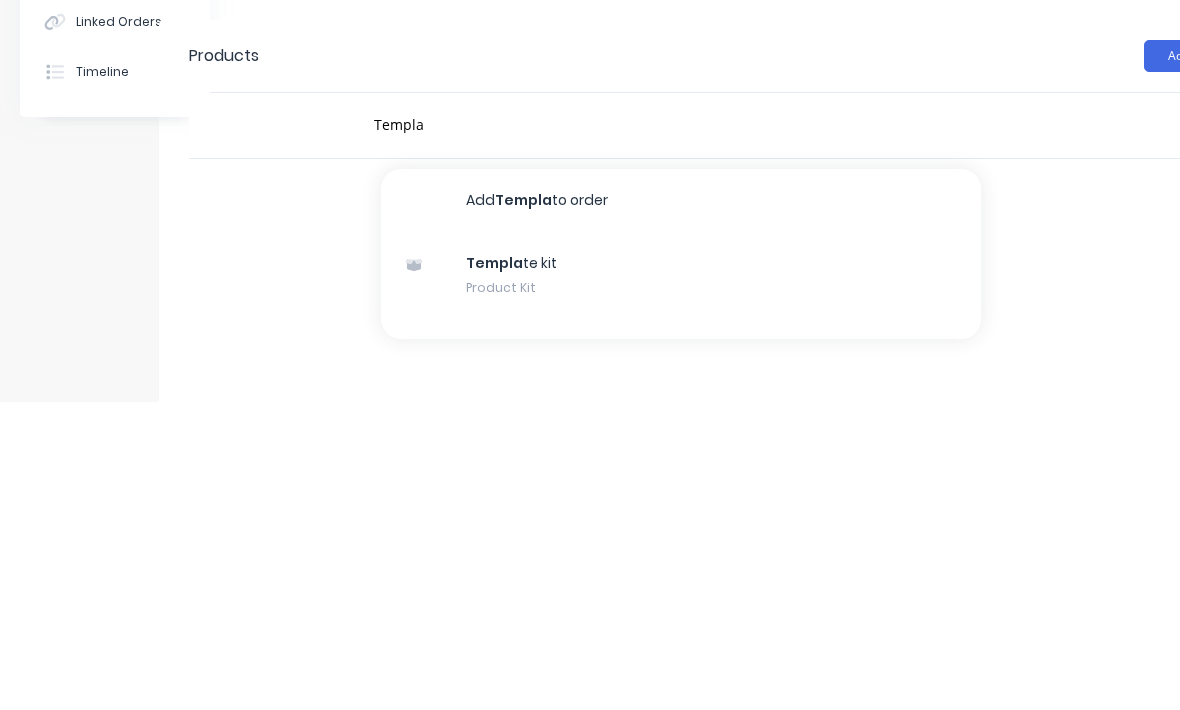 click on "Templa te kit Product Kit" at bounding box center (681, 583) 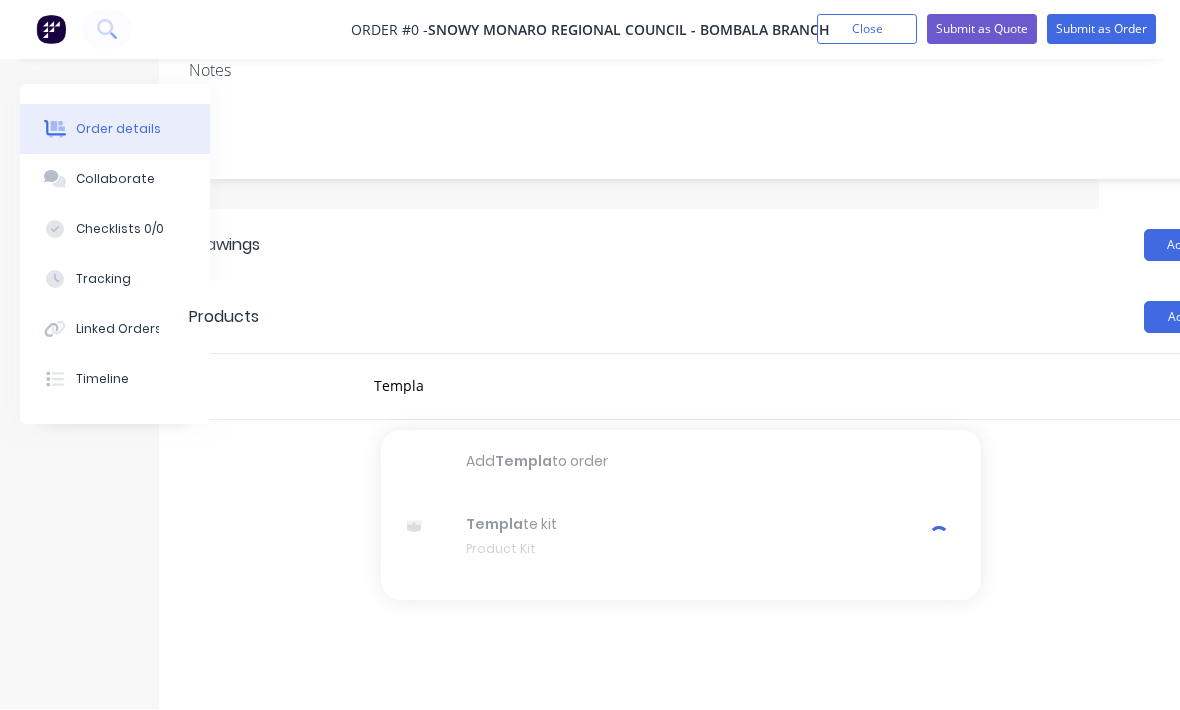 type 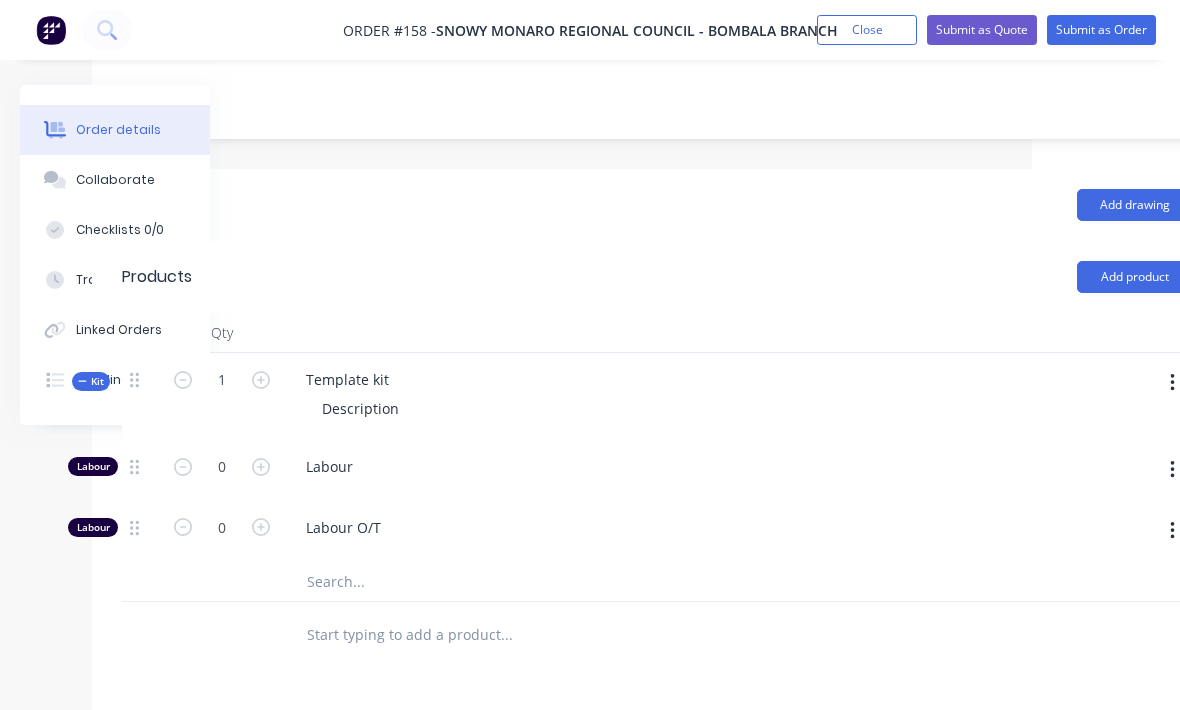 scroll, scrollTop: 379, scrollLeft: 155, axis: both 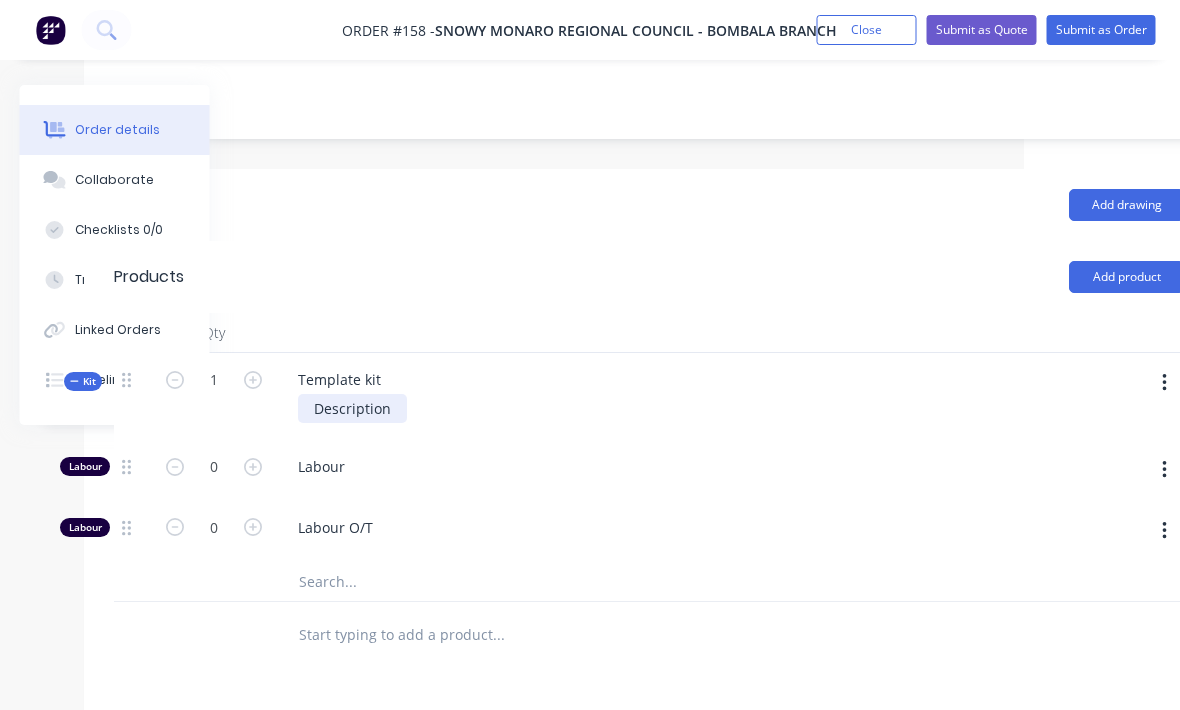 click on "Description" at bounding box center (353, 408) 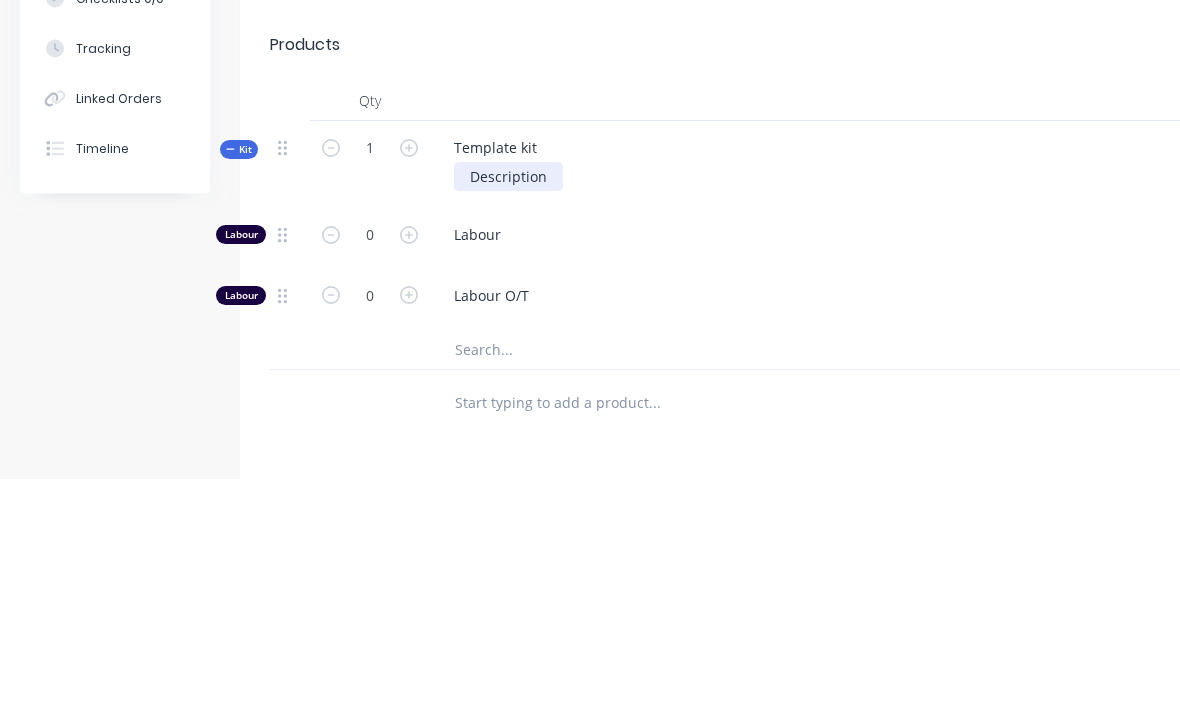 click on "Description" at bounding box center [508, 408] 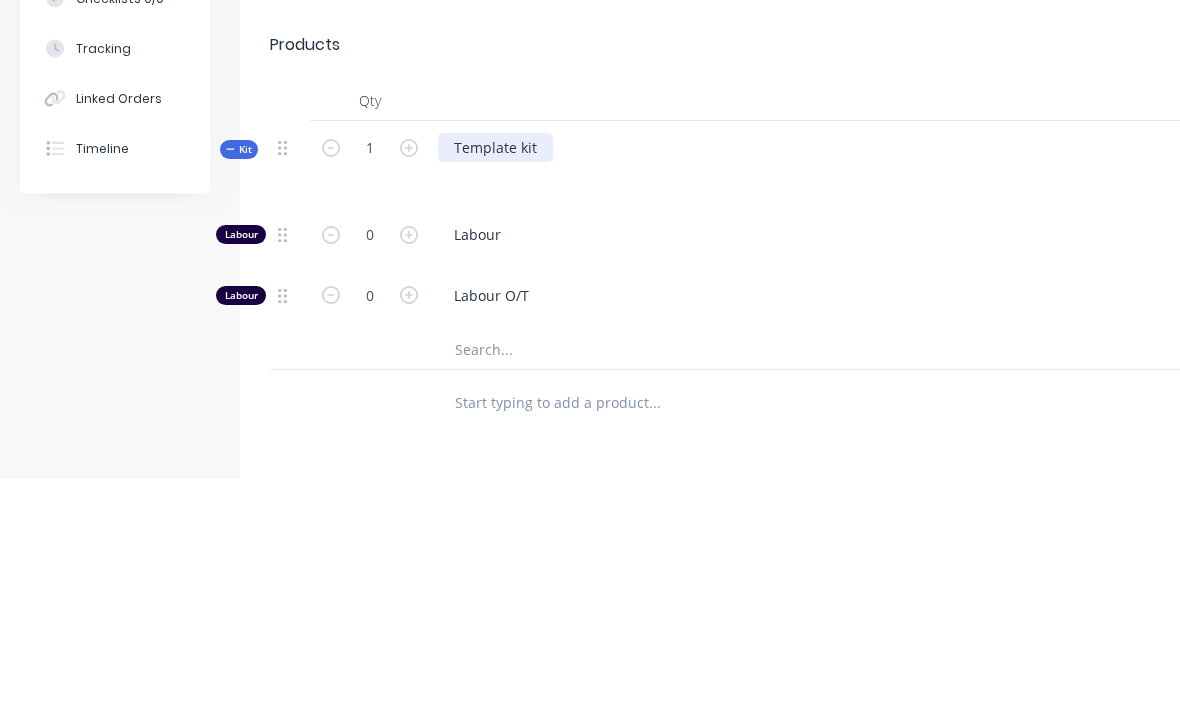 click on "Template kit" at bounding box center [495, 379] 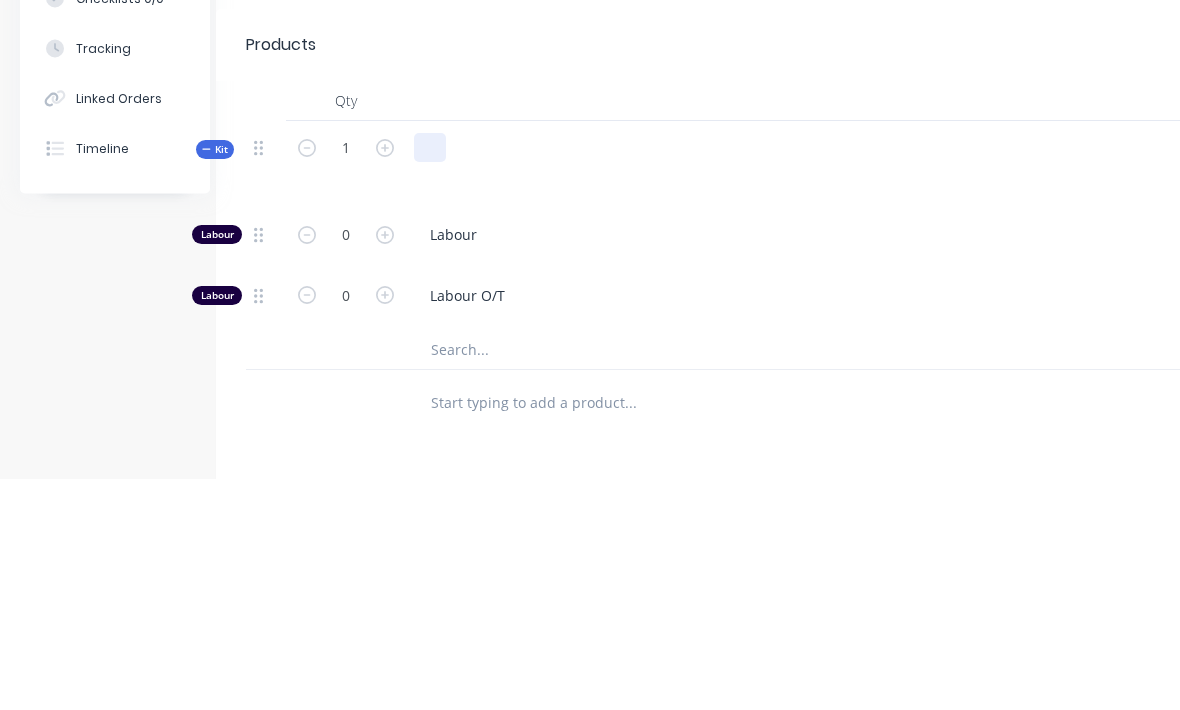 scroll, scrollTop: 379, scrollLeft: 210, axis: both 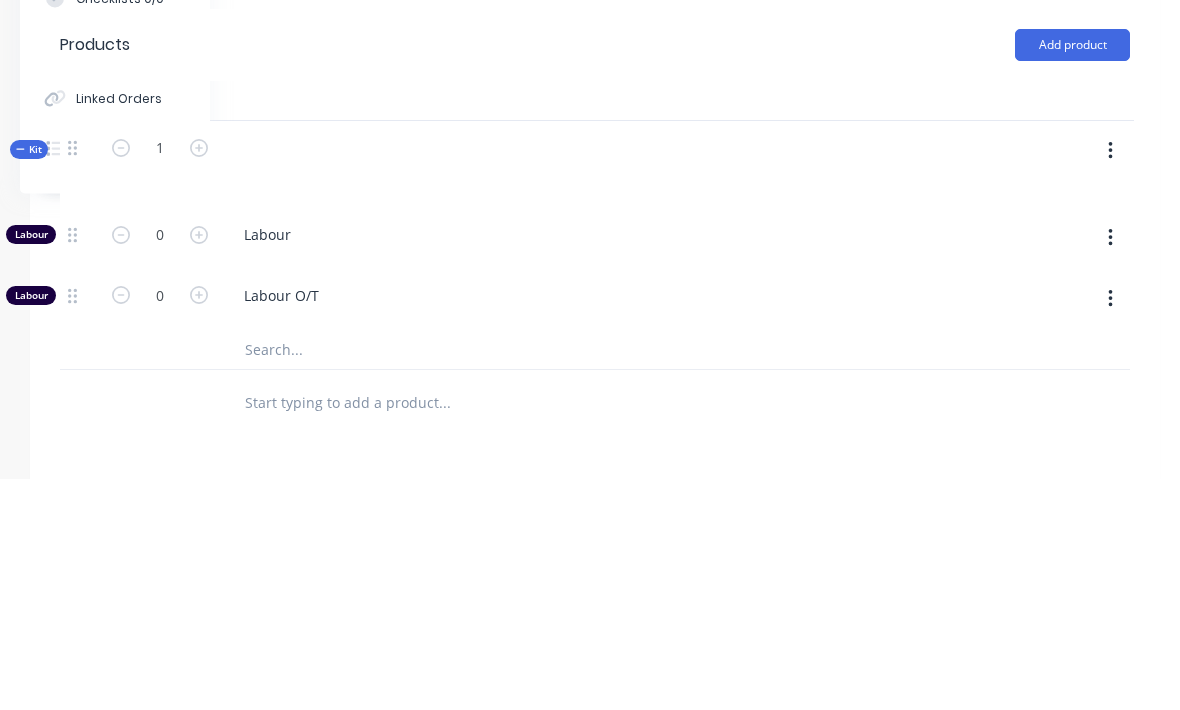 click at bounding box center [1110, 383] 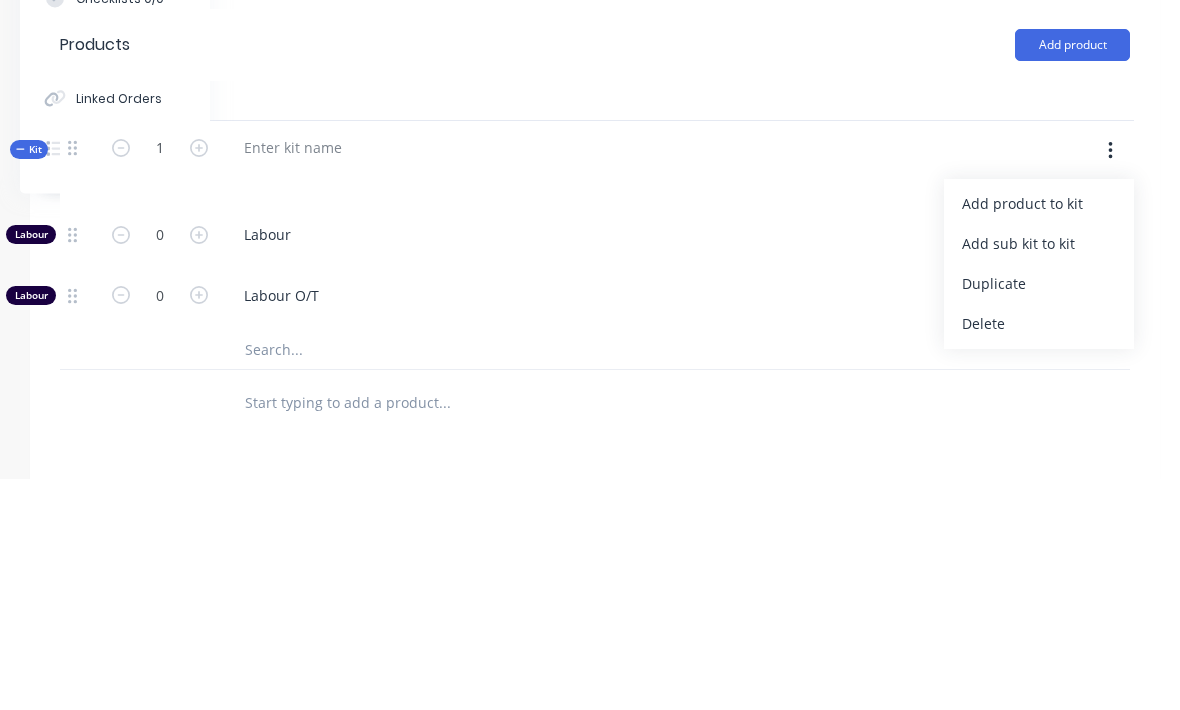 scroll, scrollTop: 611, scrollLeft: 210, axis: both 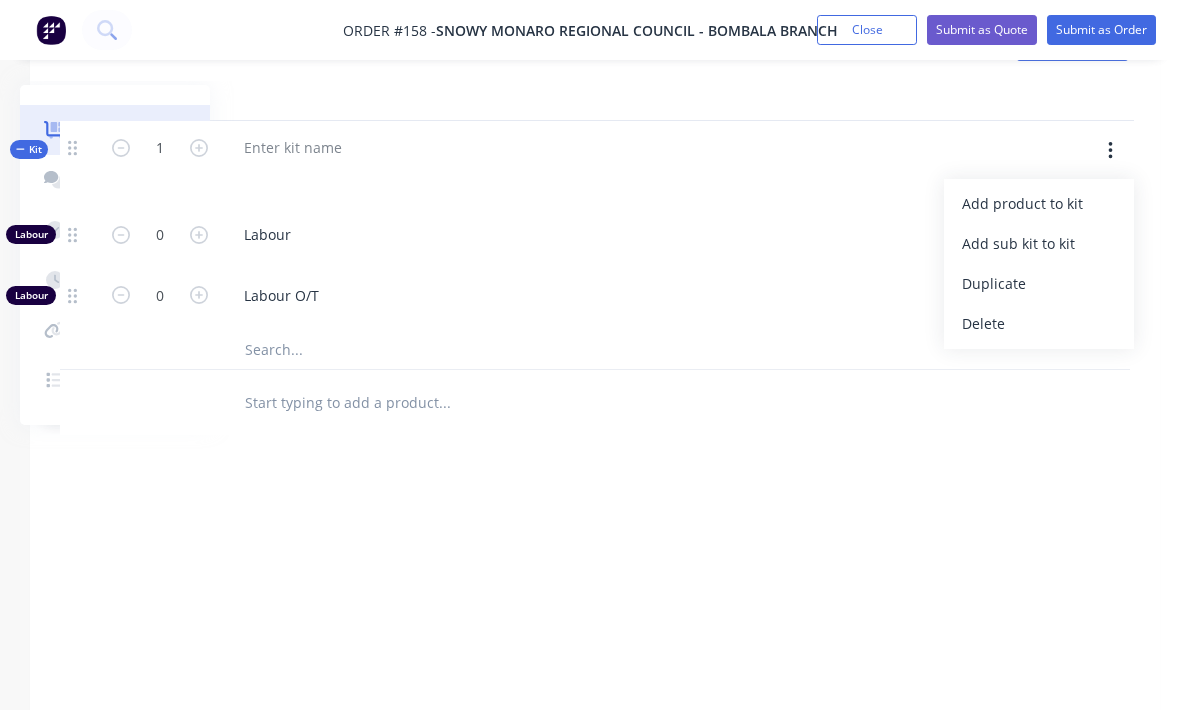 click on "Add product to kit" at bounding box center [1039, 203] 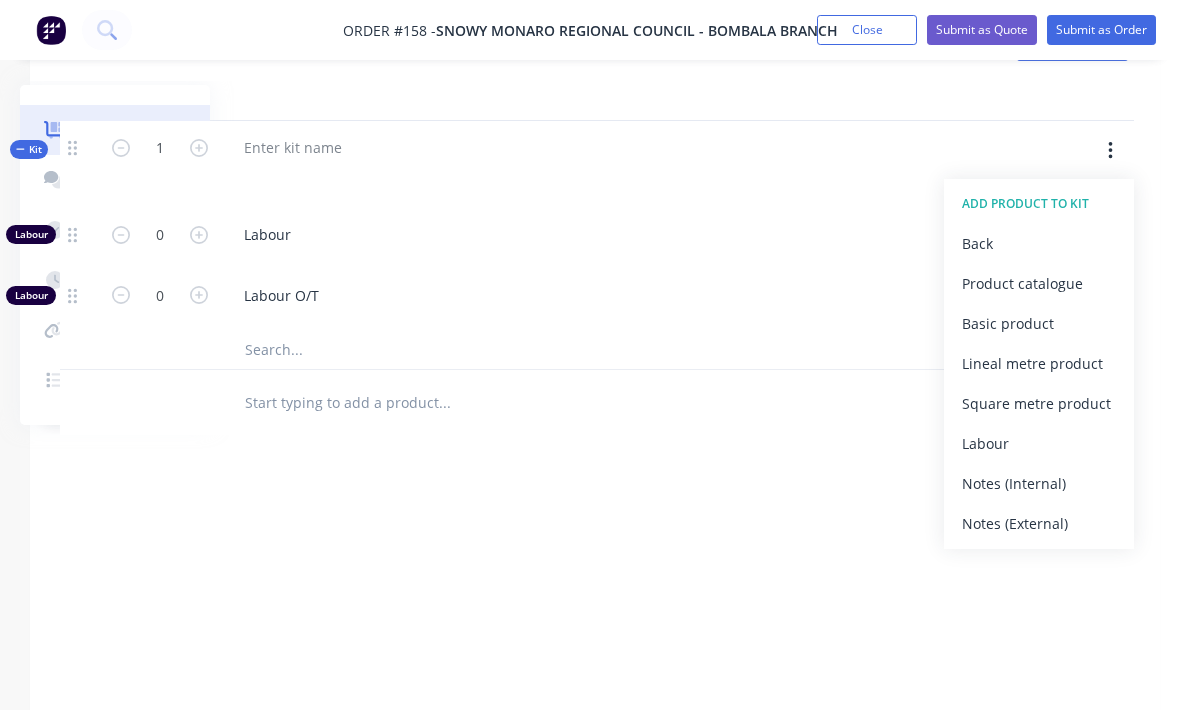 click on "Product catalogue" at bounding box center (1039, 283) 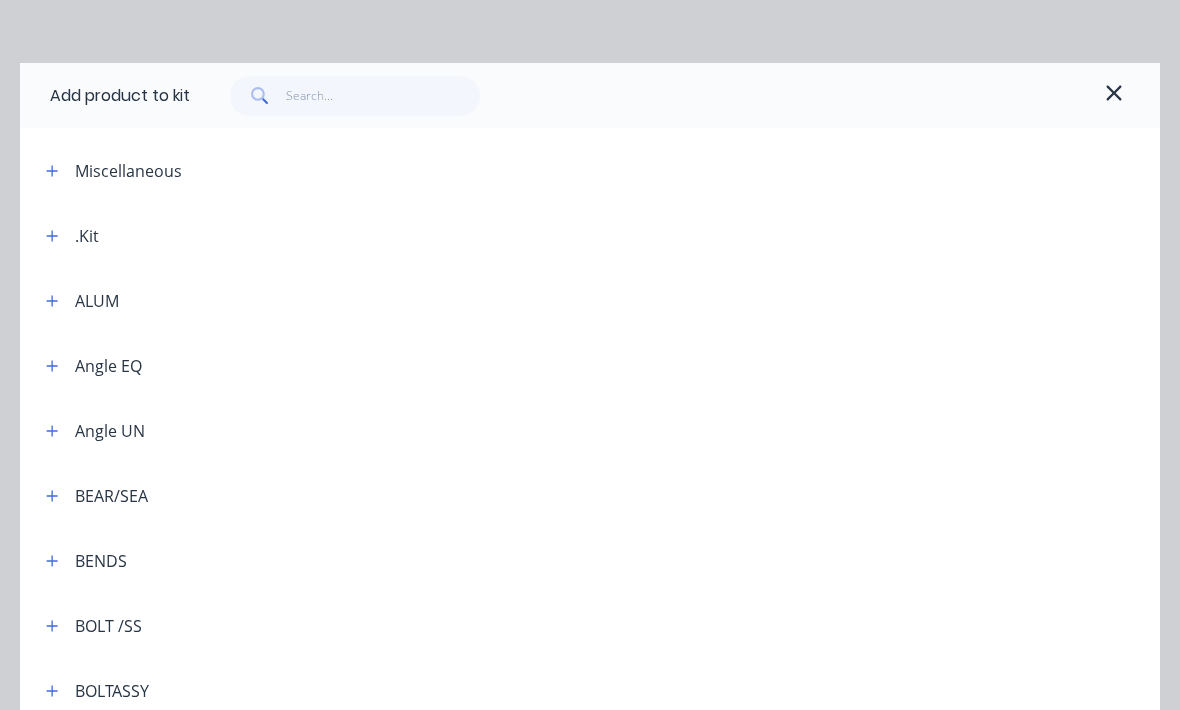 scroll, scrollTop: 10, scrollLeft: 0, axis: vertical 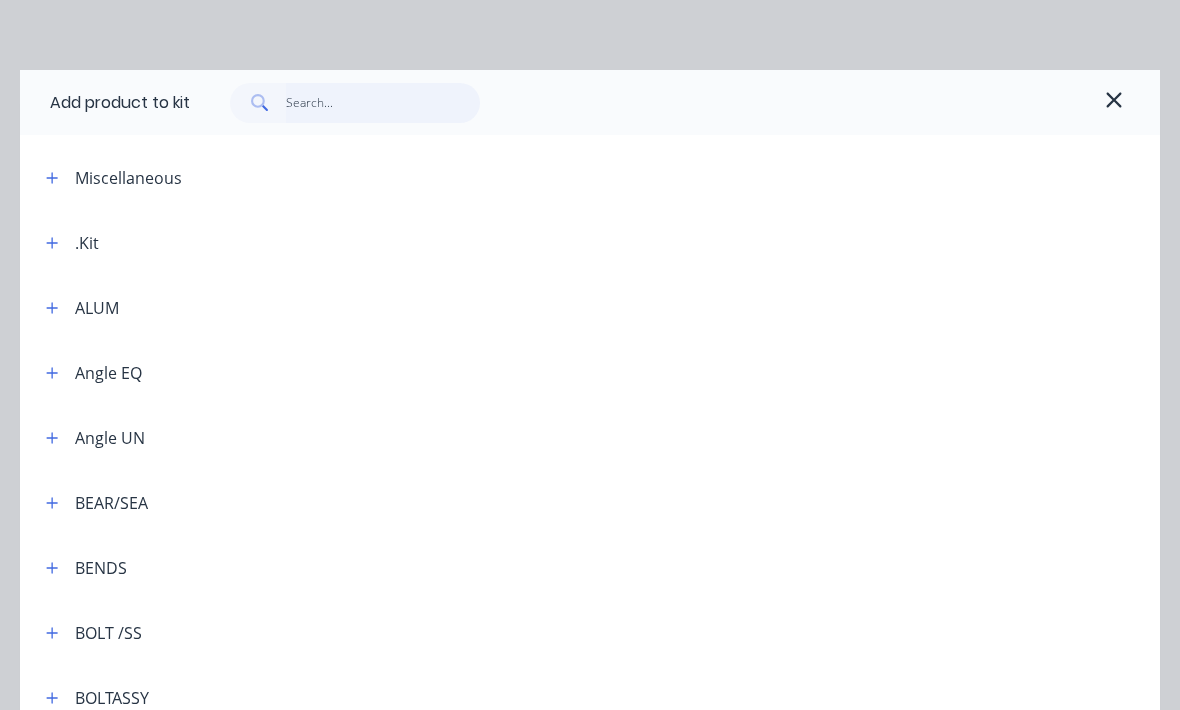 click at bounding box center (383, 103) 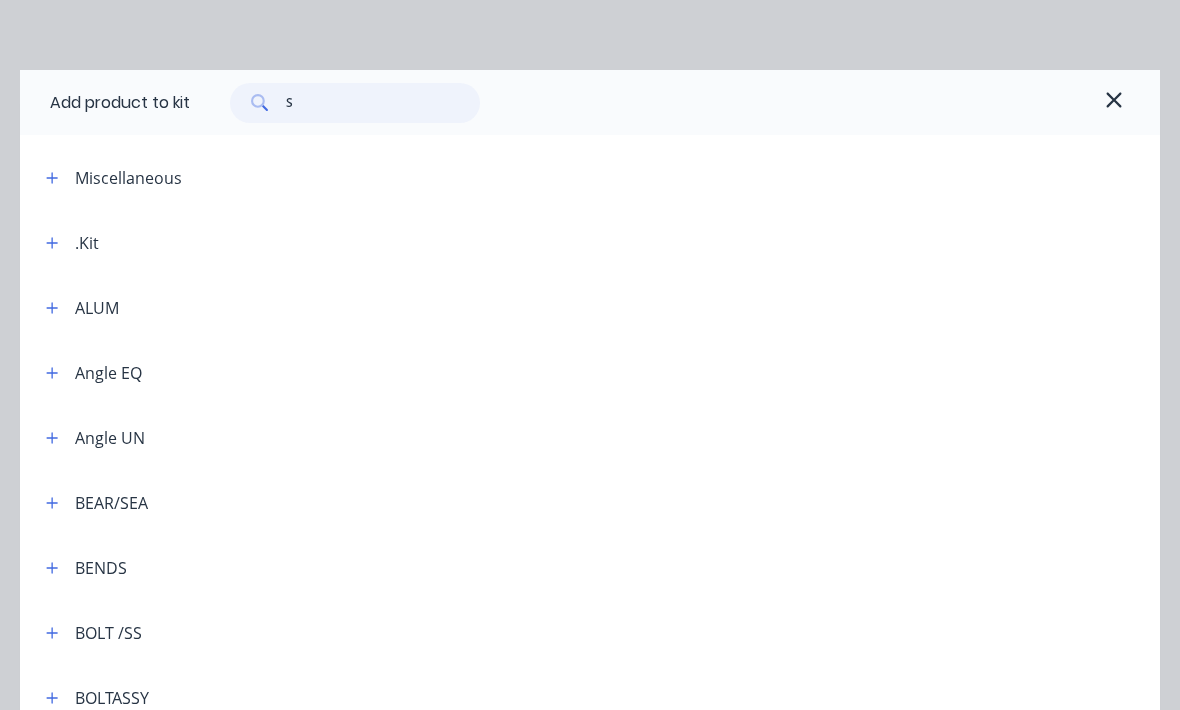 scroll, scrollTop: 0, scrollLeft: 0, axis: both 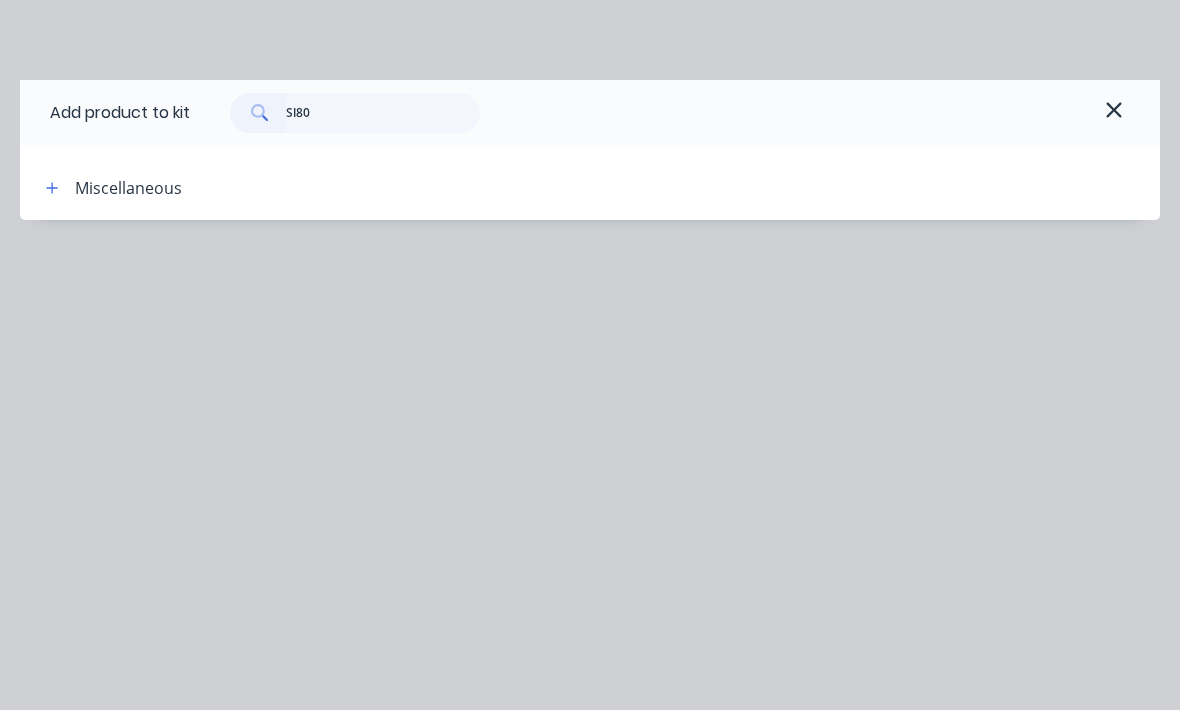 click on "Miscellaneous" at bounding box center [128, 188] 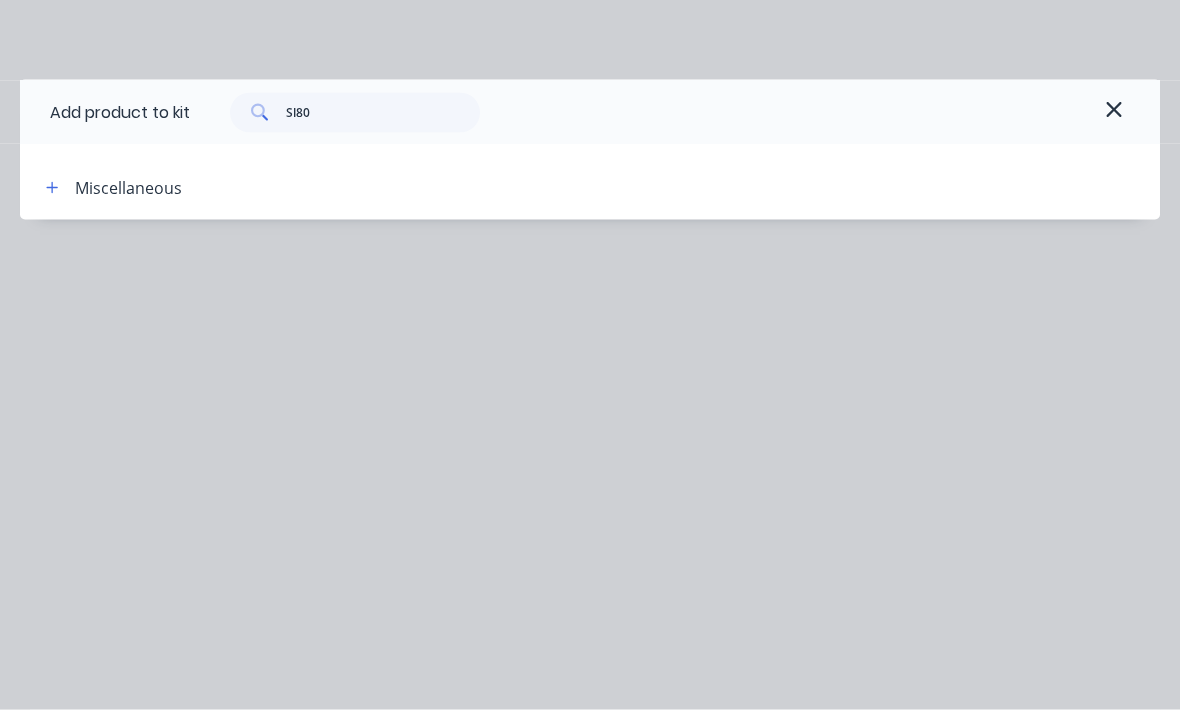 click on "Miscellaneous" at bounding box center (128, 188) 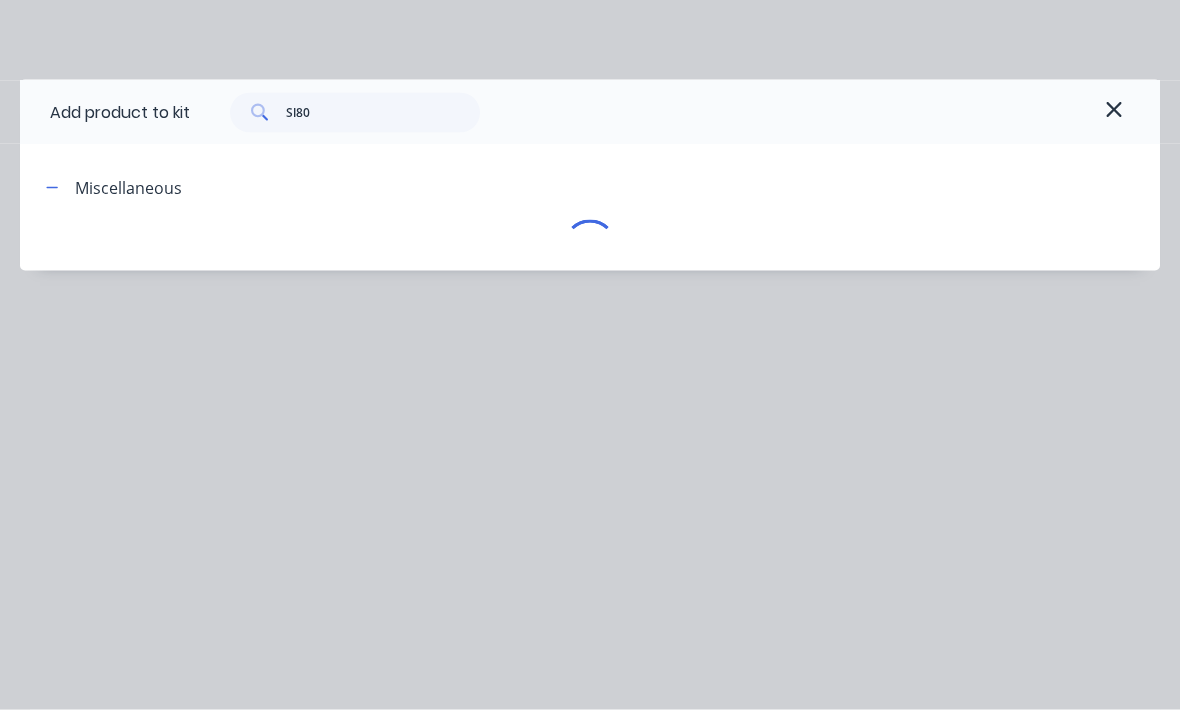 scroll, scrollTop: 611, scrollLeft: 210, axis: both 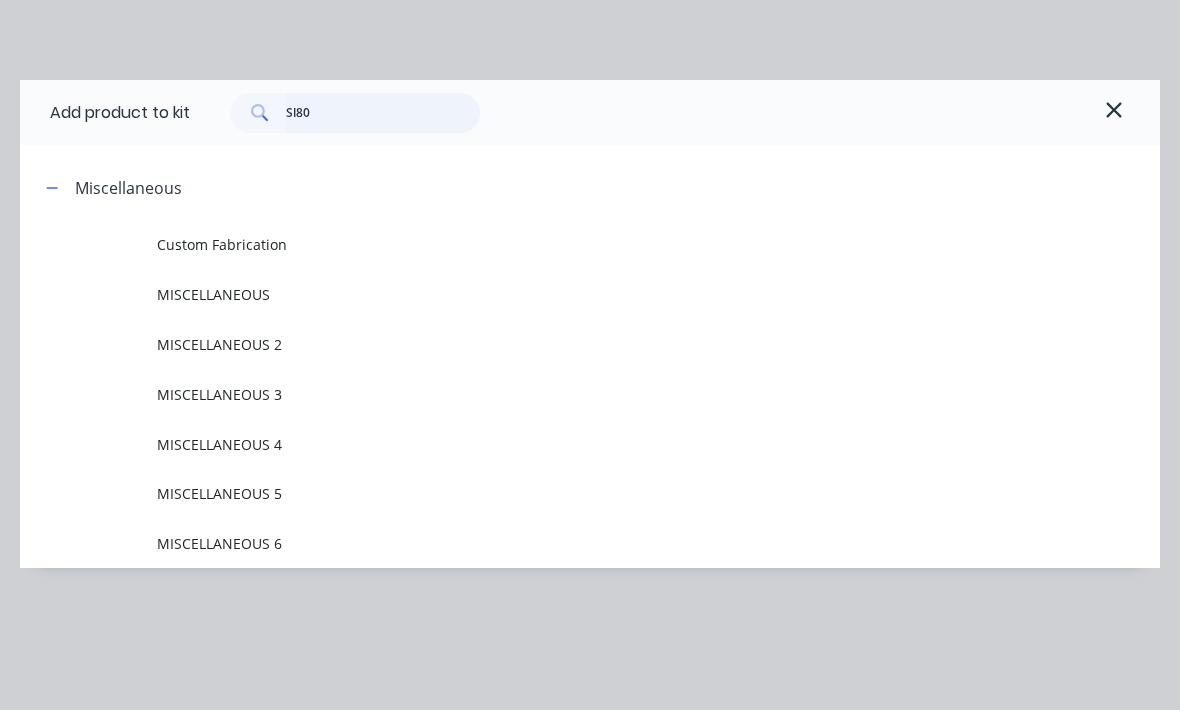 click on "Sl80" at bounding box center (383, 113) 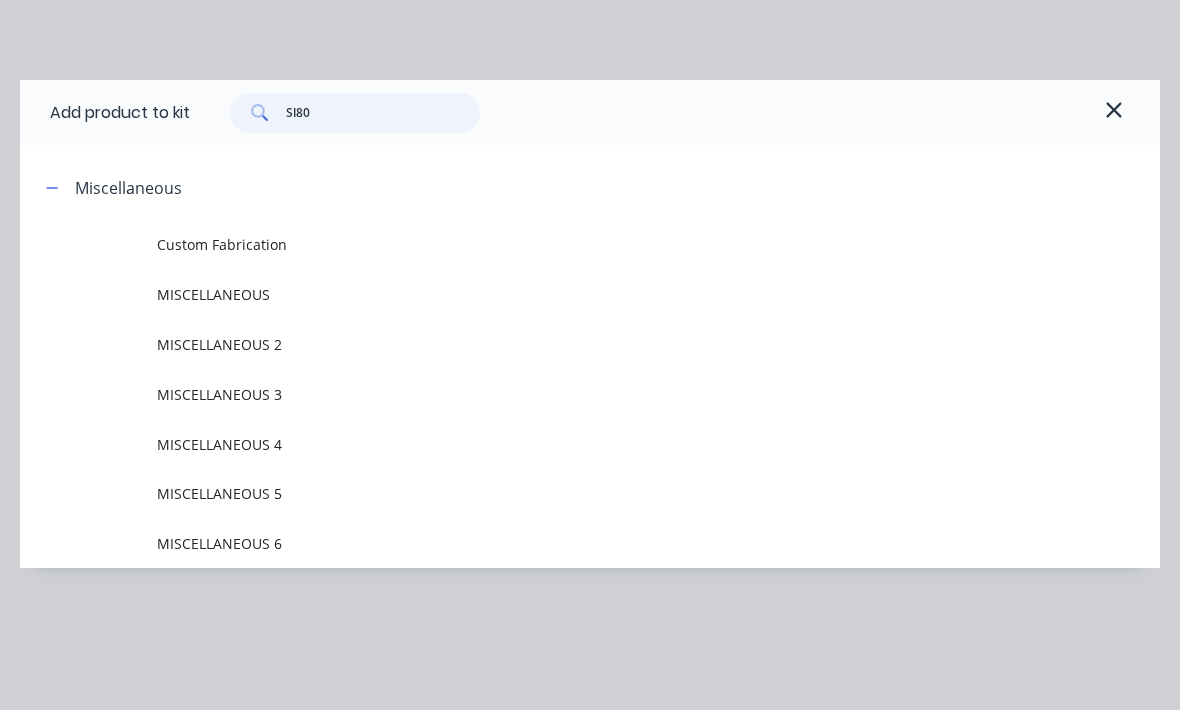 scroll, scrollTop: 610, scrollLeft: 210, axis: both 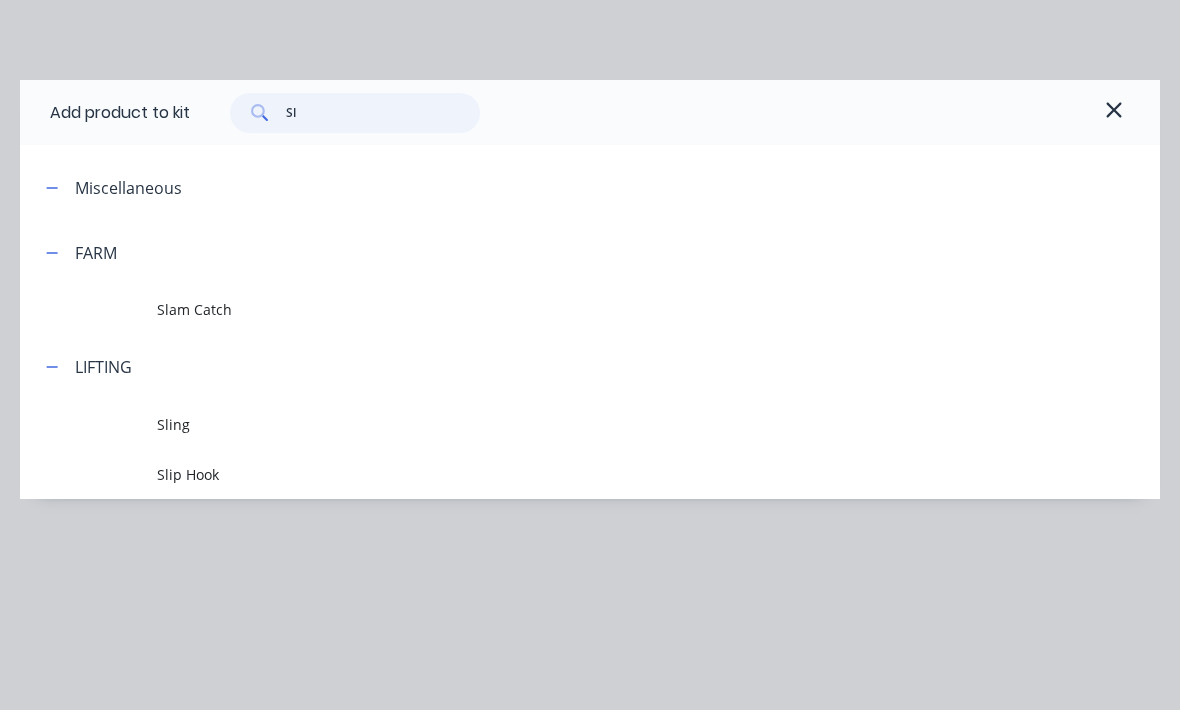 type on "S" 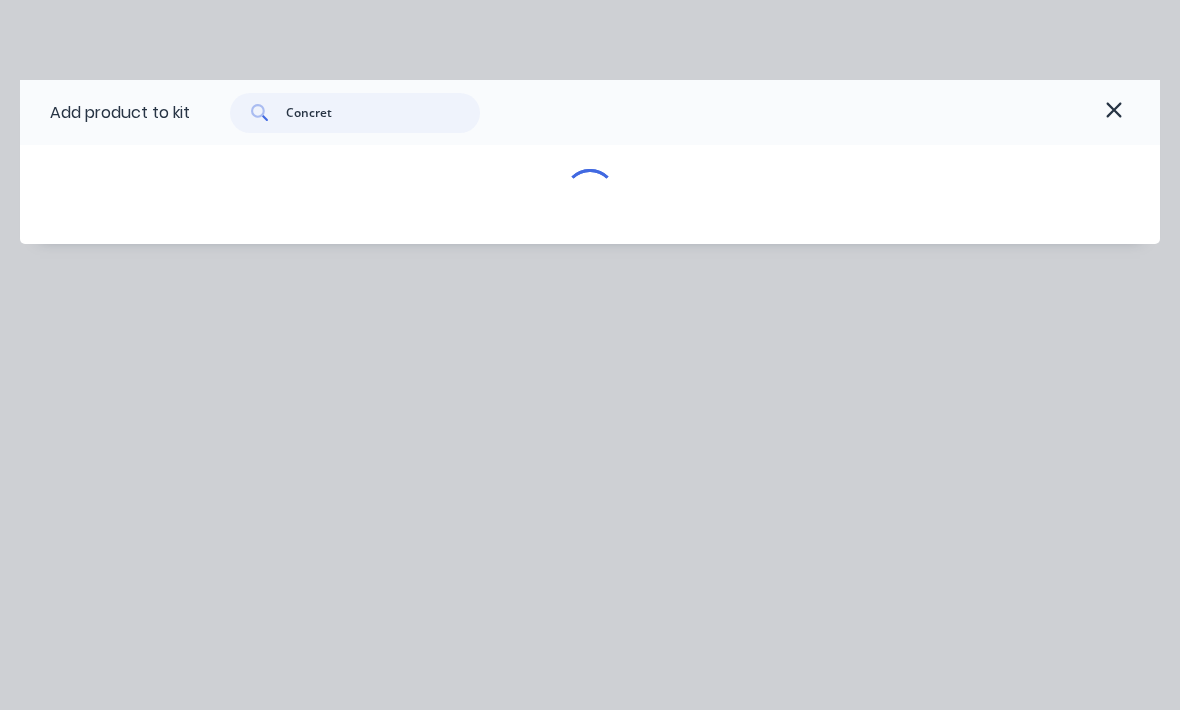 type on "Concrete" 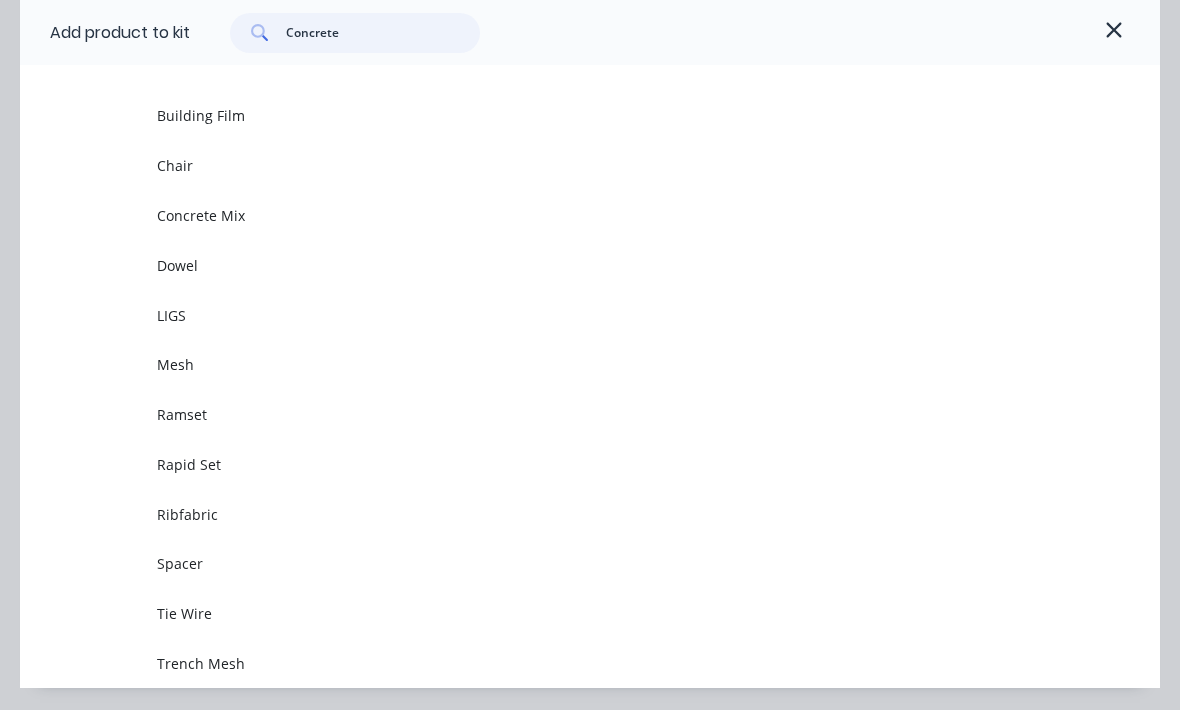 scroll, scrollTop: 194, scrollLeft: 0, axis: vertical 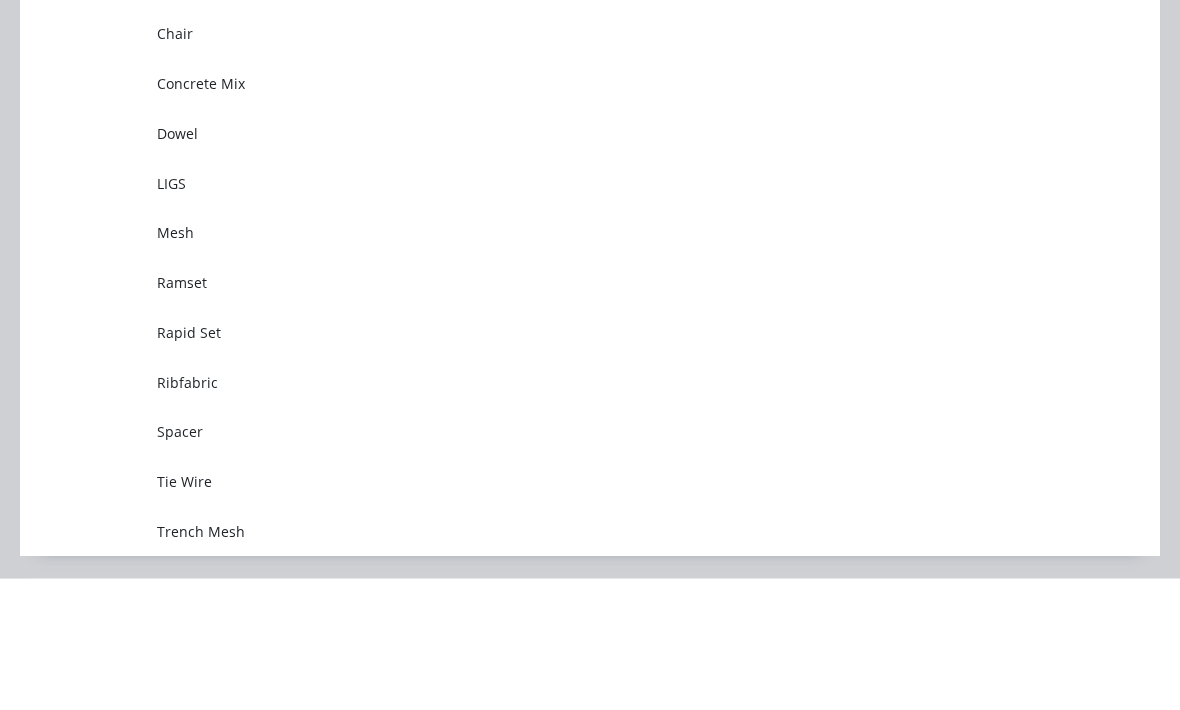 click on "Mesh" at bounding box center [558, 364] 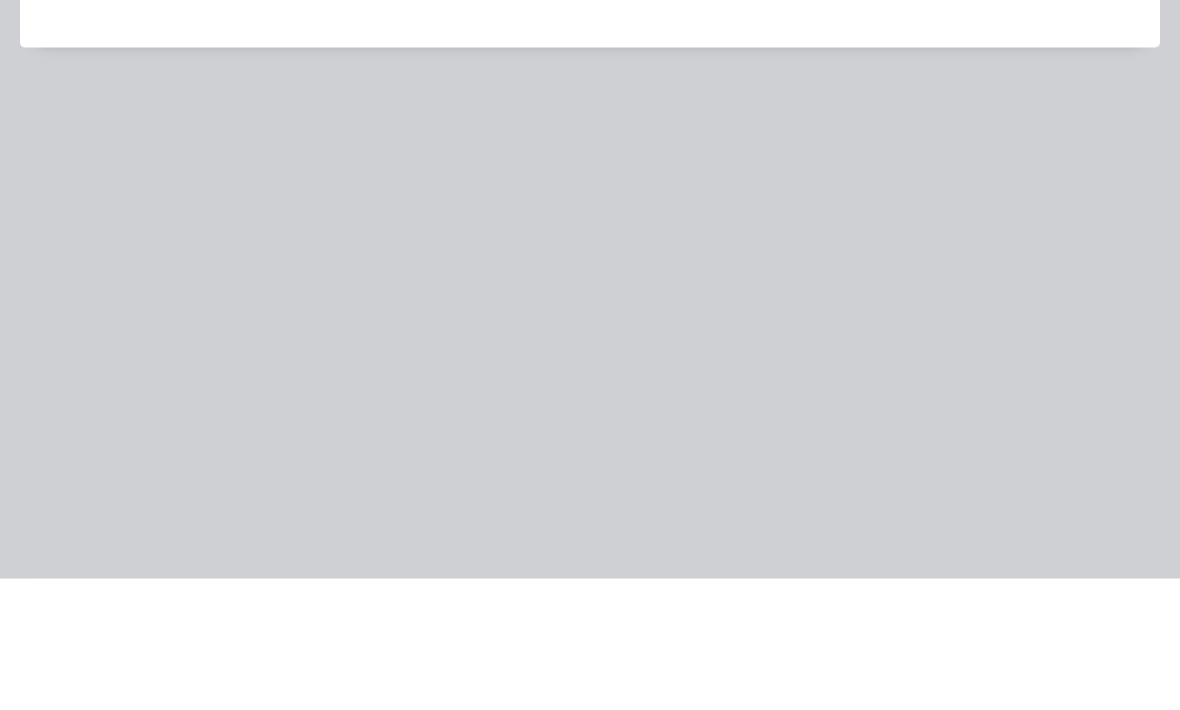 scroll, scrollTop: 654, scrollLeft: 210, axis: both 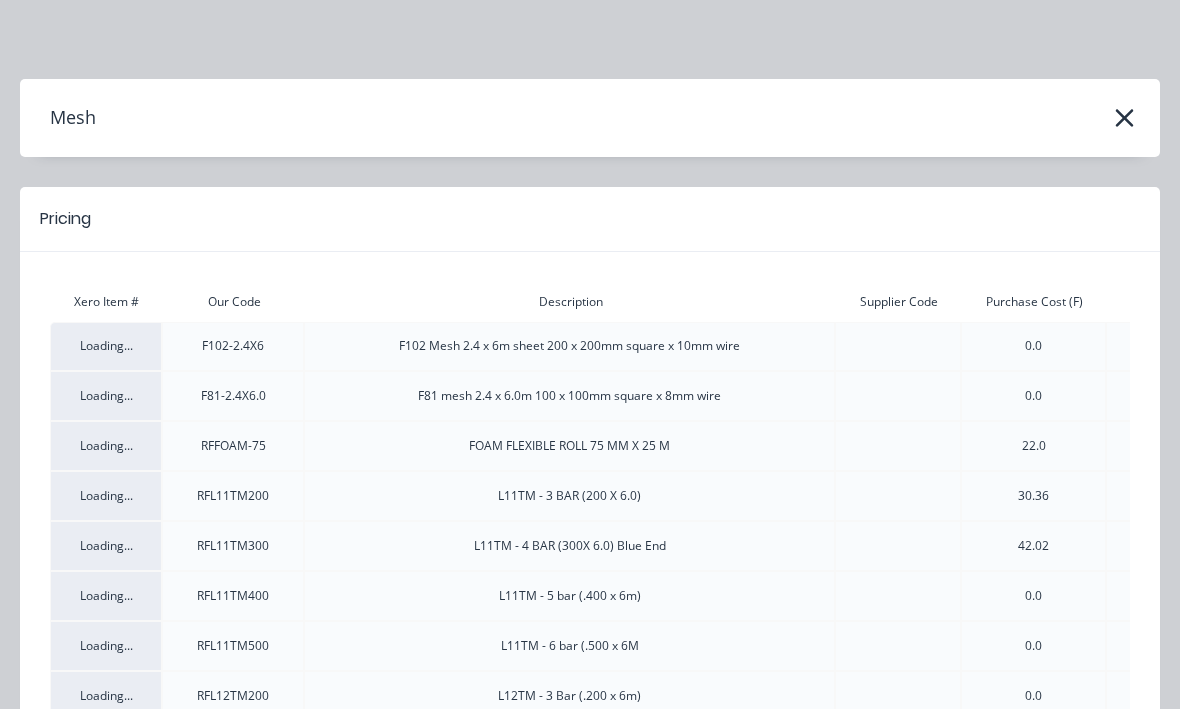 click 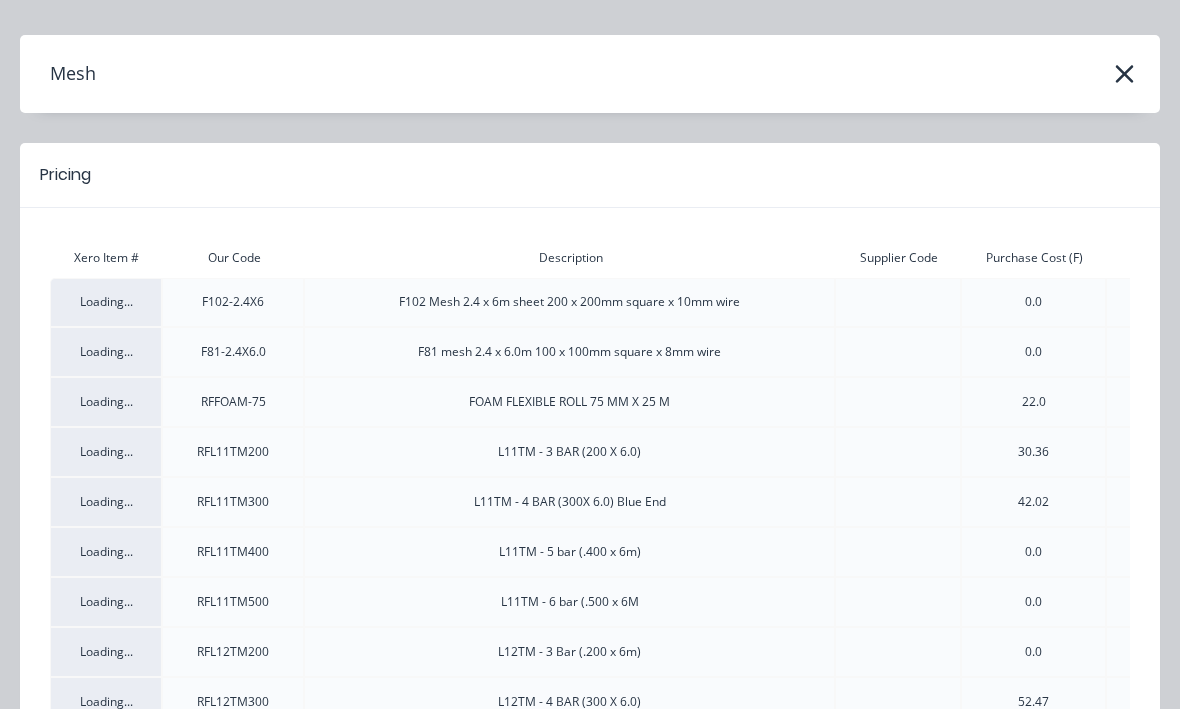 scroll, scrollTop: 48, scrollLeft: 0, axis: vertical 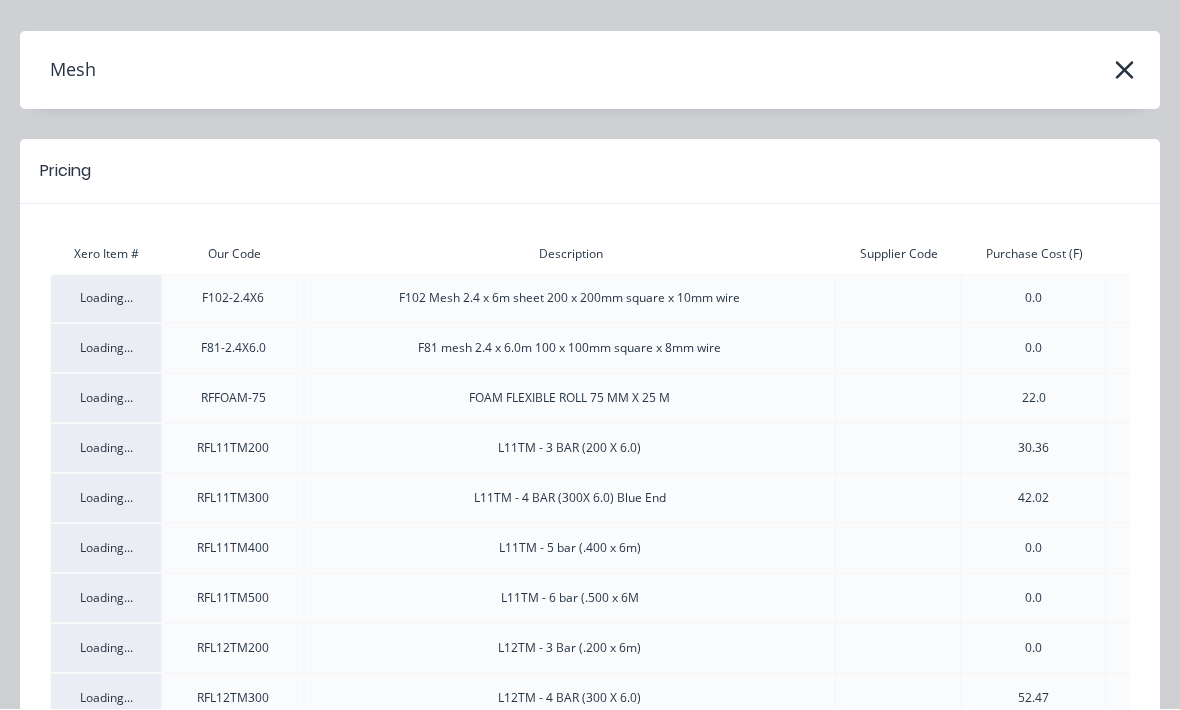 click at bounding box center [898, 349] 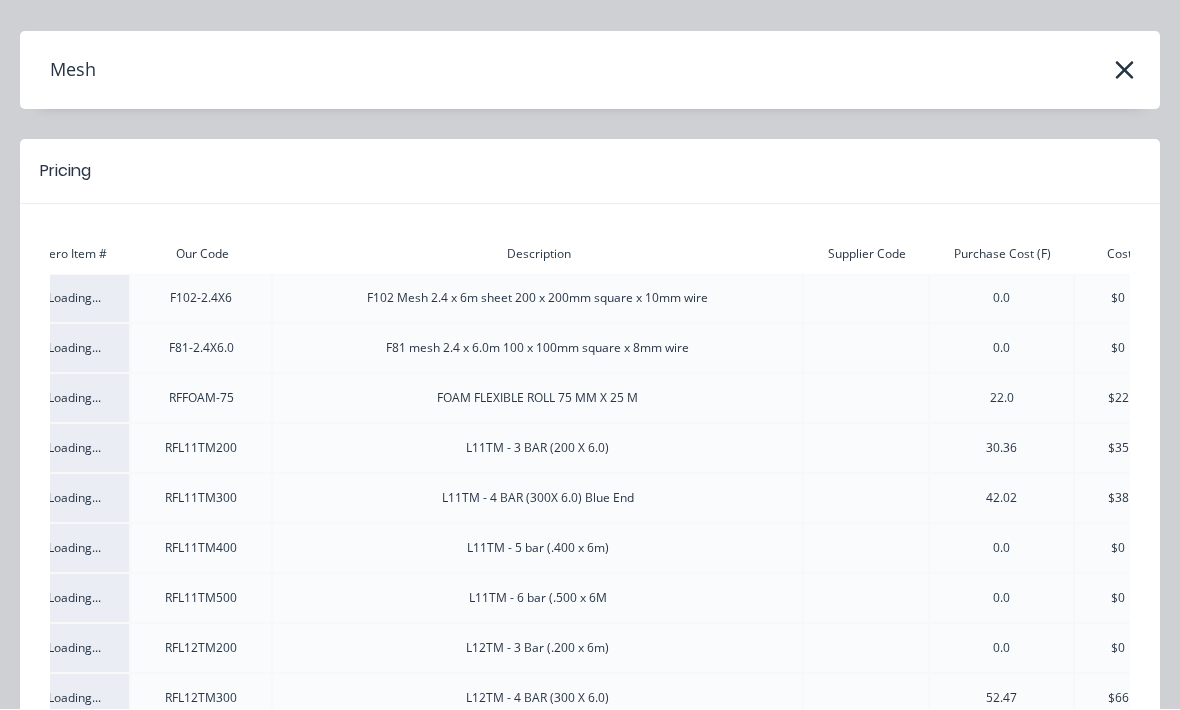 scroll, scrollTop: 0, scrollLeft: 59, axis: horizontal 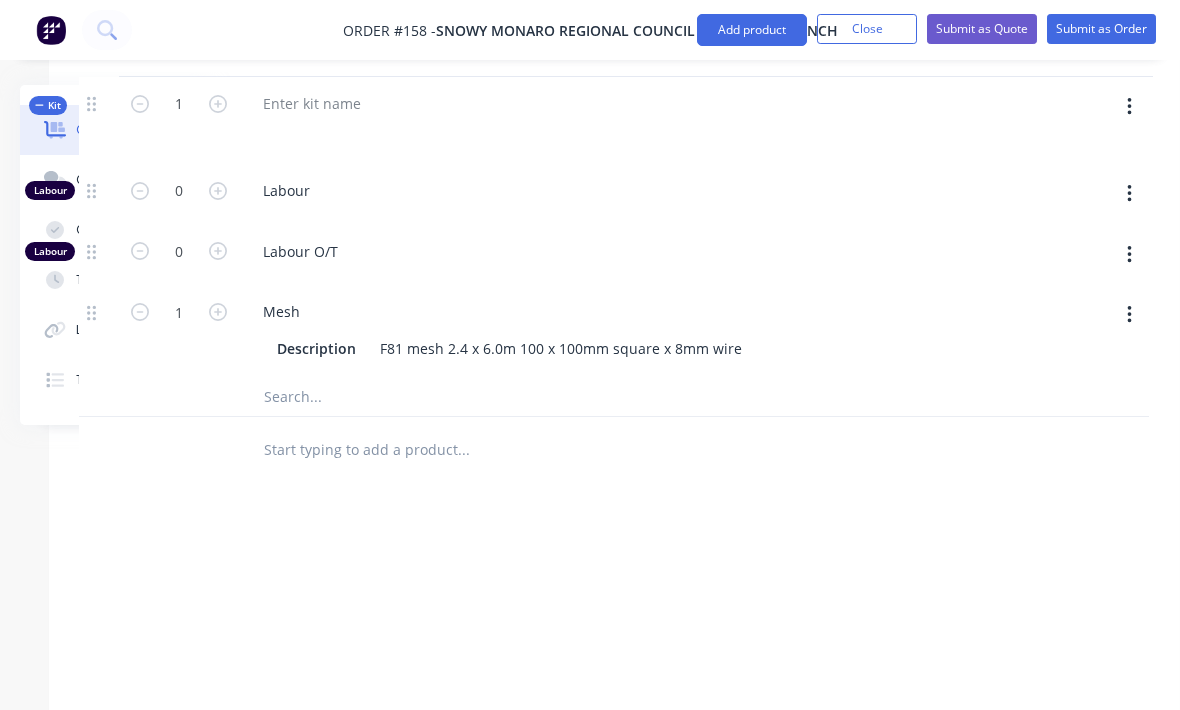 click 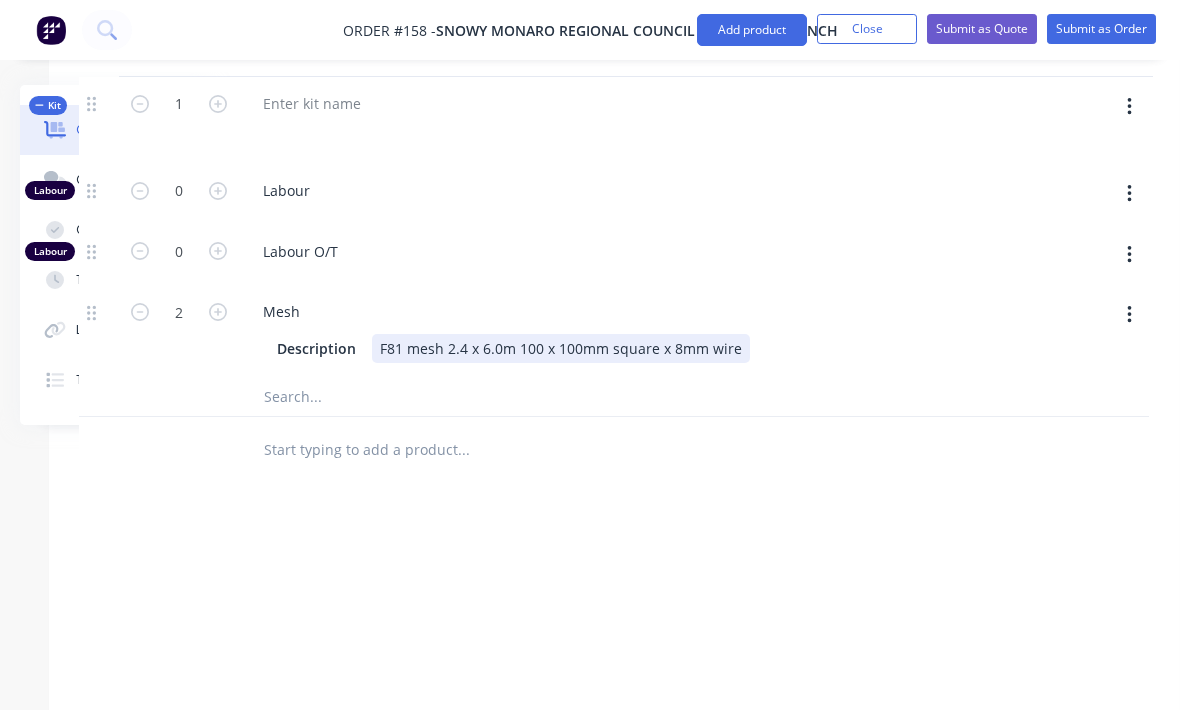 click on "F81 mesh 2.4 x 6.0m 100 x 100mm square x 8mm wire" at bounding box center [561, 348] 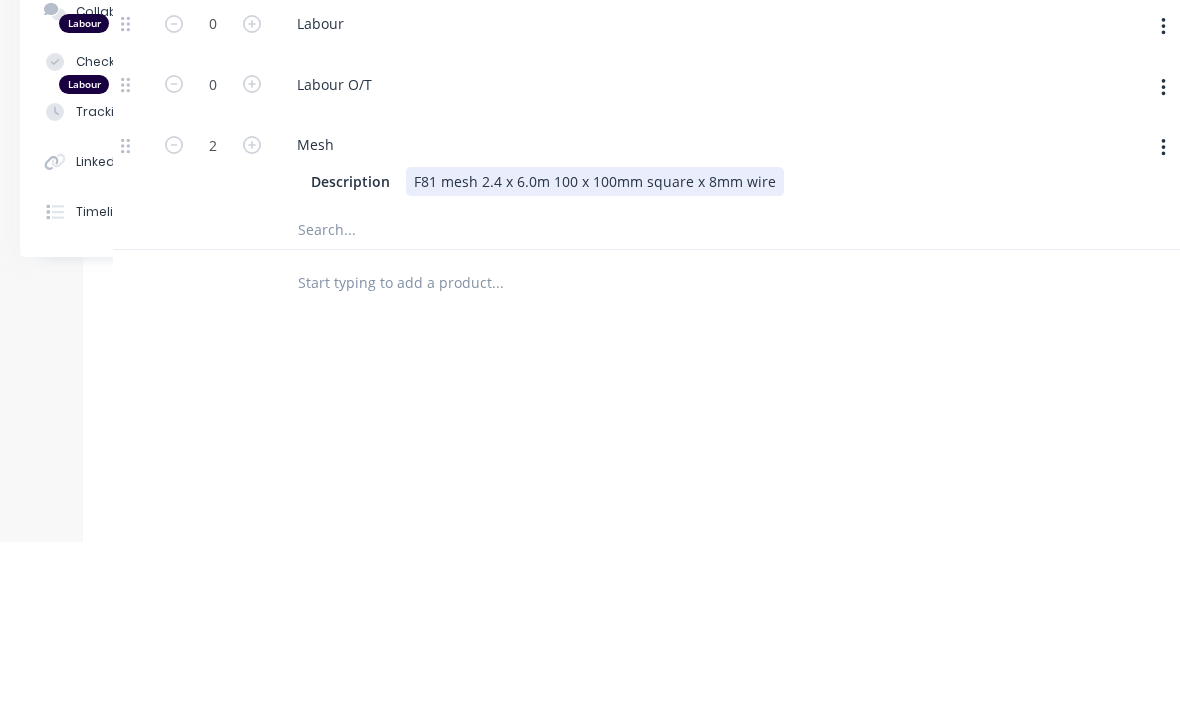 type 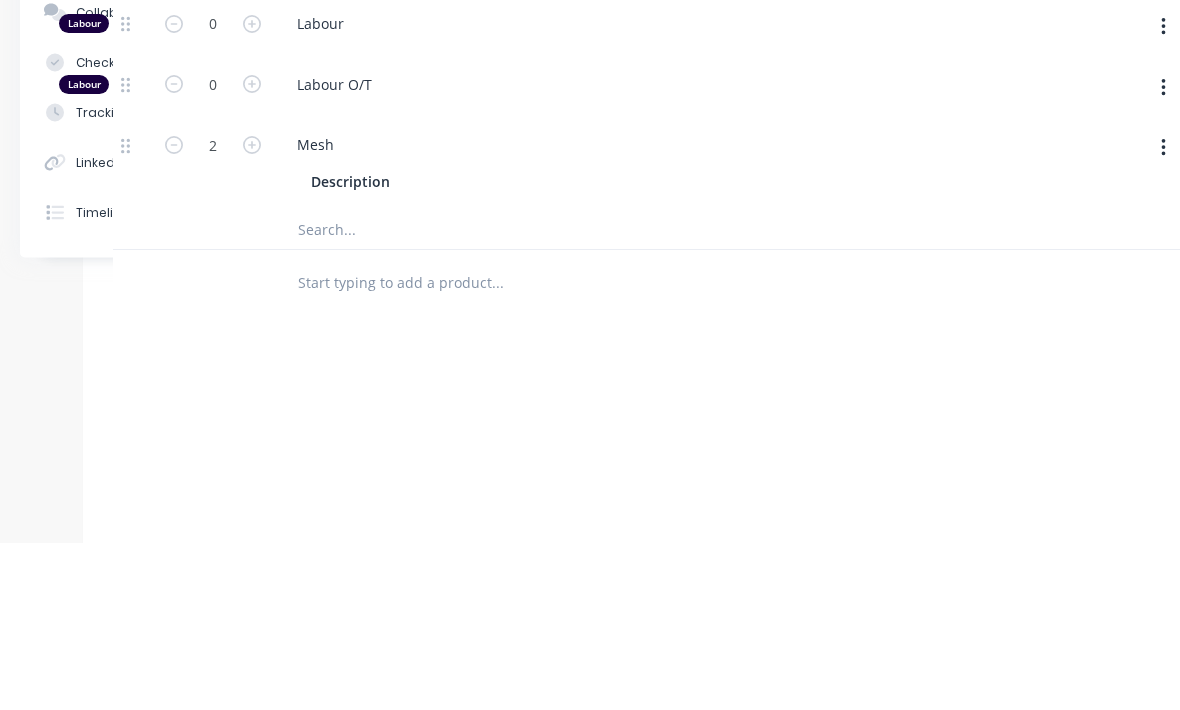 click at bounding box center [1163, 316] 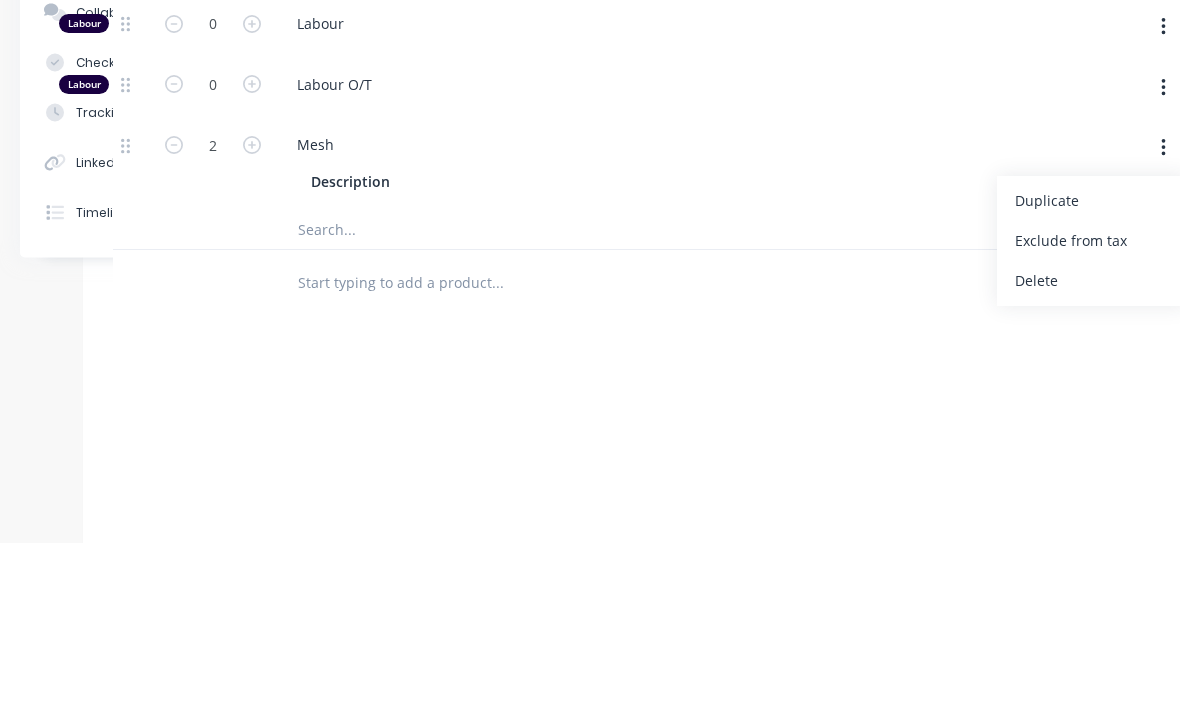 scroll, scrollTop: 713, scrollLeft: 157, axis: both 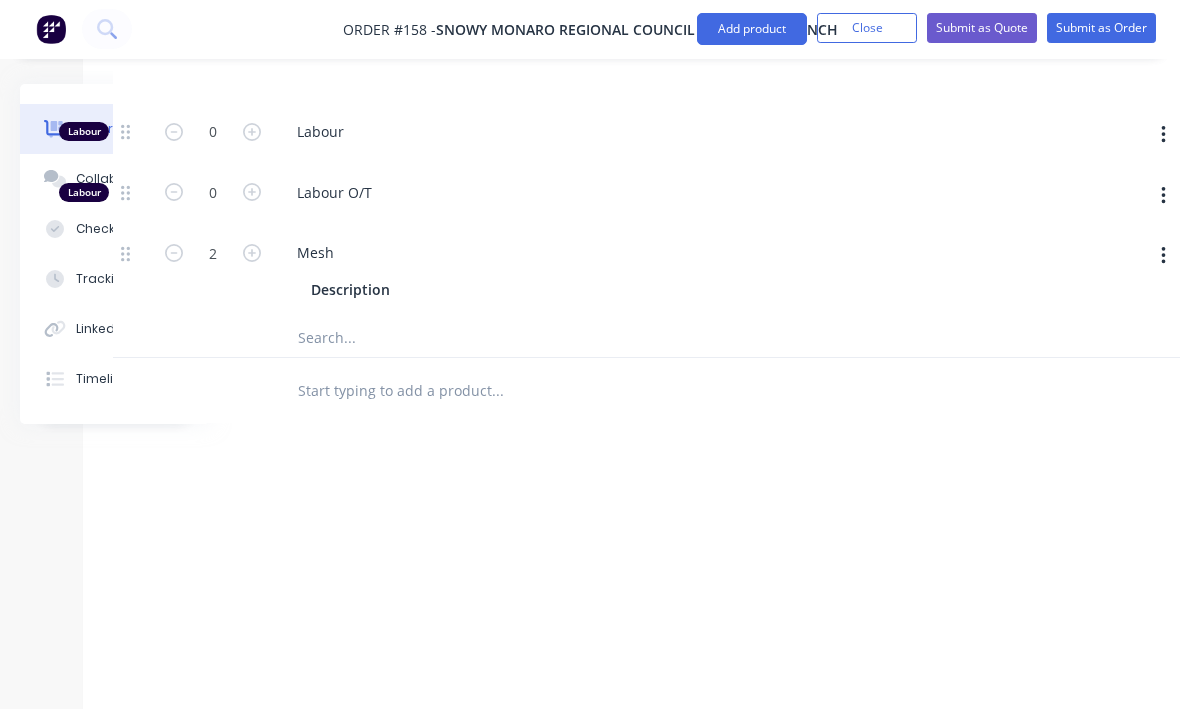 click on "Drawings Add drawing   Products Add product     Qty  Kit 1   Labour 0 Labour    Labour 0 Labour O/T    2 Mesh  Description
Labour $0.00 Sub total $0.00 Margin $0.00  ( 0.00 %) Tax $0.00 Total $0.00" at bounding box center [648, 292] 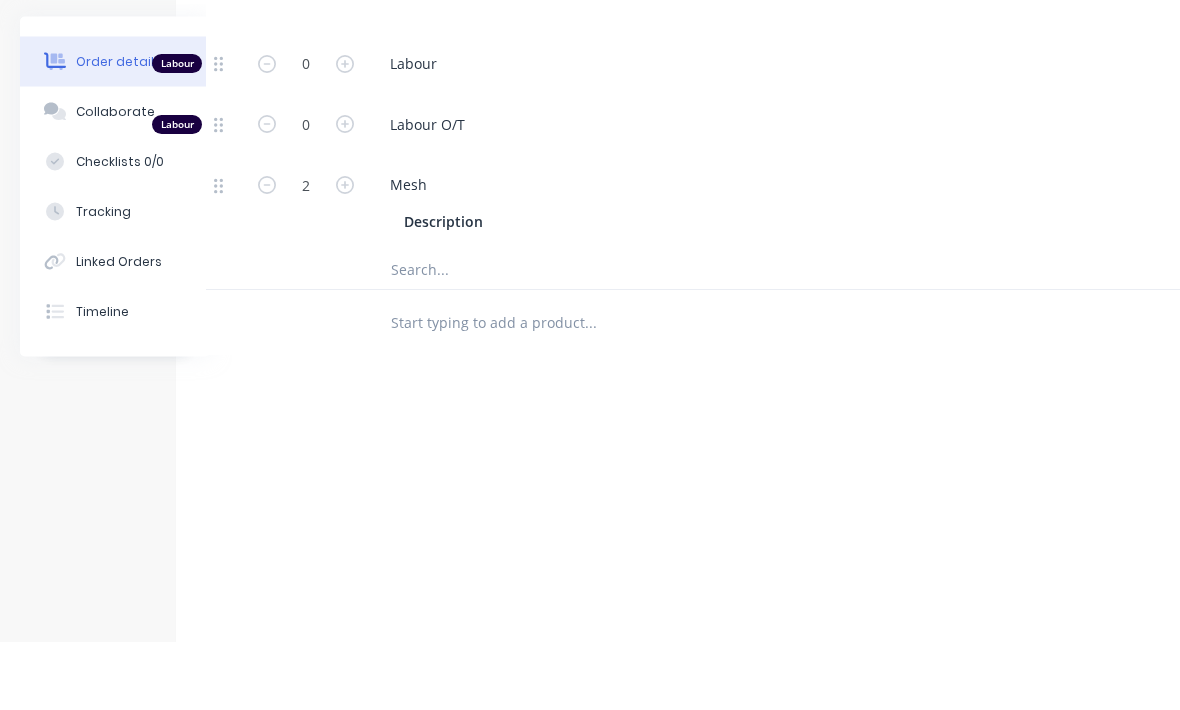 click 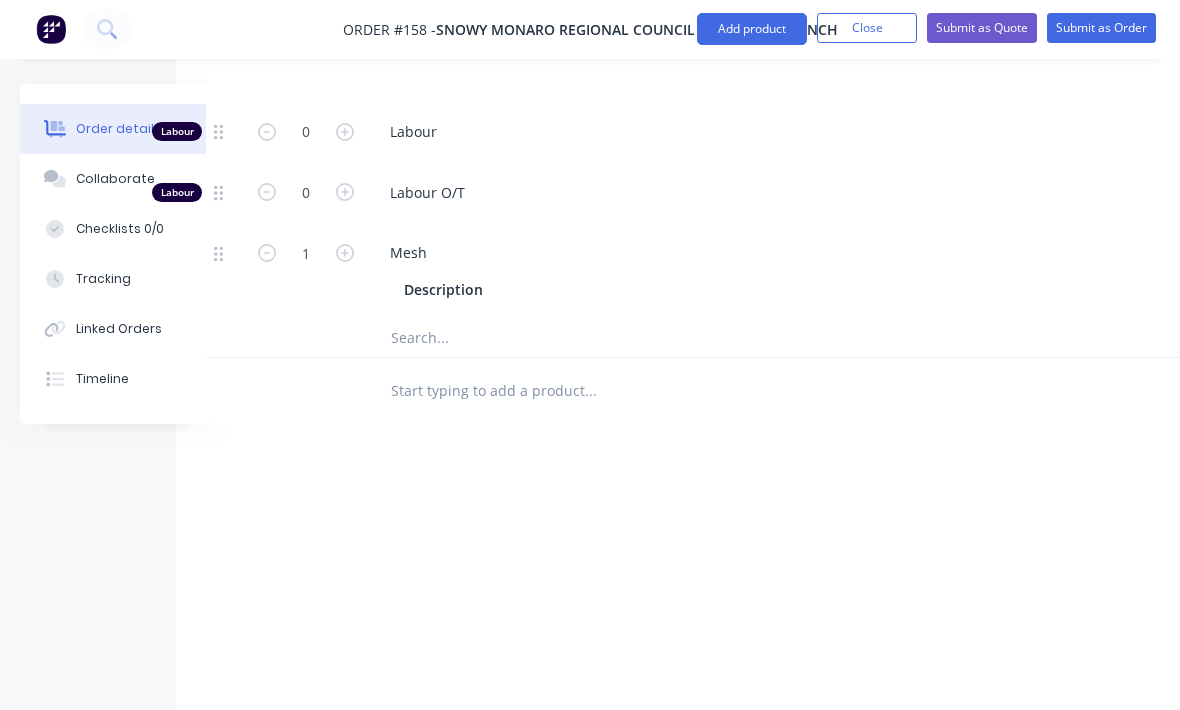 click 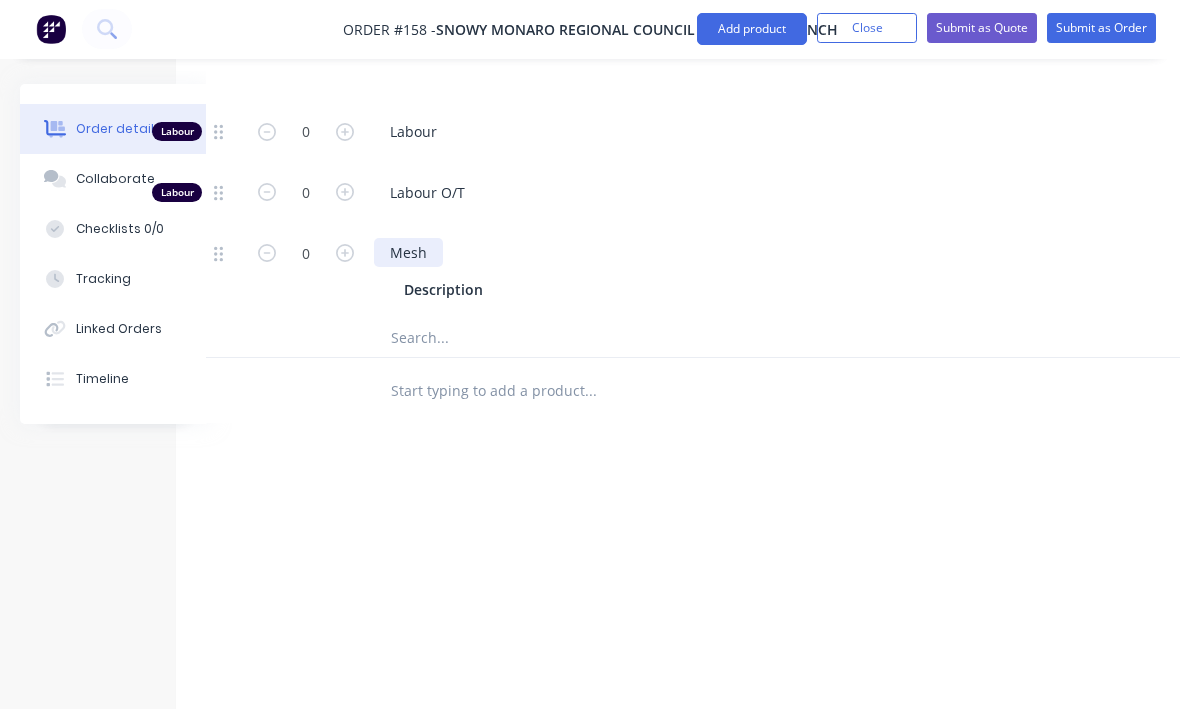 click on "Mesh" at bounding box center [408, 253] 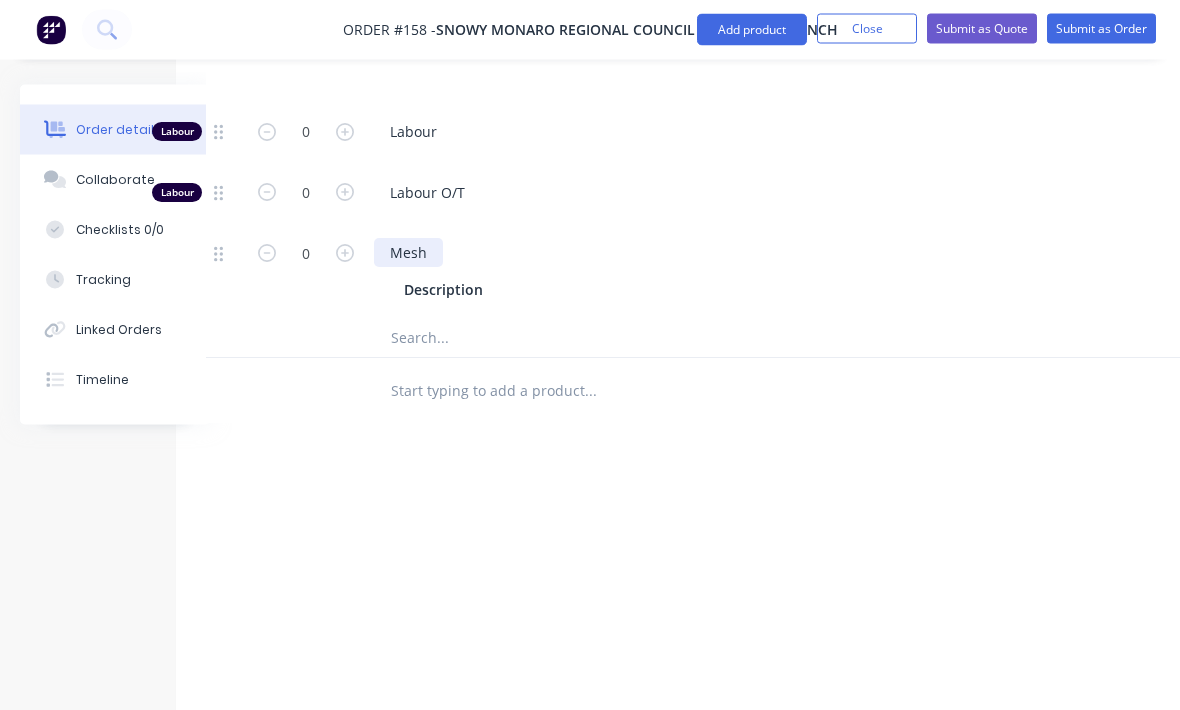 type 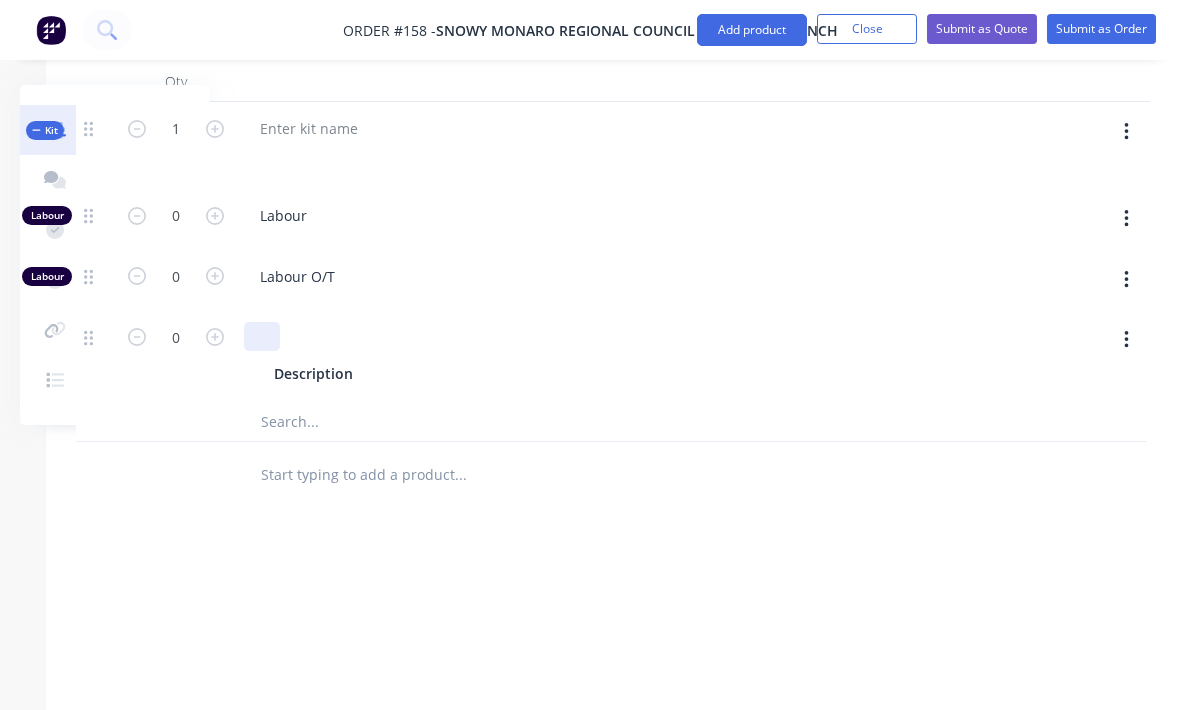 scroll, scrollTop: 620, scrollLeft: 194, axis: both 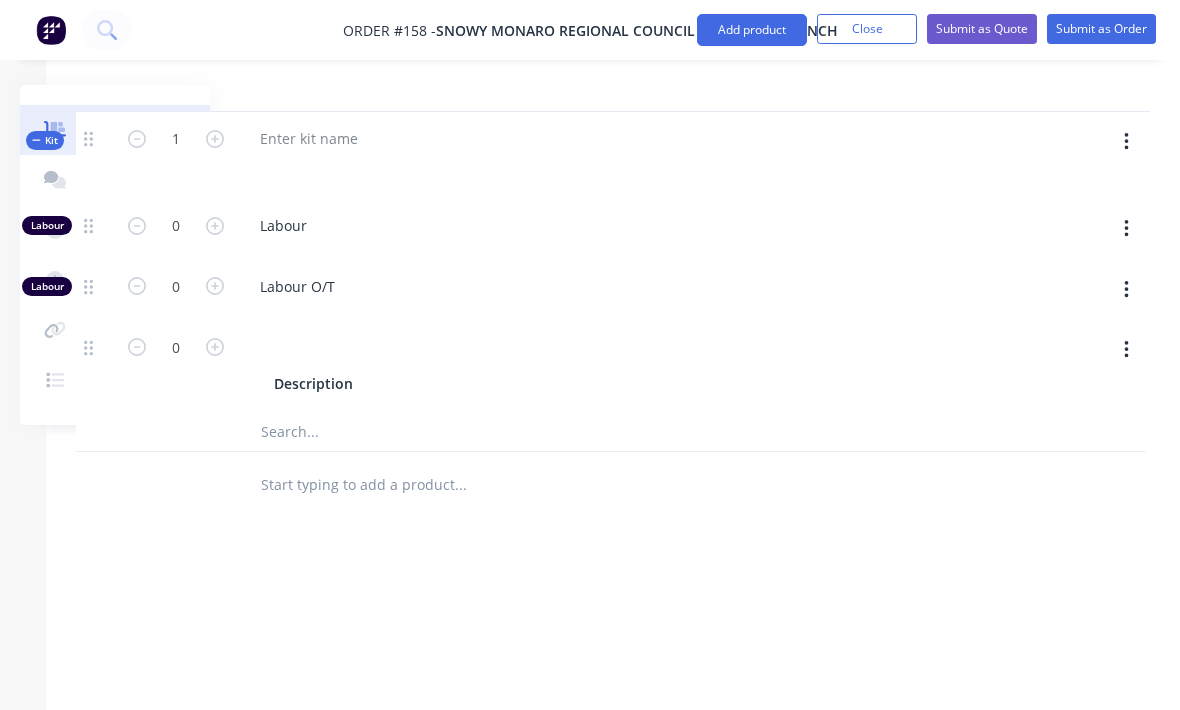 click at bounding box center (1126, 142) 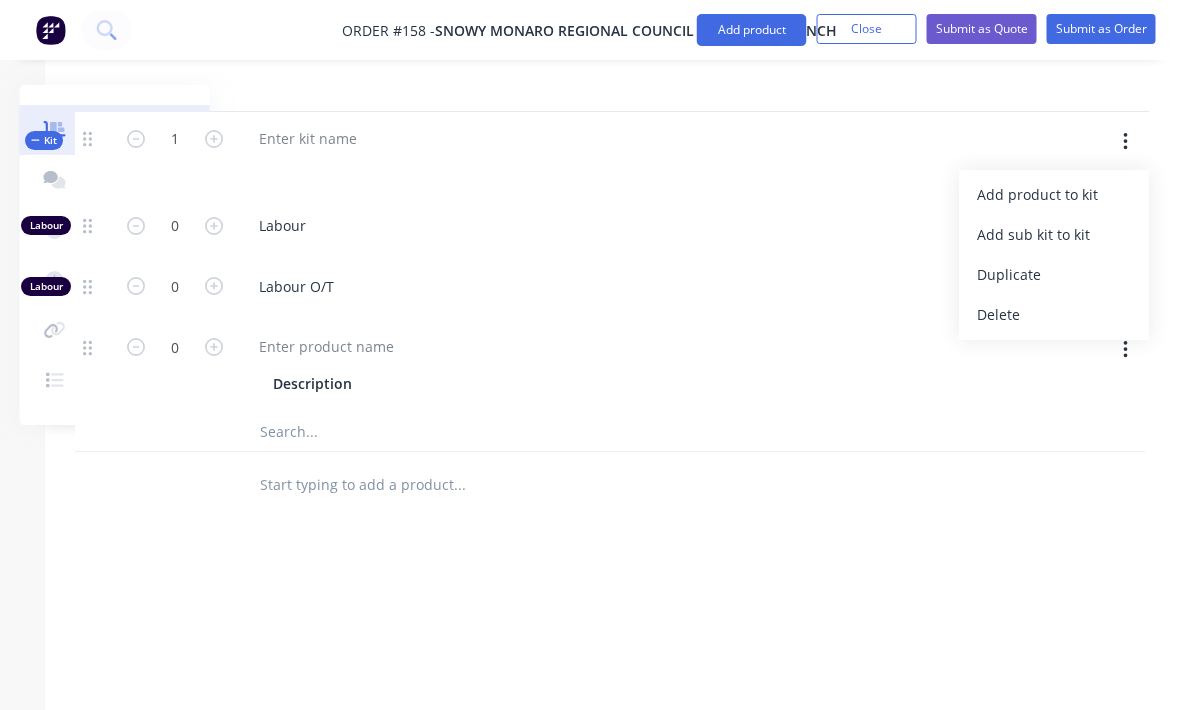 click on "Add product to kit" at bounding box center [1055, 194] 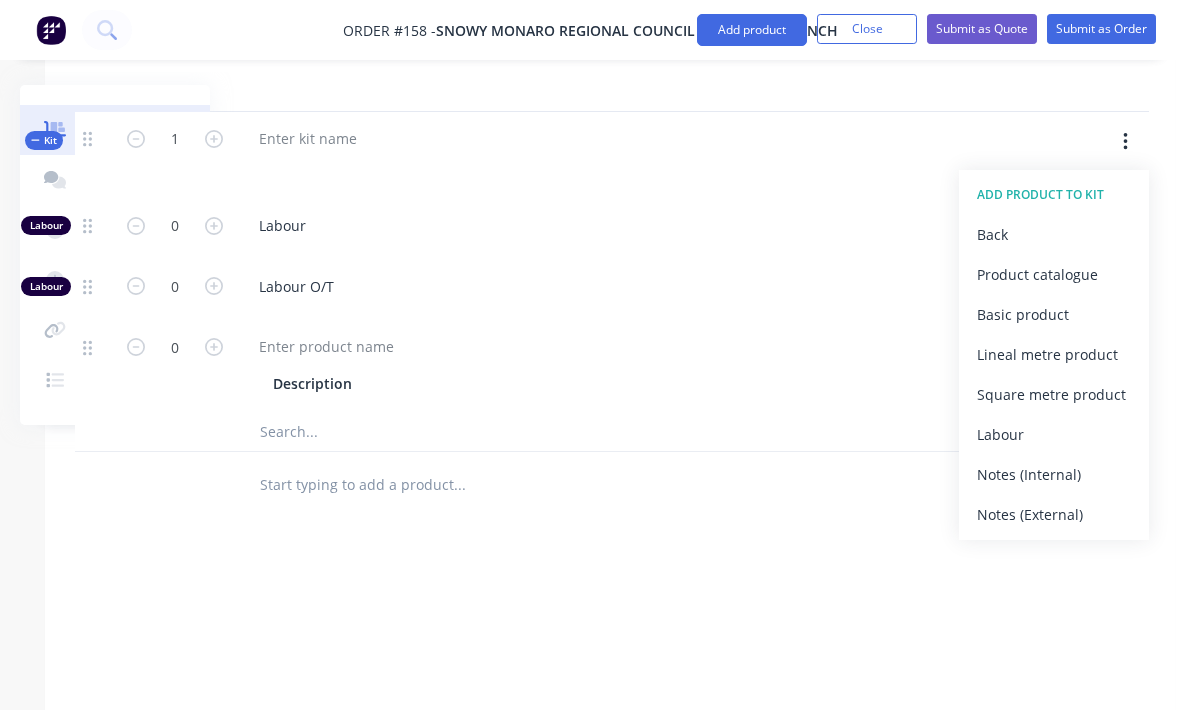 click on "Product catalogue" at bounding box center (1054, 274) 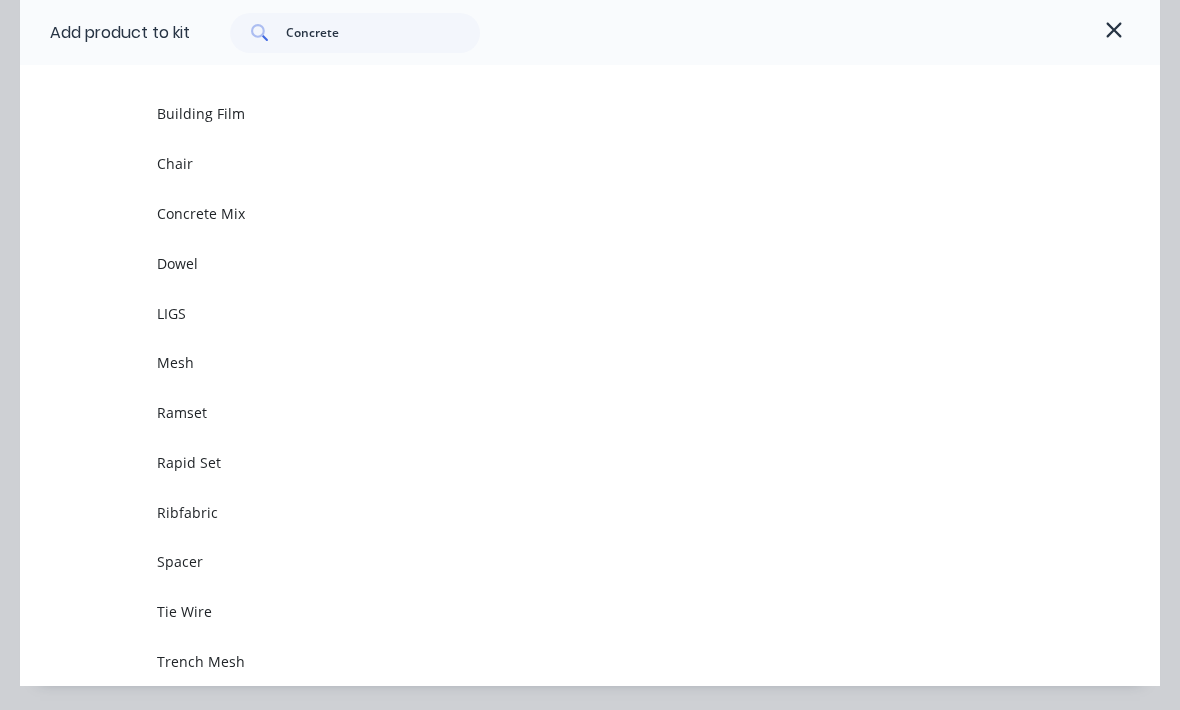 scroll, scrollTop: 194, scrollLeft: 0, axis: vertical 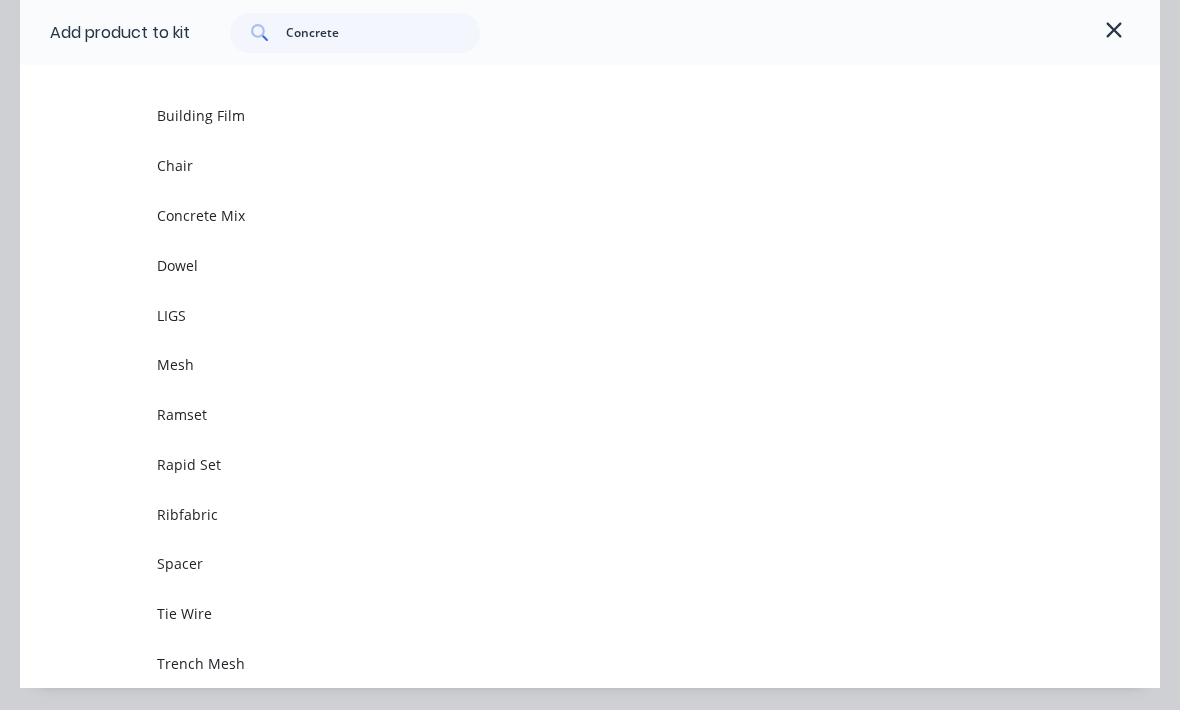 click on "Mesh" at bounding box center (558, 364) 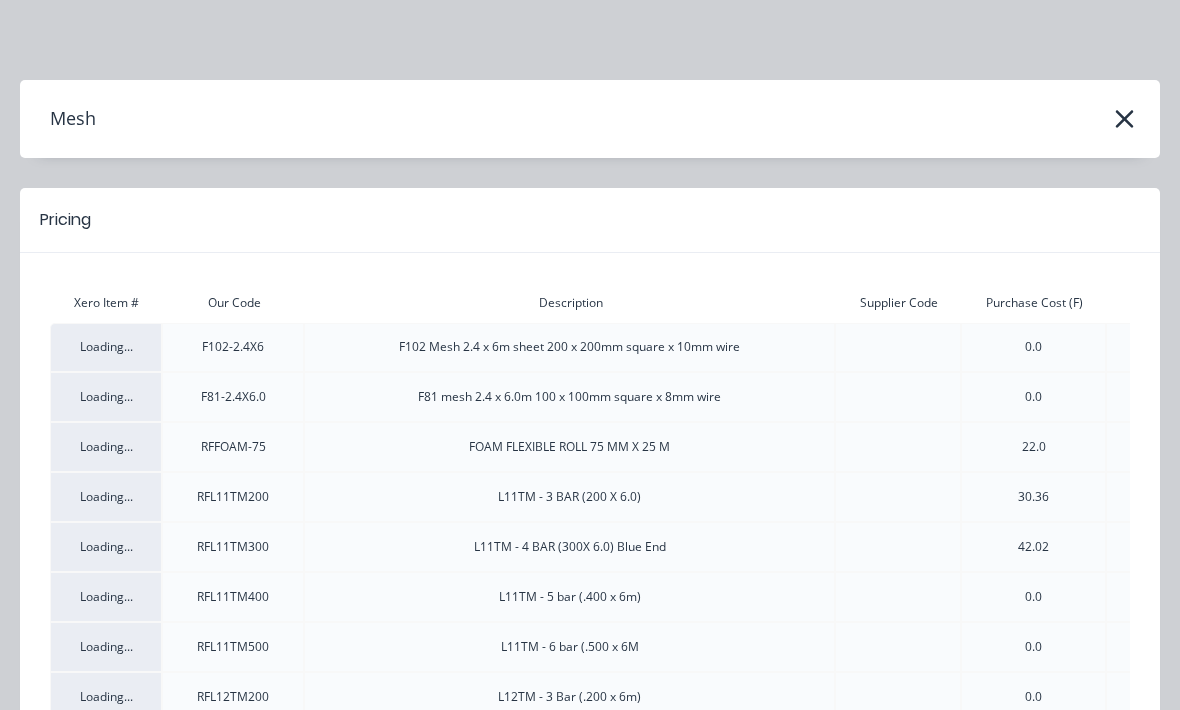 scroll, scrollTop: 0, scrollLeft: 0, axis: both 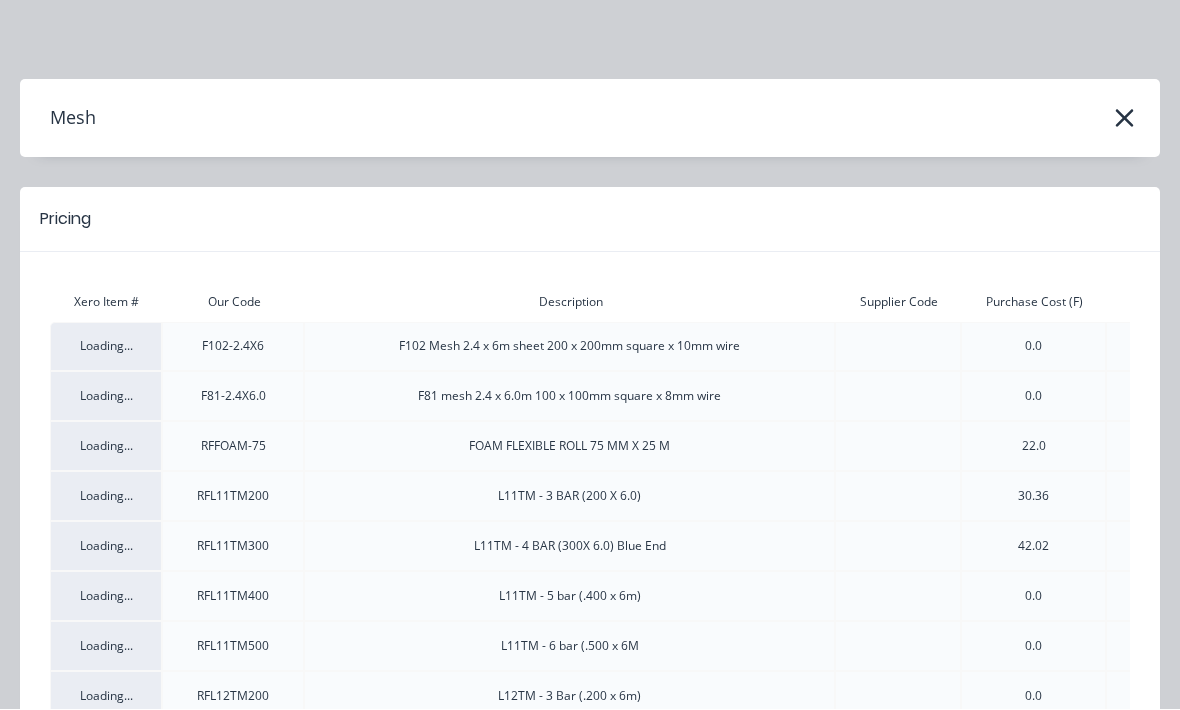 click 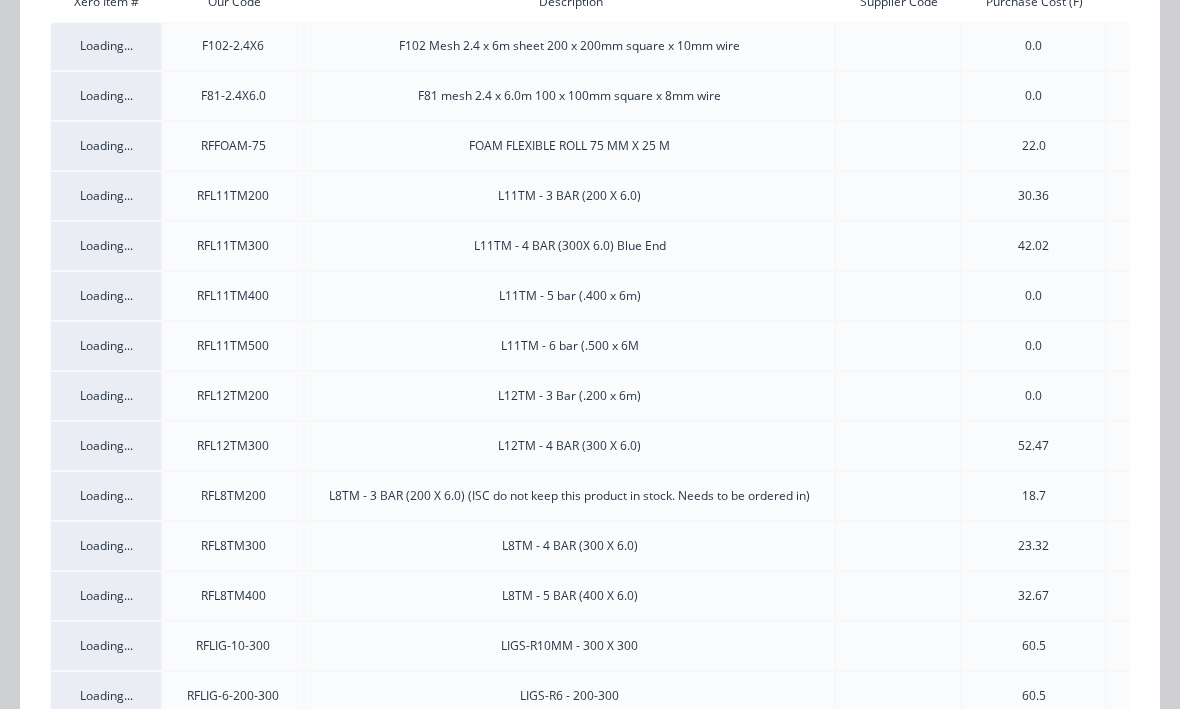 scroll, scrollTop: 530, scrollLeft: 0, axis: vertical 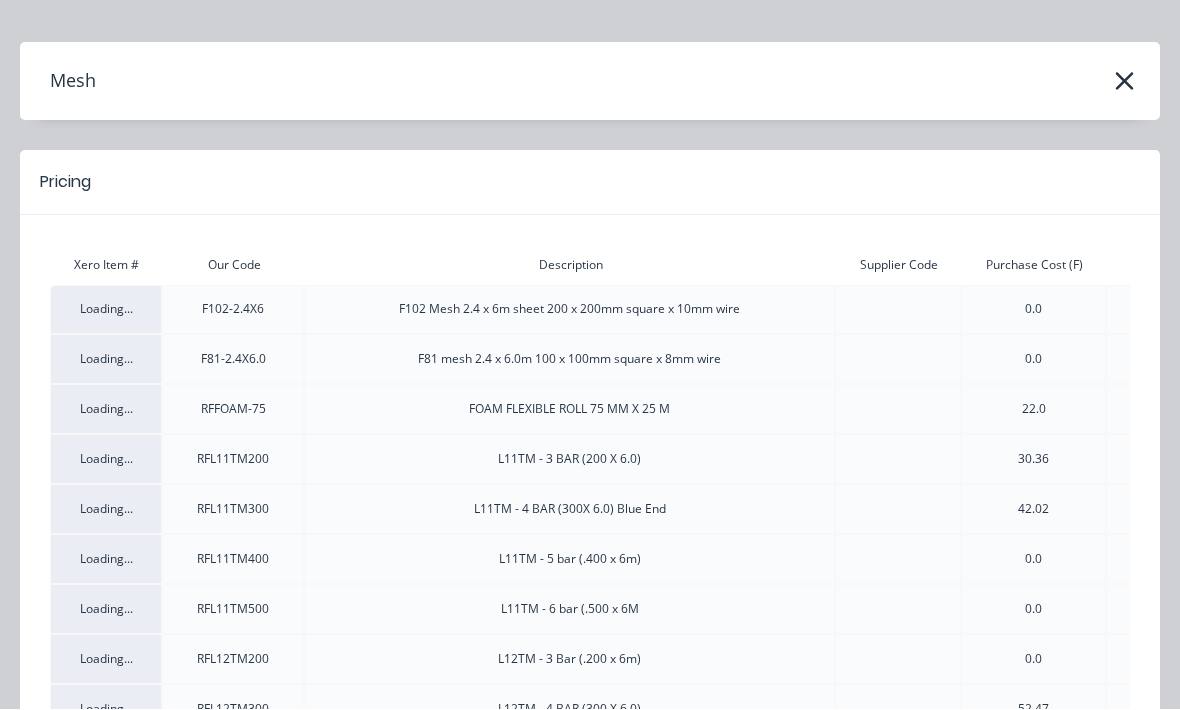 click on "Mesh" at bounding box center [590, 82] 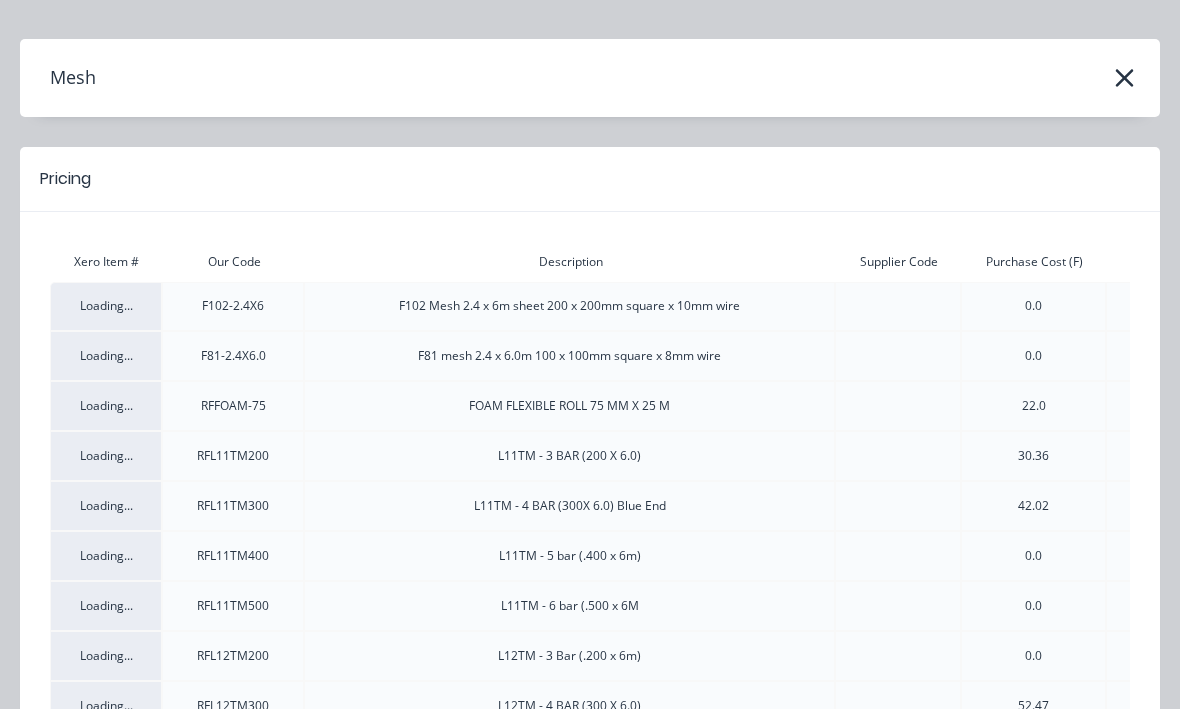 click at bounding box center (1124, 79) 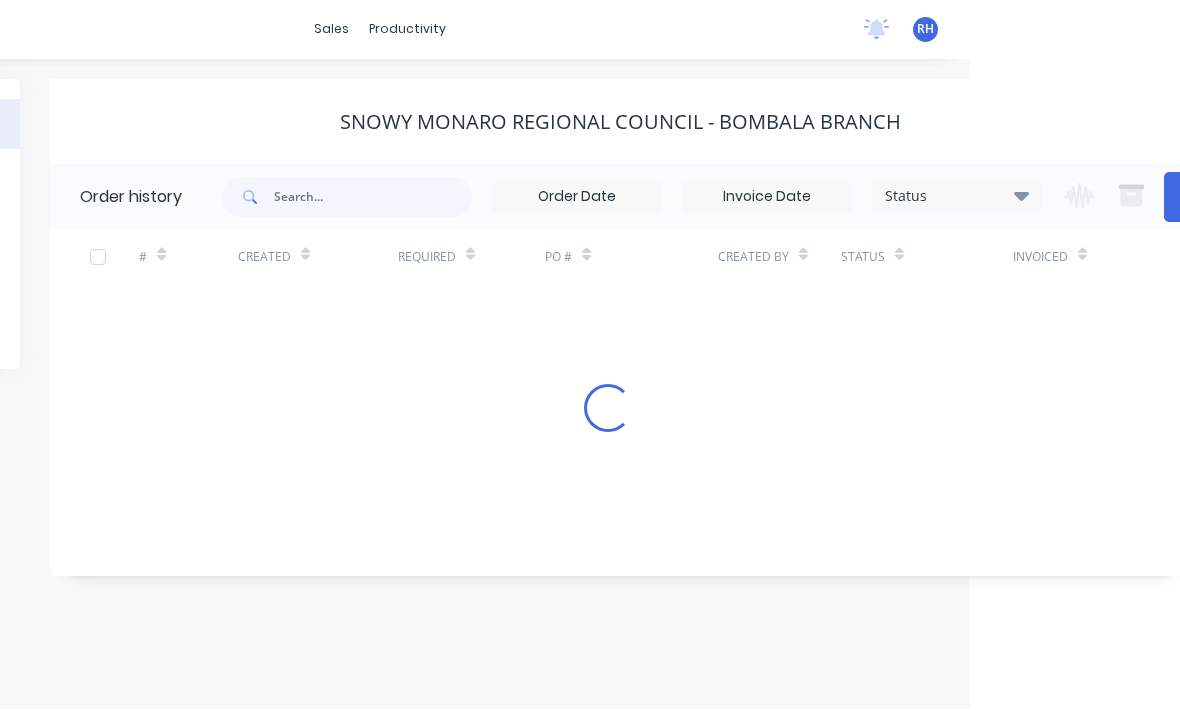scroll, scrollTop: 66, scrollLeft: 0, axis: vertical 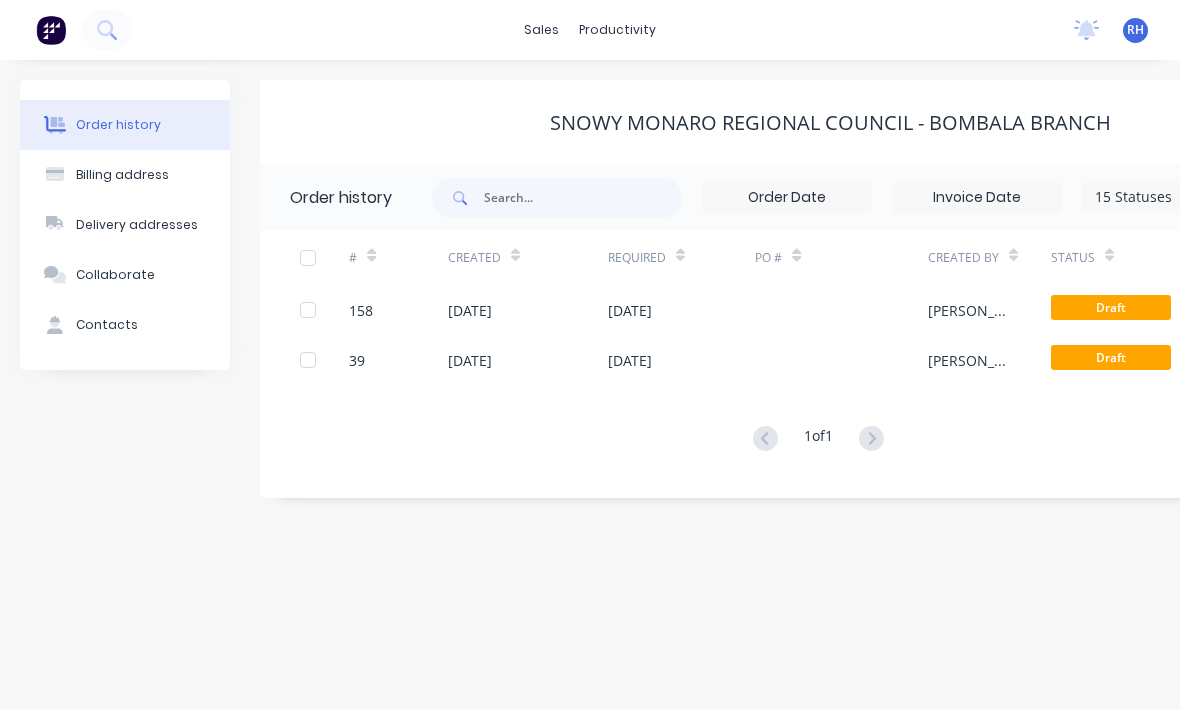 click on "[DATE]" at bounding box center [682, 310] 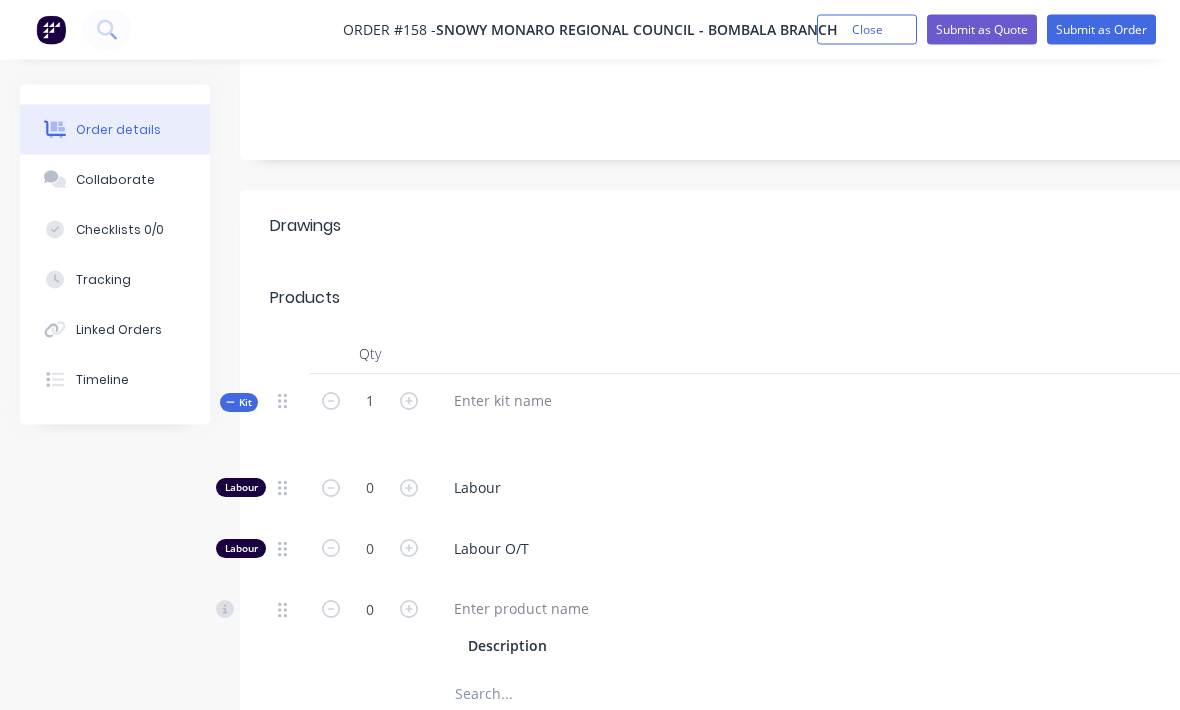 scroll, scrollTop: 358, scrollLeft: 0, axis: vertical 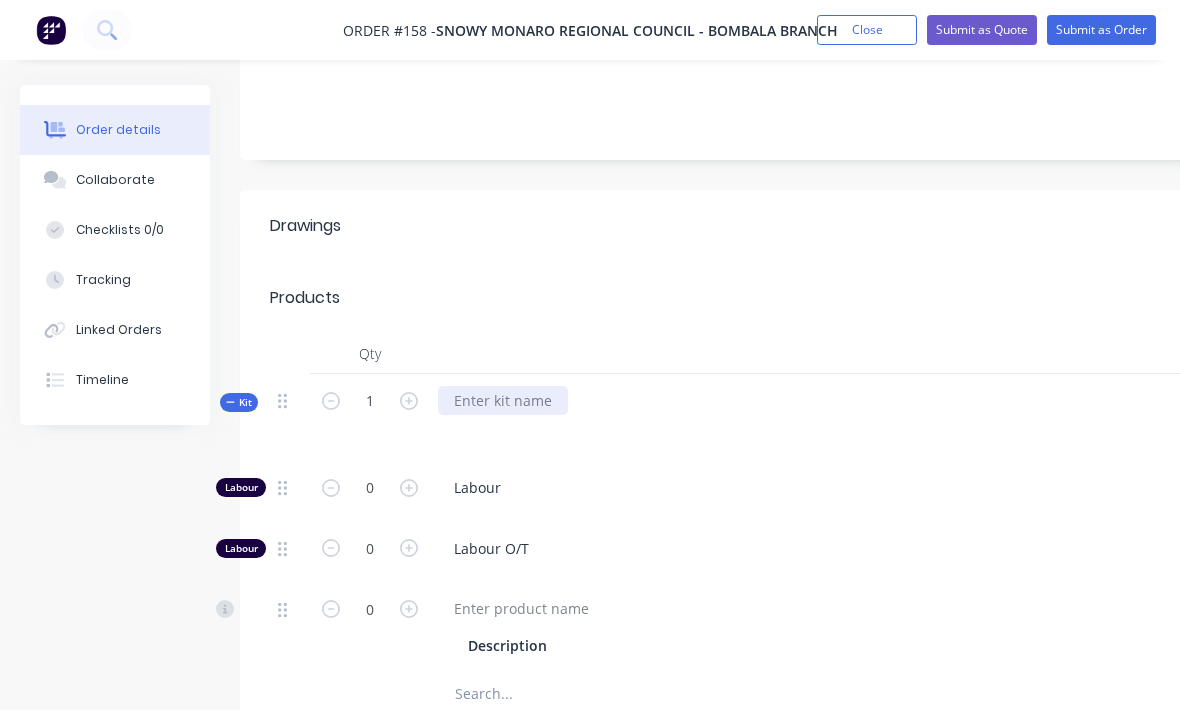 click at bounding box center [503, 400] 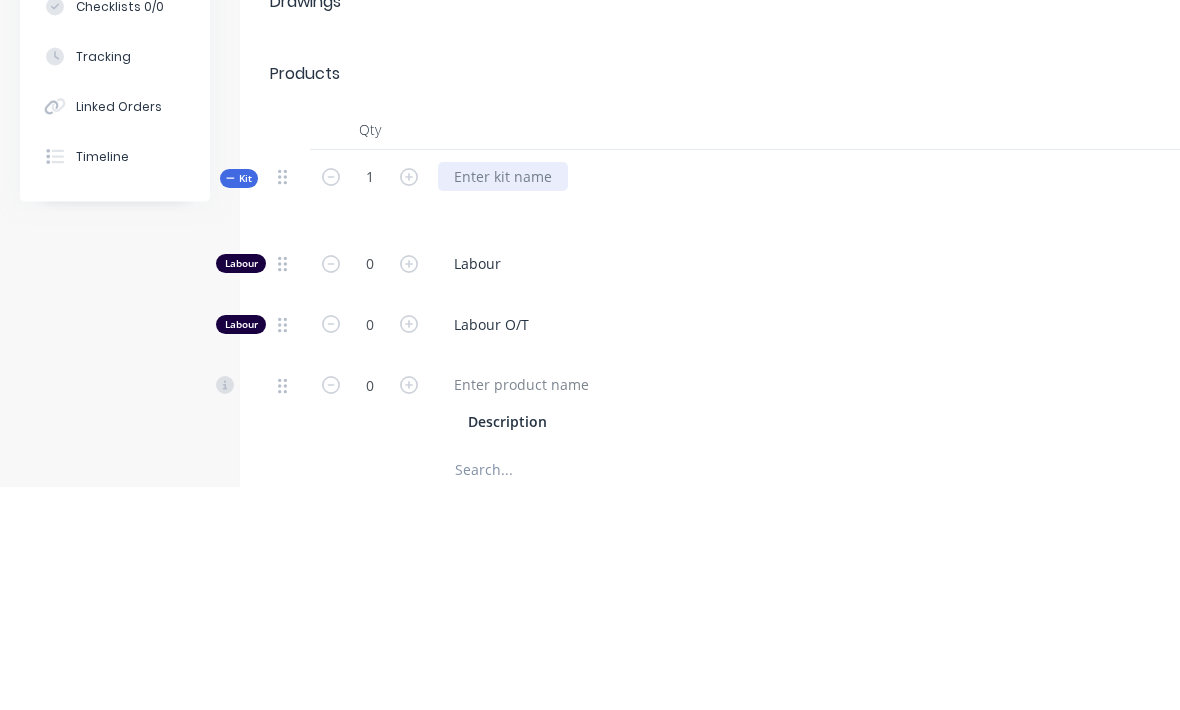 type 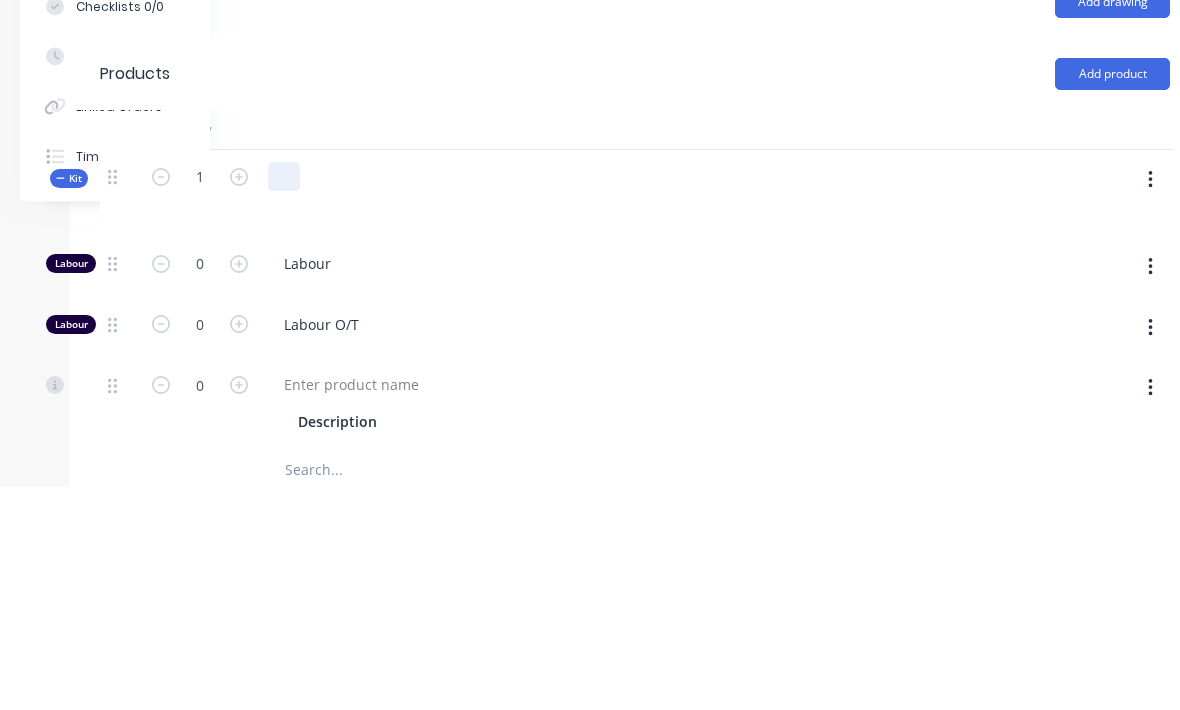 scroll, scrollTop: 358, scrollLeft: 210, axis: both 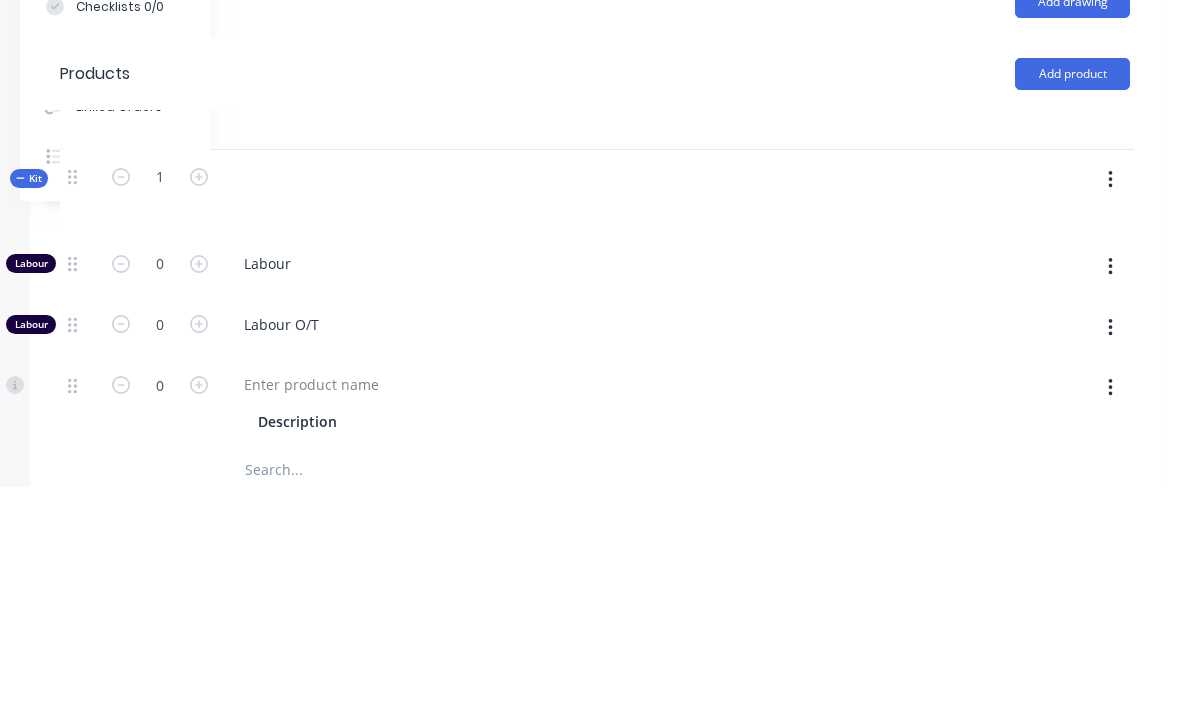 click at bounding box center (1110, 404) 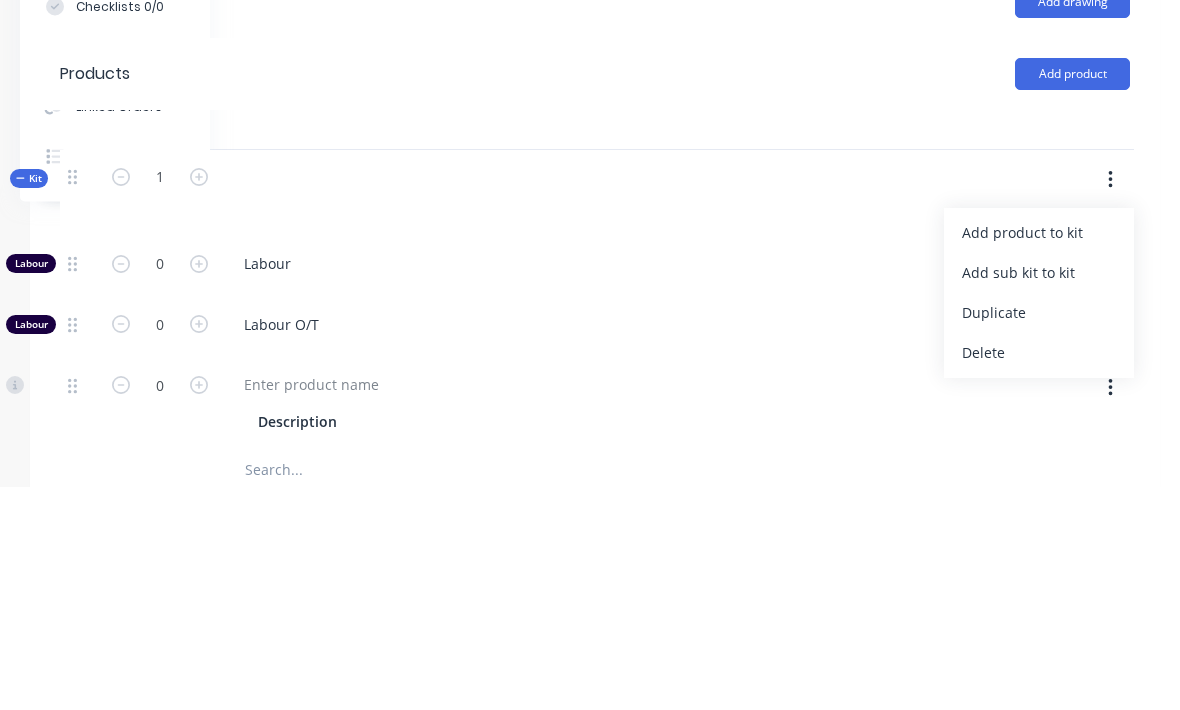 scroll, scrollTop: 582, scrollLeft: 210, axis: both 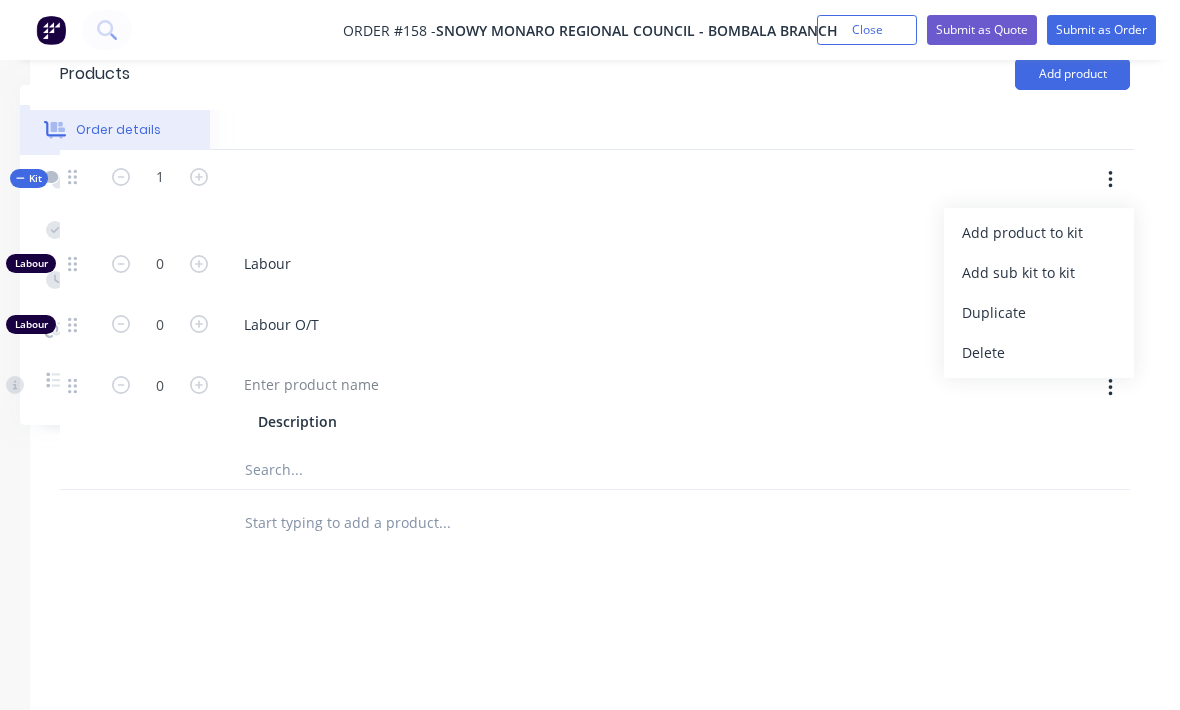 click on "Add product to kit" at bounding box center (1039, 232) 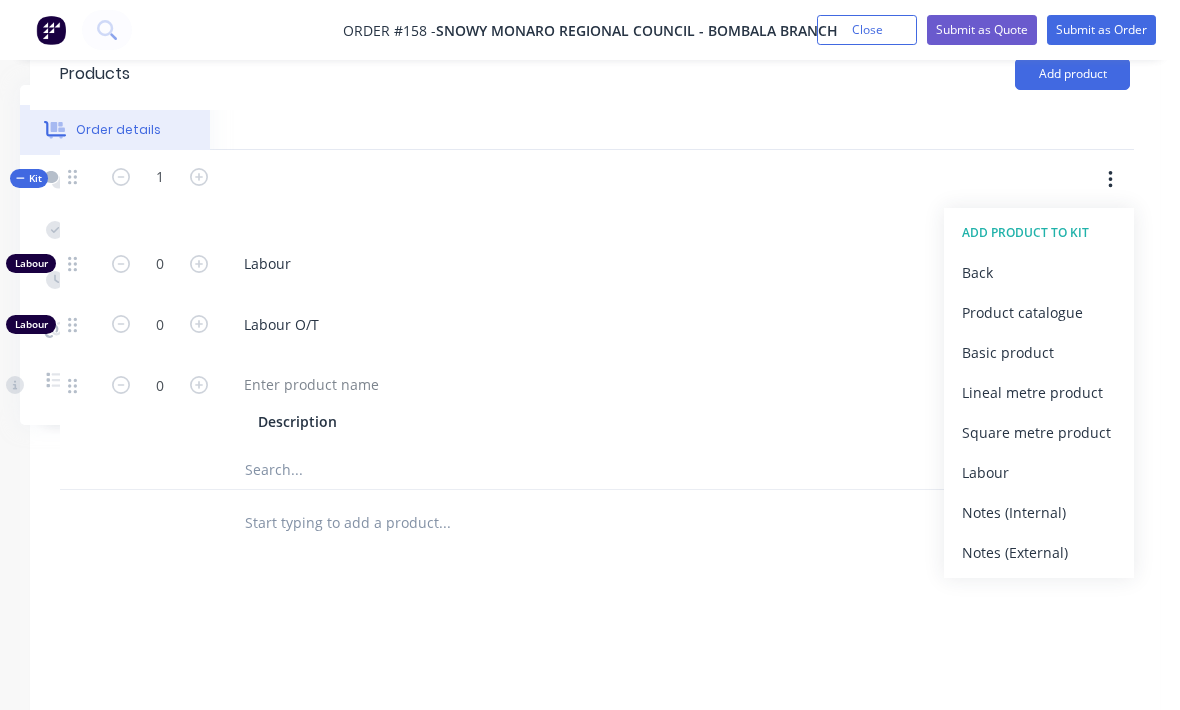 click on "Product catalogue" at bounding box center (1039, 312) 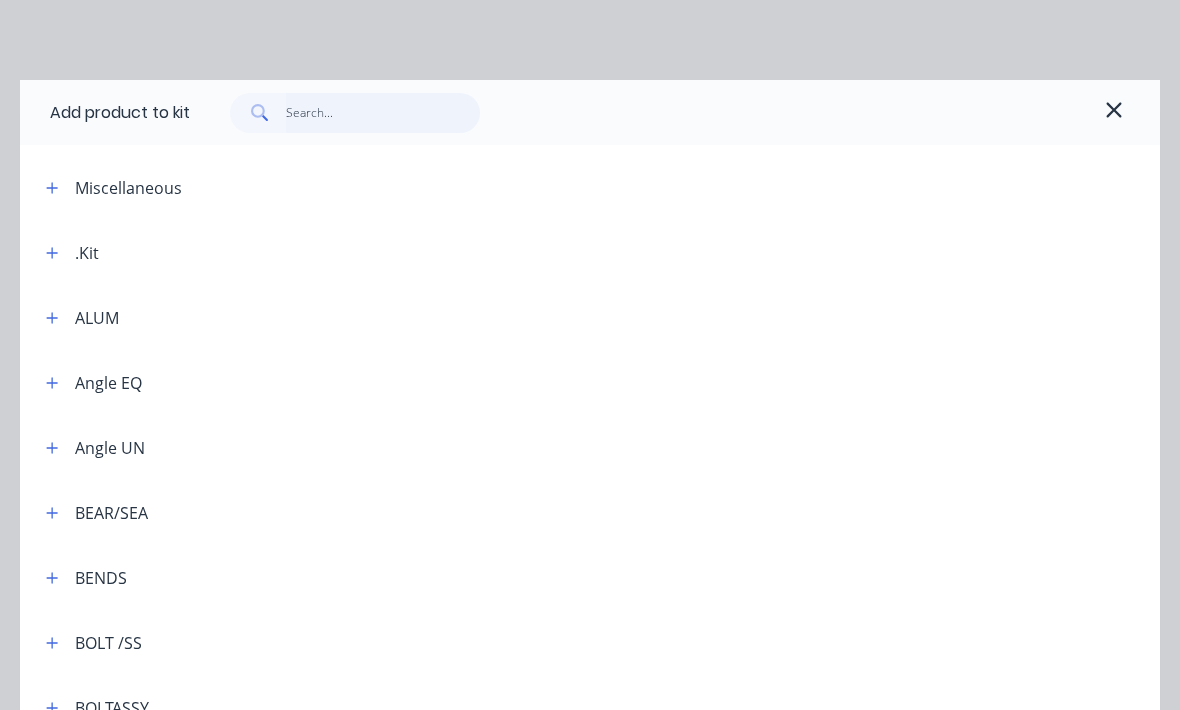 click at bounding box center (383, 113) 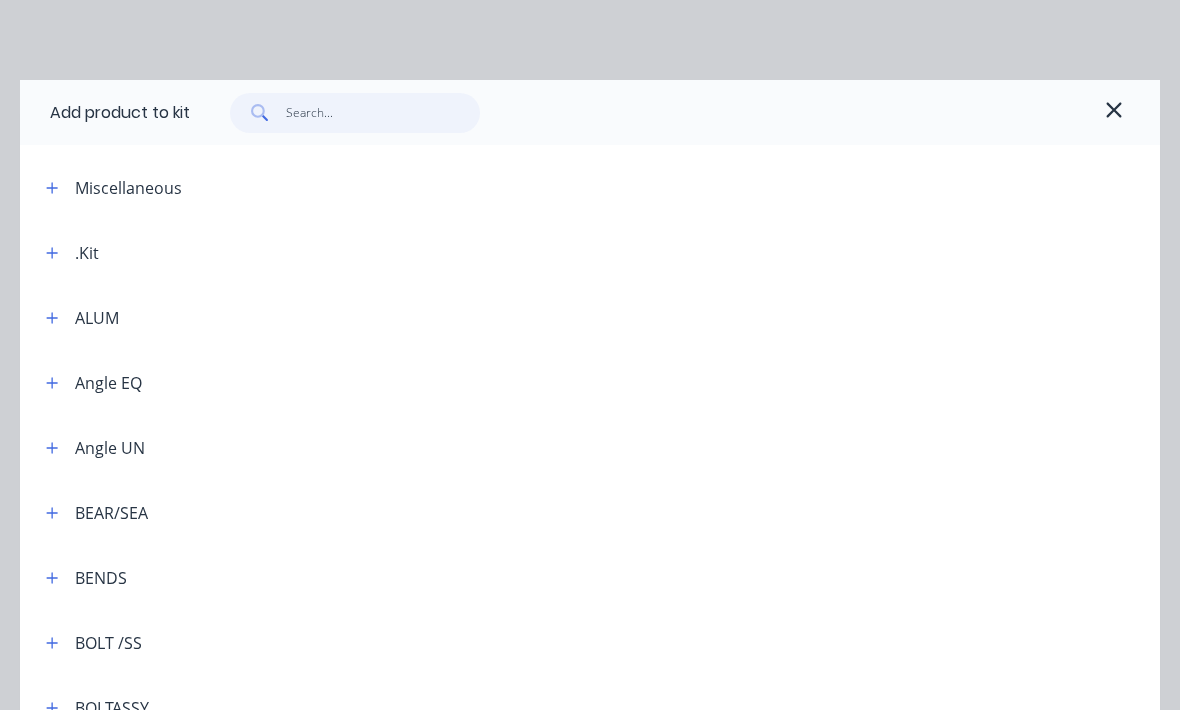 scroll, scrollTop: 581, scrollLeft: 210, axis: both 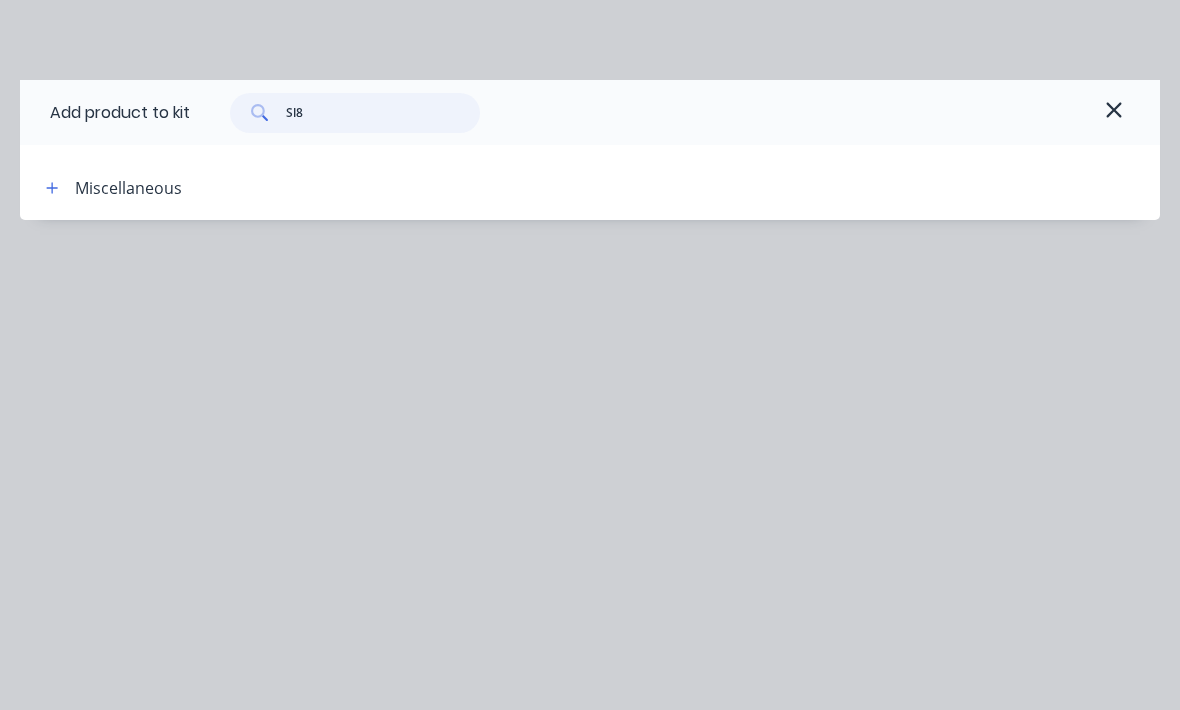 type on "Sl81" 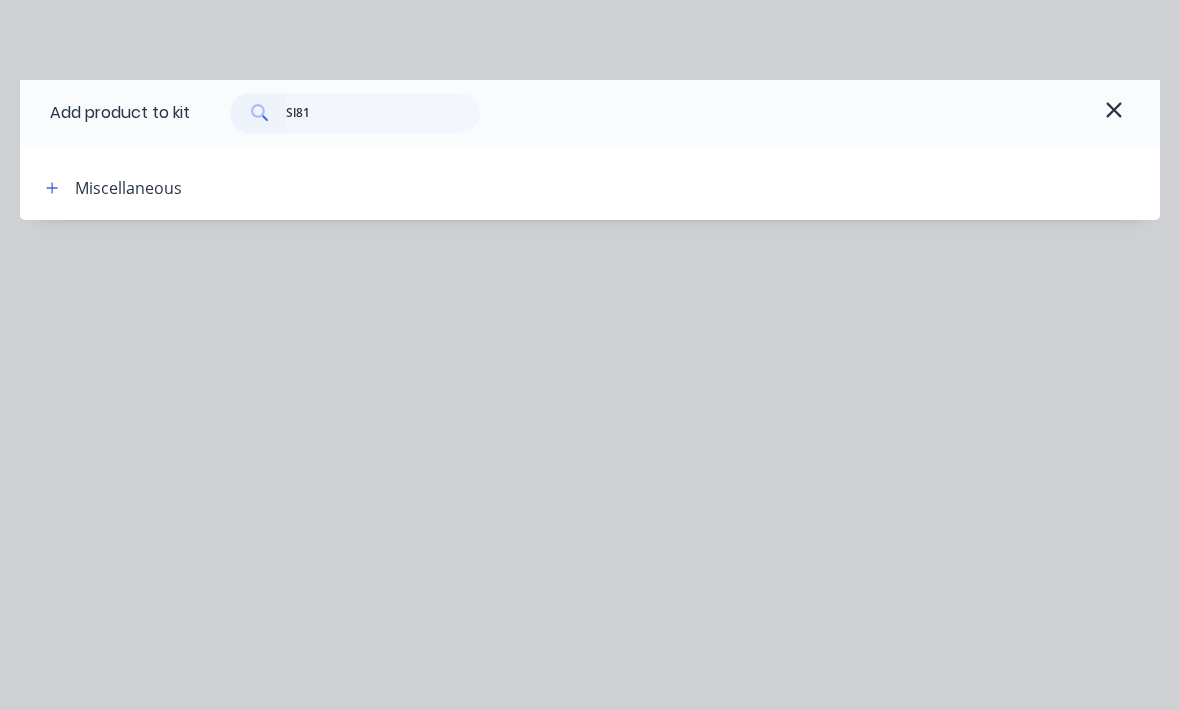 click 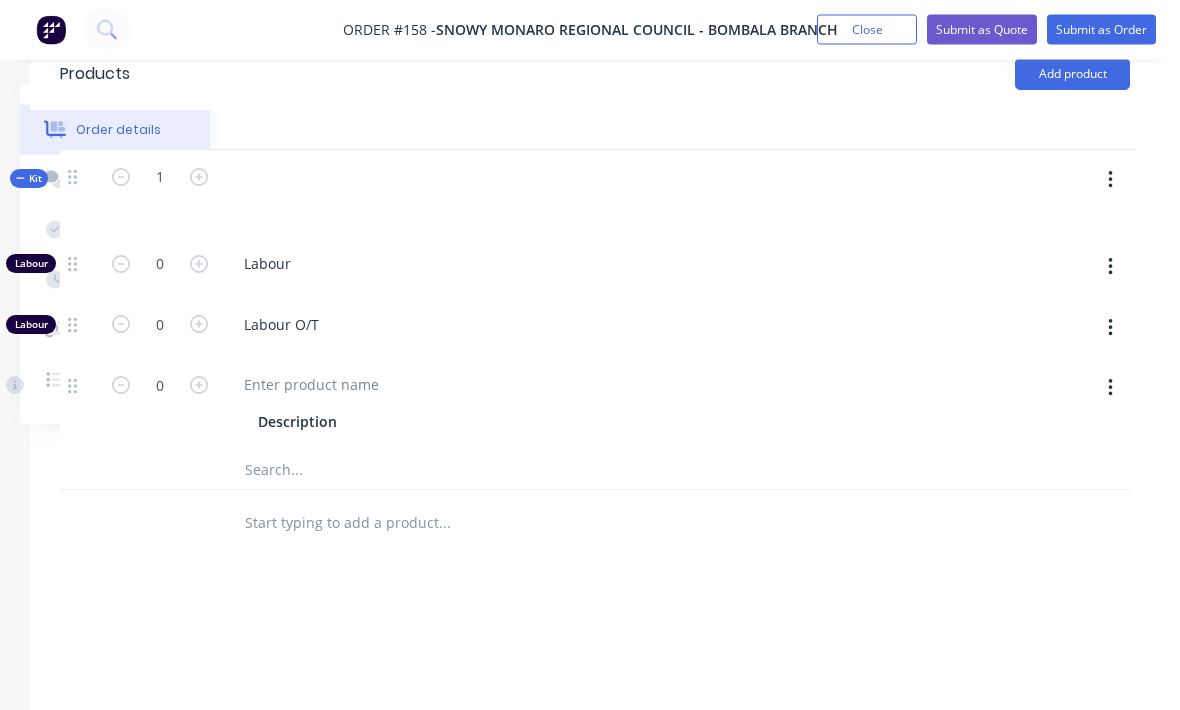 click at bounding box center [1110, 181] 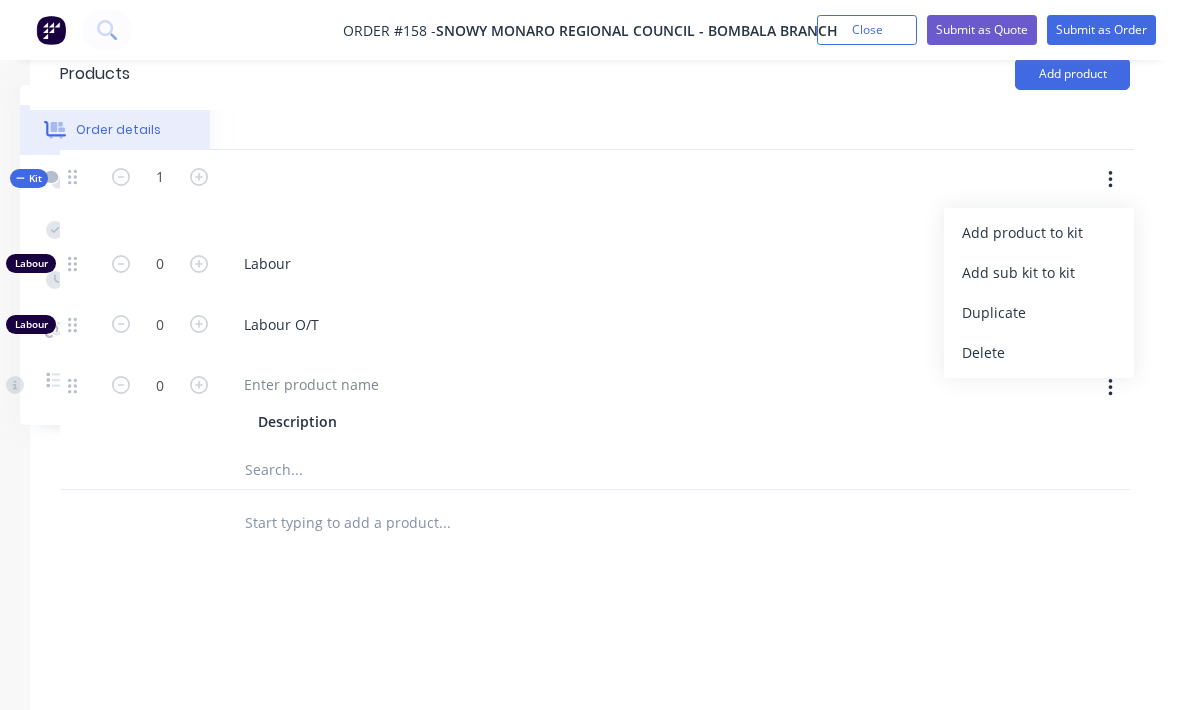 click on "Add product to kit" at bounding box center [1039, 232] 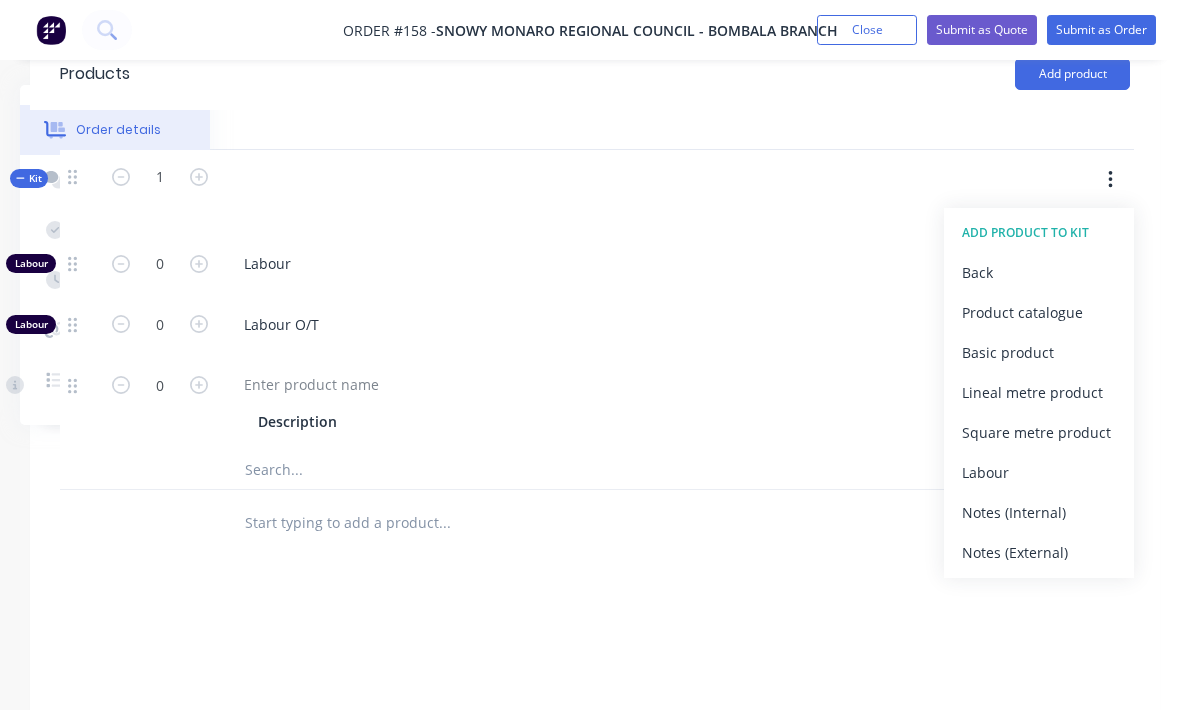 click on "Product catalogue" at bounding box center [1039, 312] 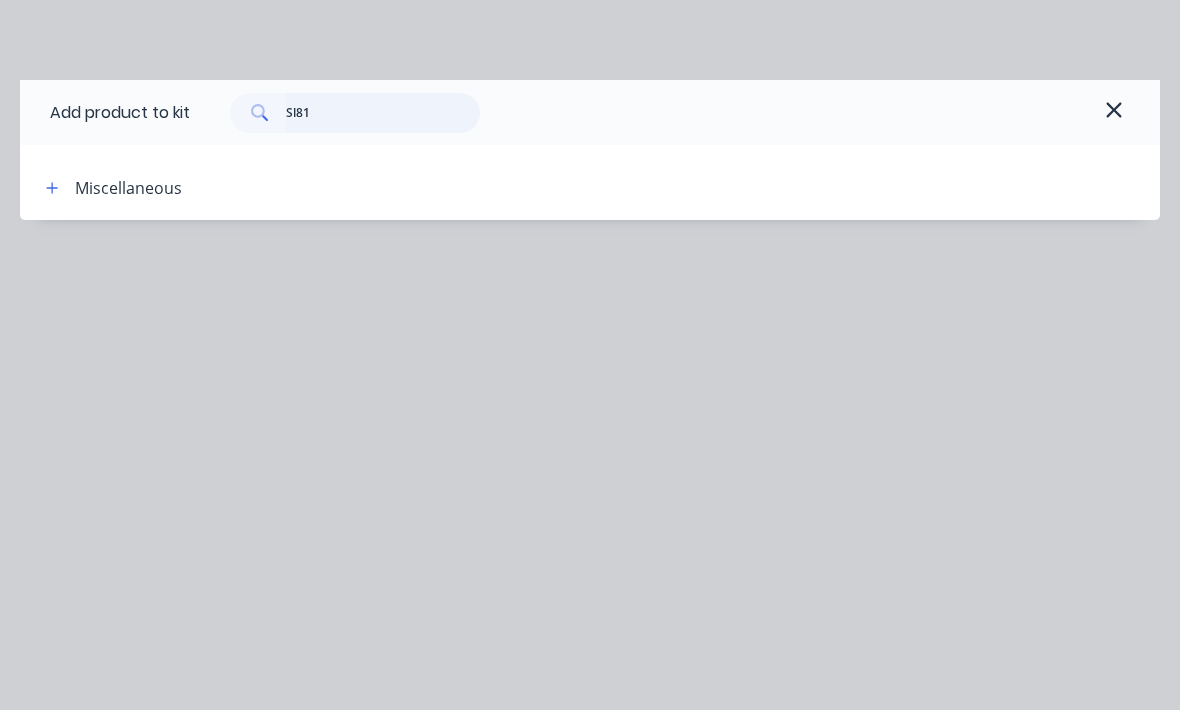 click on "Sl81" at bounding box center (383, 113) 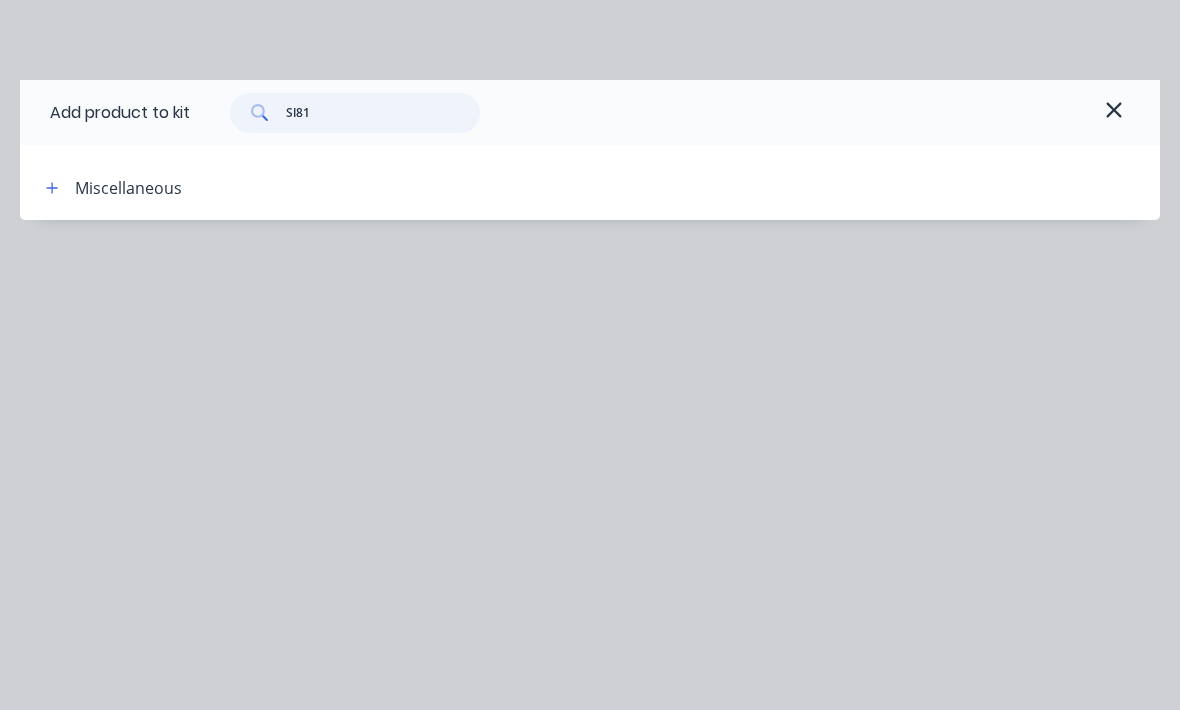 scroll, scrollTop: 581, scrollLeft: 210, axis: both 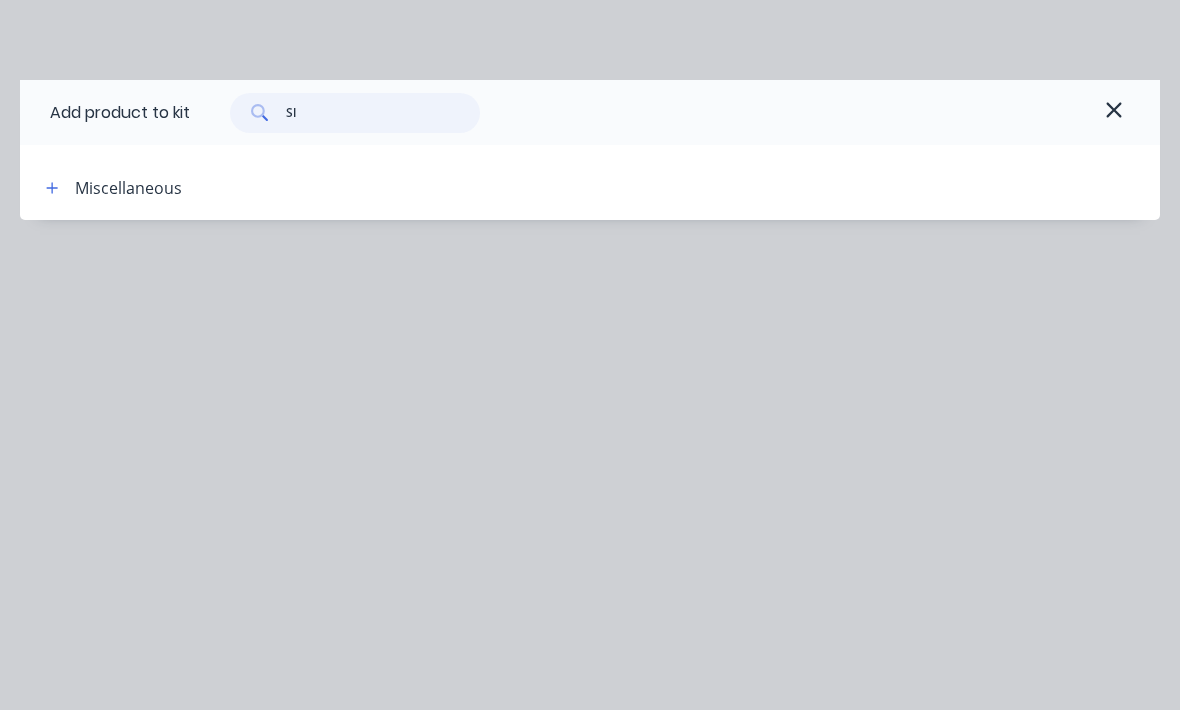 type on "S" 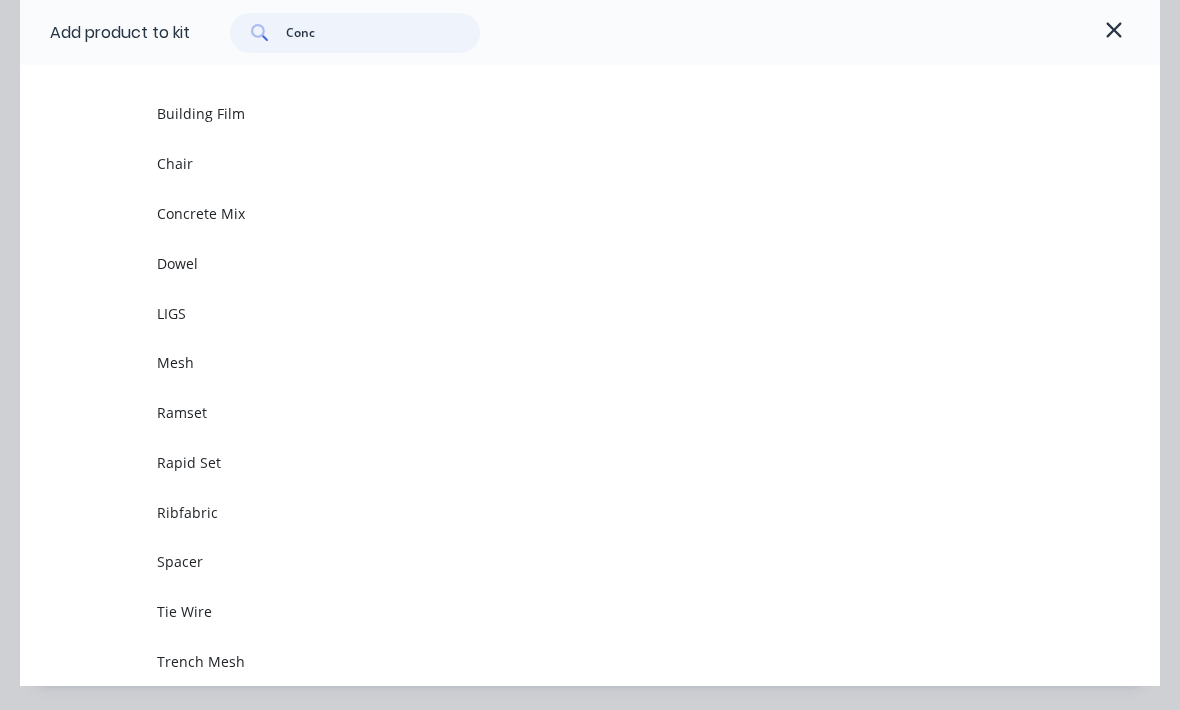 scroll, scrollTop: 194, scrollLeft: 0, axis: vertical 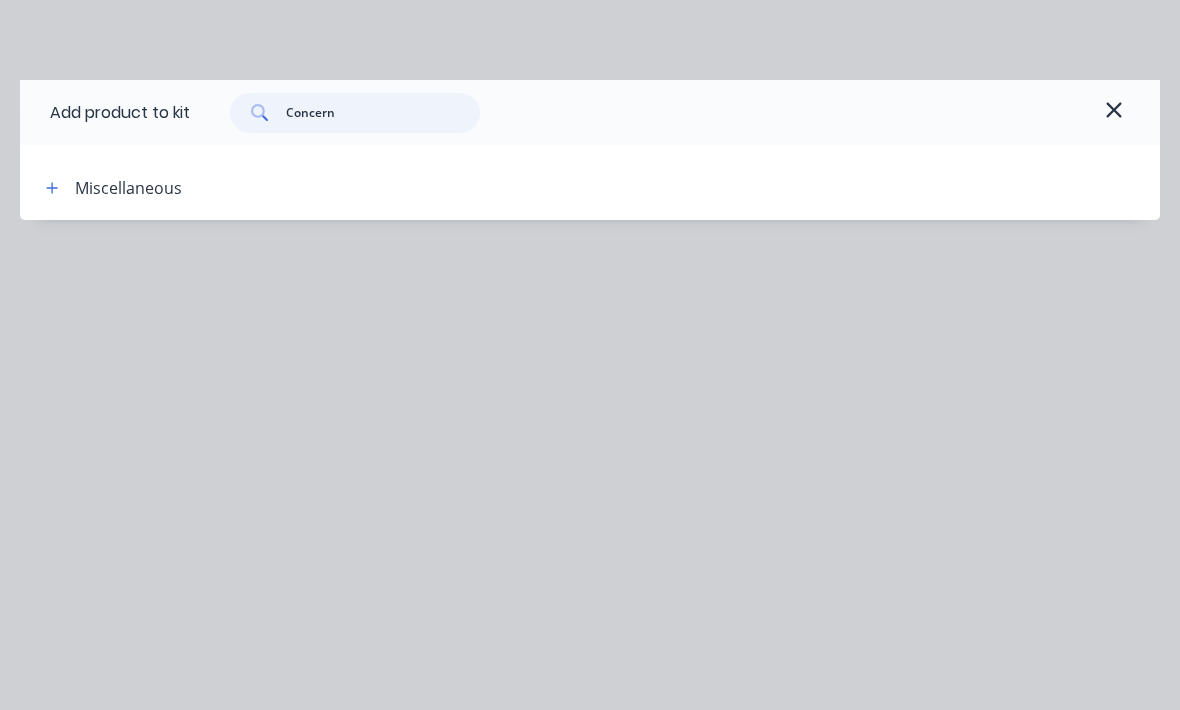 click on "Concern" at bounding box center [383, 113] 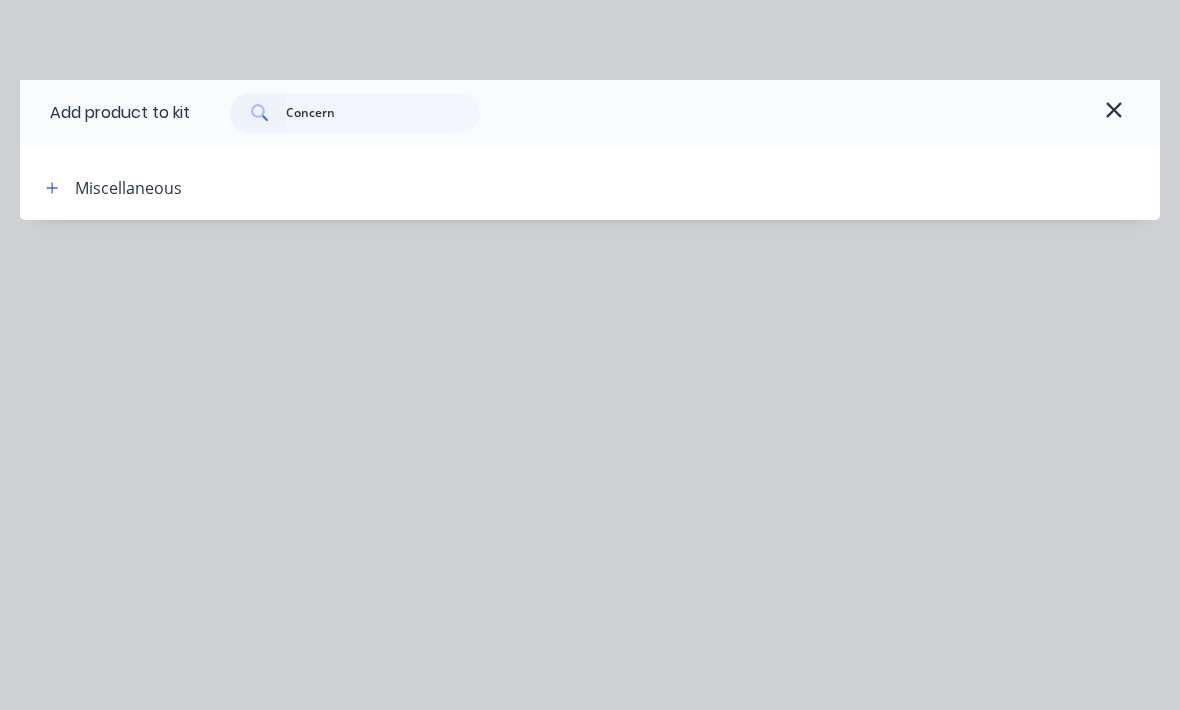 click at bounding box center [52, 187] 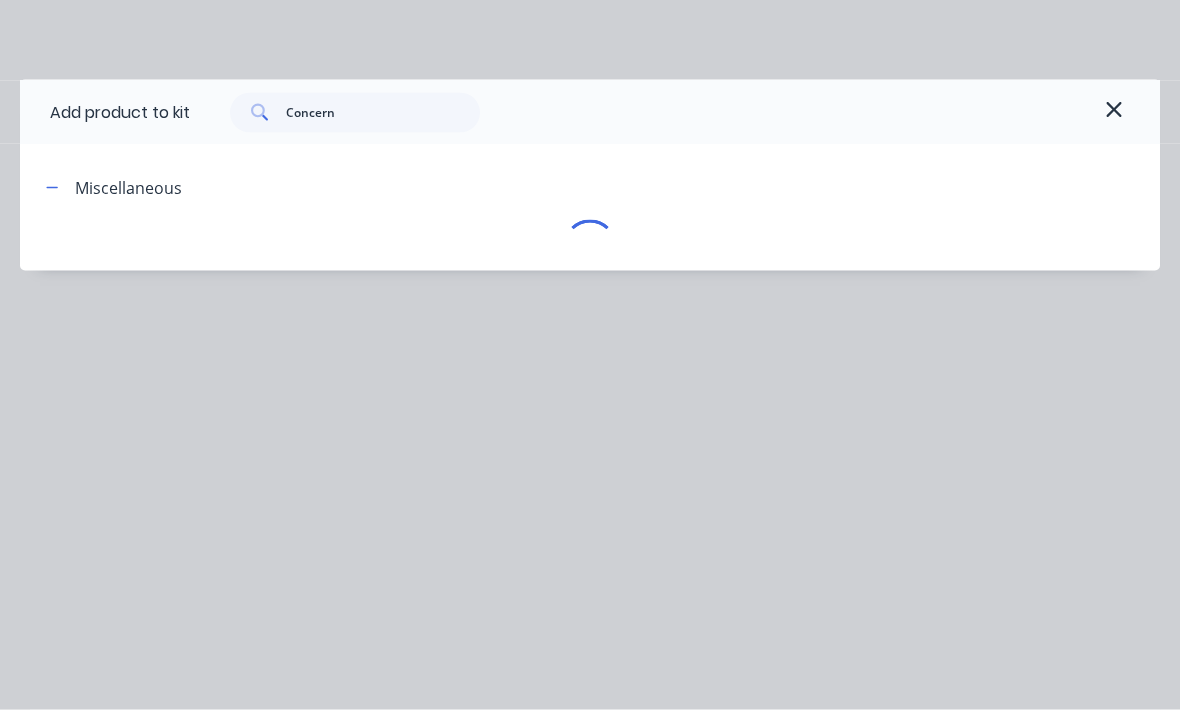 scroll, scrollTop: 582, scrollLeft: 210, axis: both 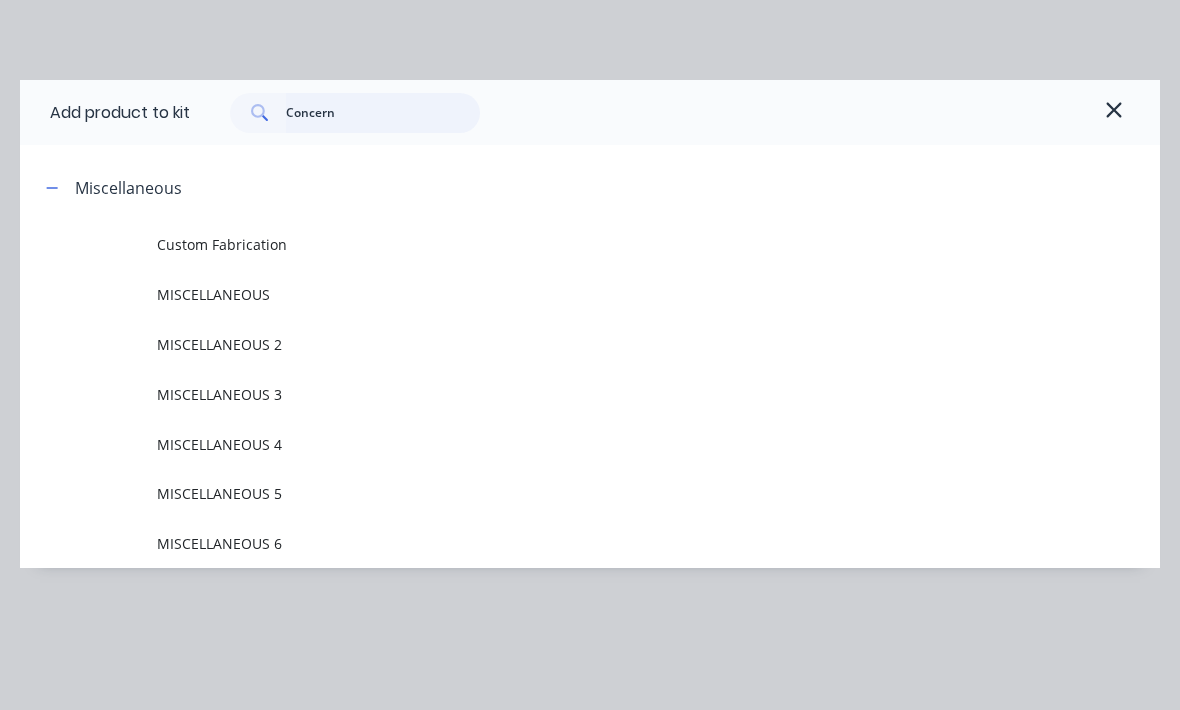 click on "Concern" at bounding box center [383, 113] 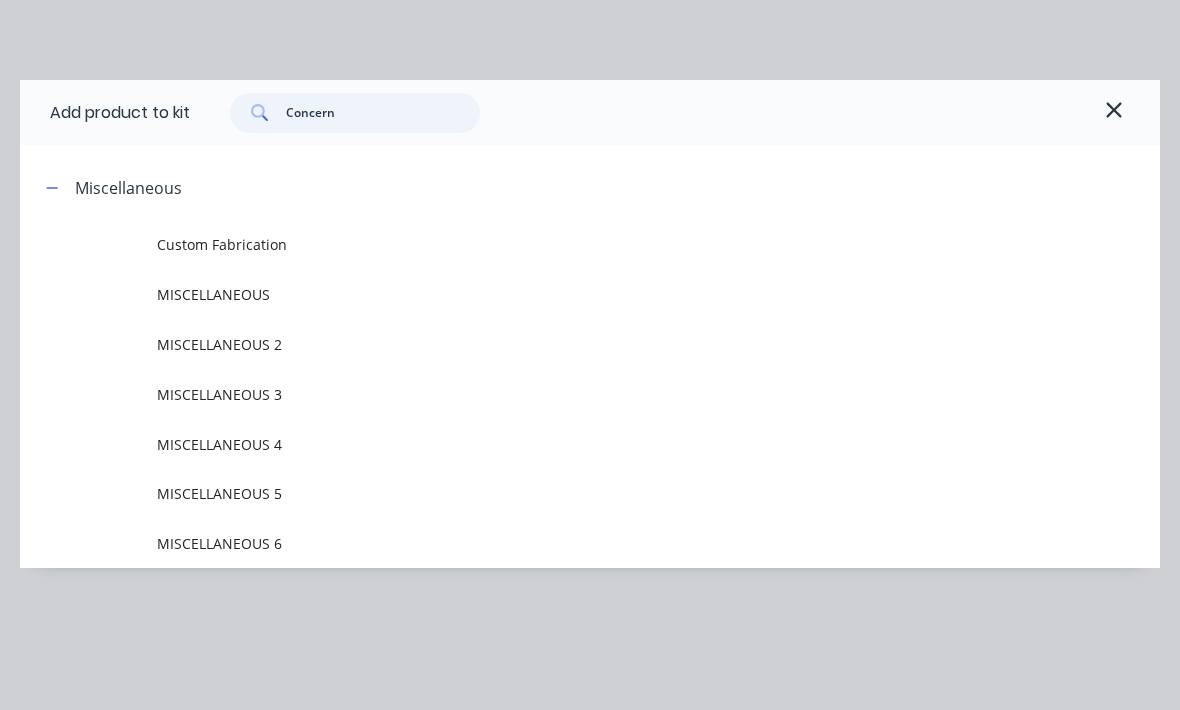 scroll, scrollTop: 581, scrollLeft: 210, axis: both 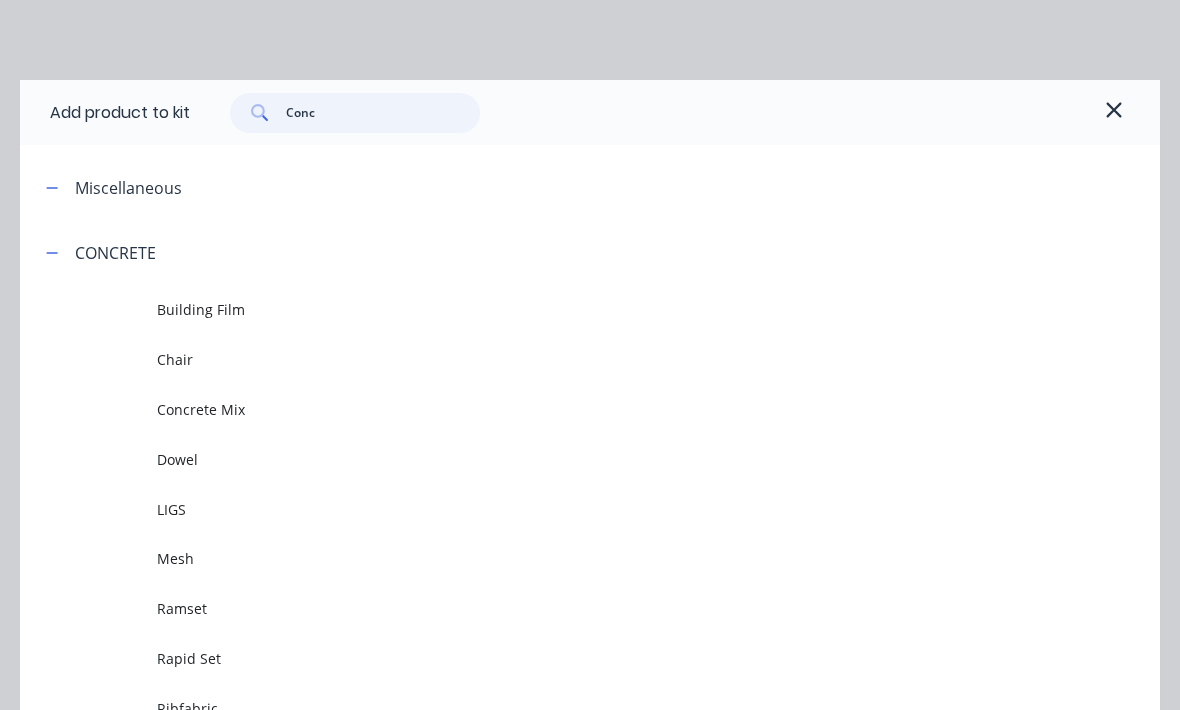type on "Concr" 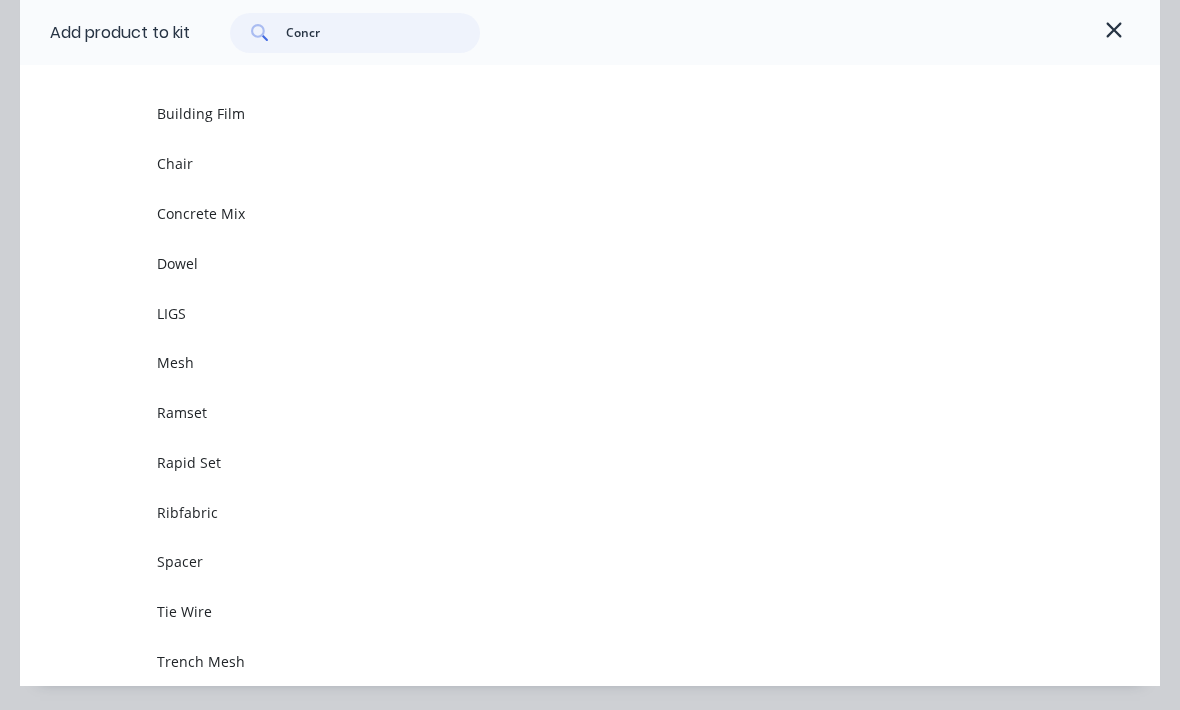 scroll, scrollTop: 194, scrollLeft: 0, axis: vertical 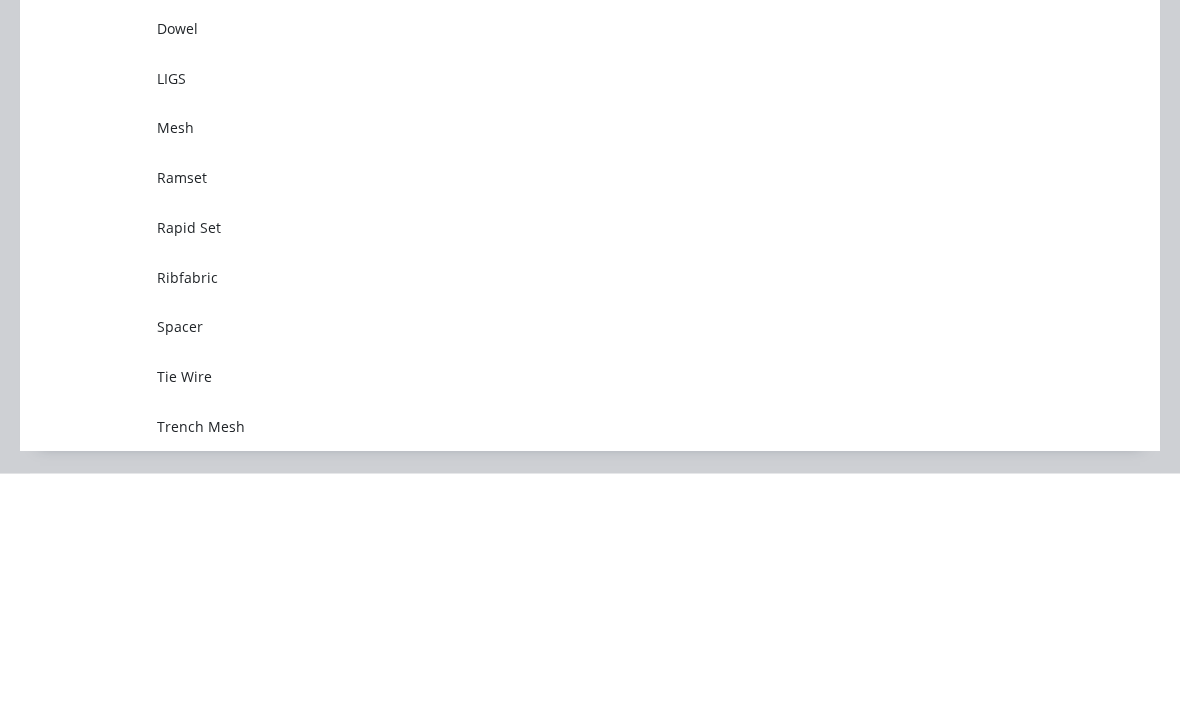 click on "Mesh" at bounding box center [558, 364] 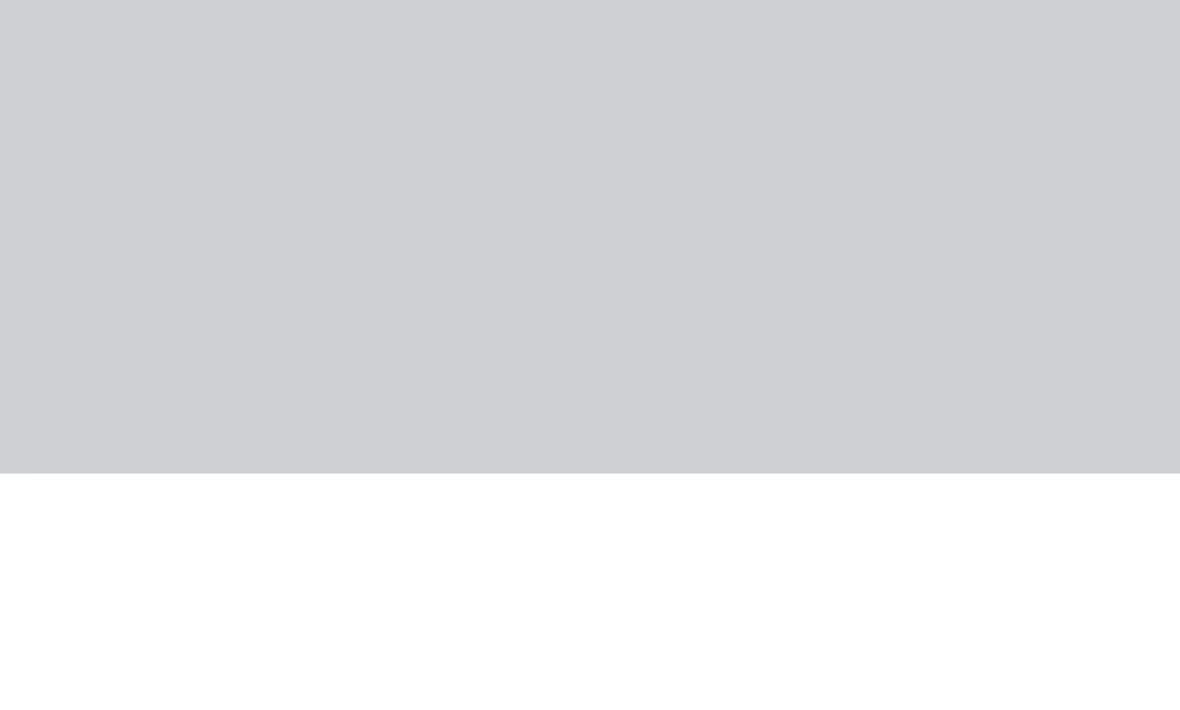 scroll, scrollTop: 741, scrollLeft: 210, axis: both 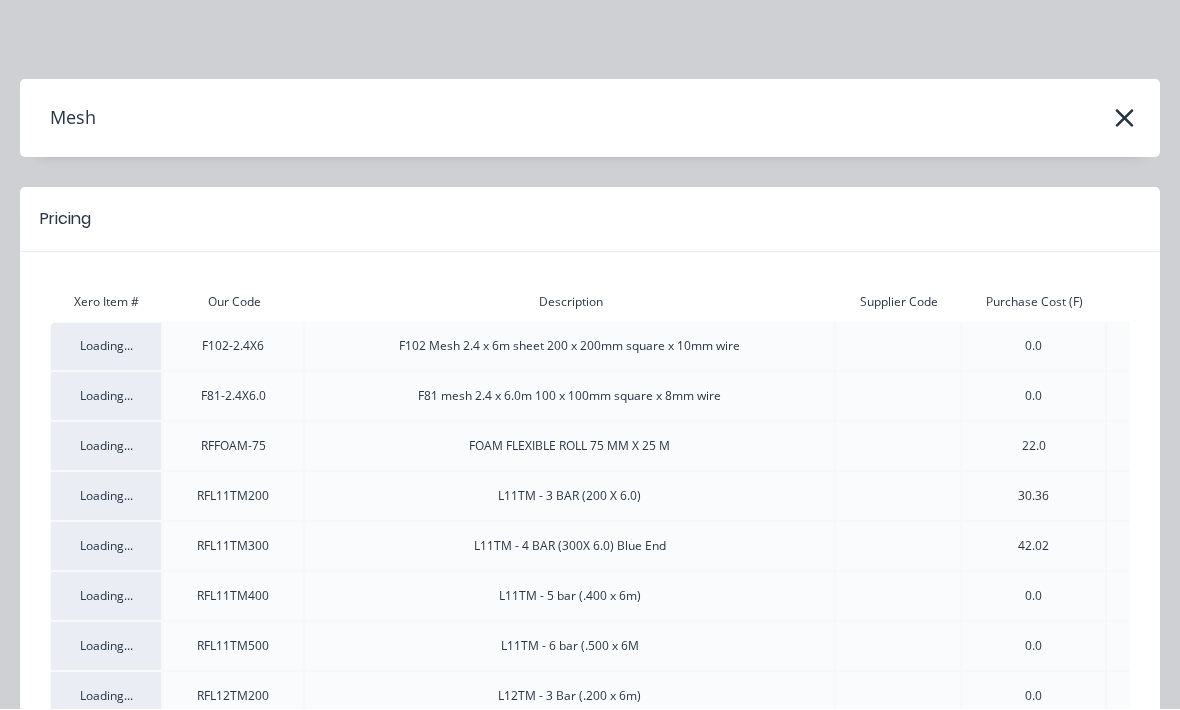 click 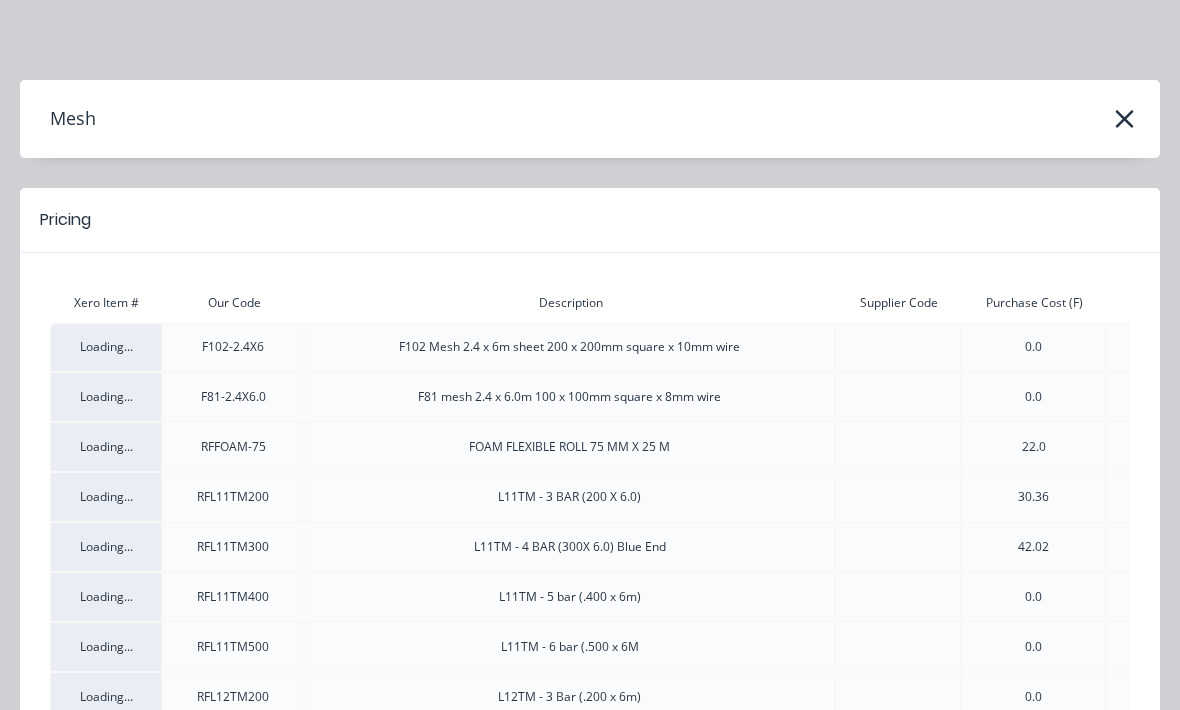 scroll, scrollTop: 0, scrollLeft: 210, axis: horizontal 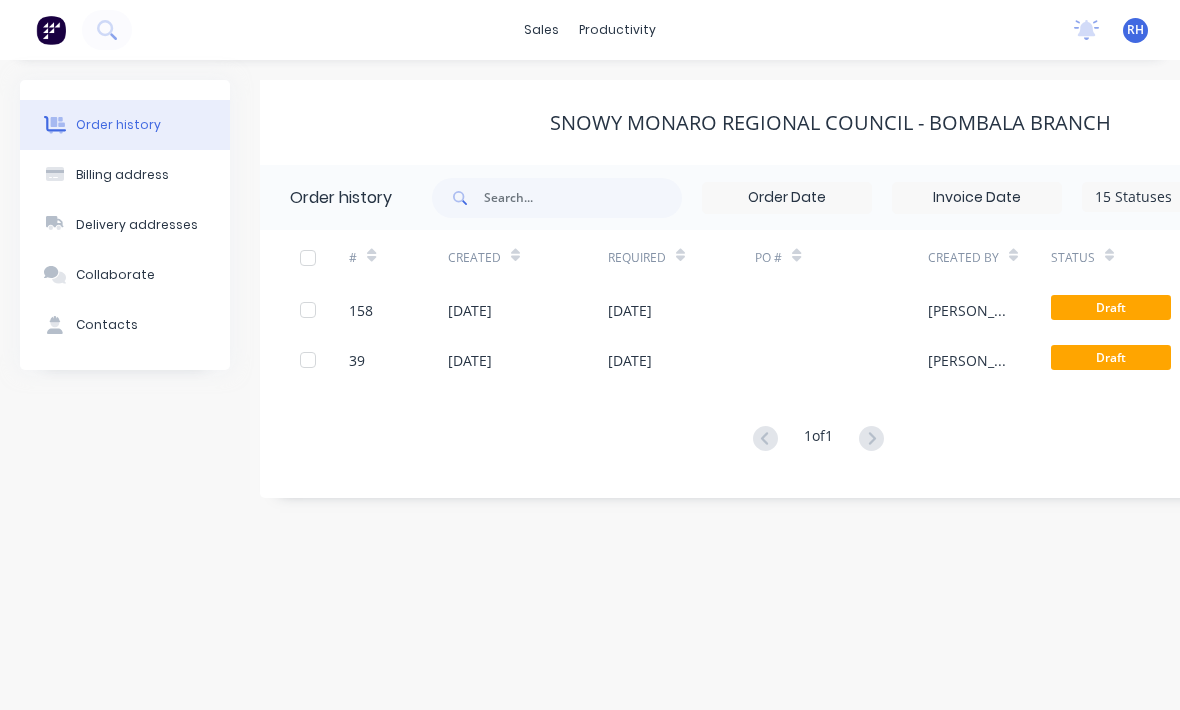 click on "[DATE]" at bounding box center [682, 310] 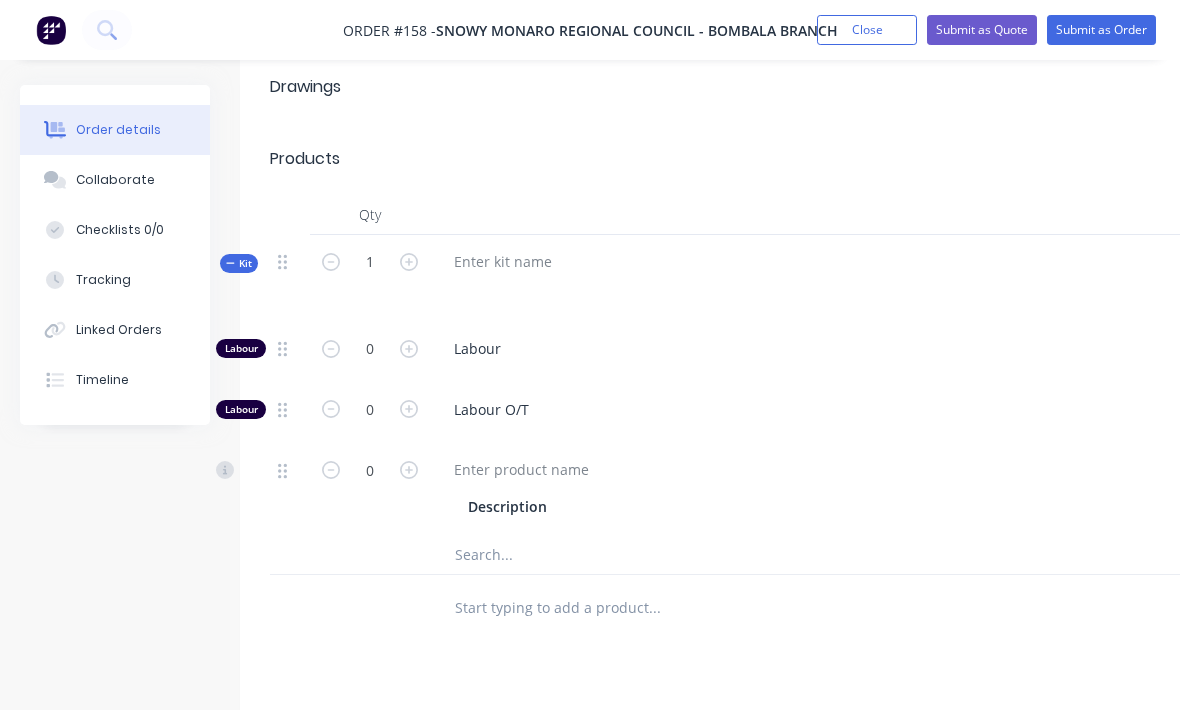 scroll, scrollTop: 499, scrollLeft: 0, axis: vertical 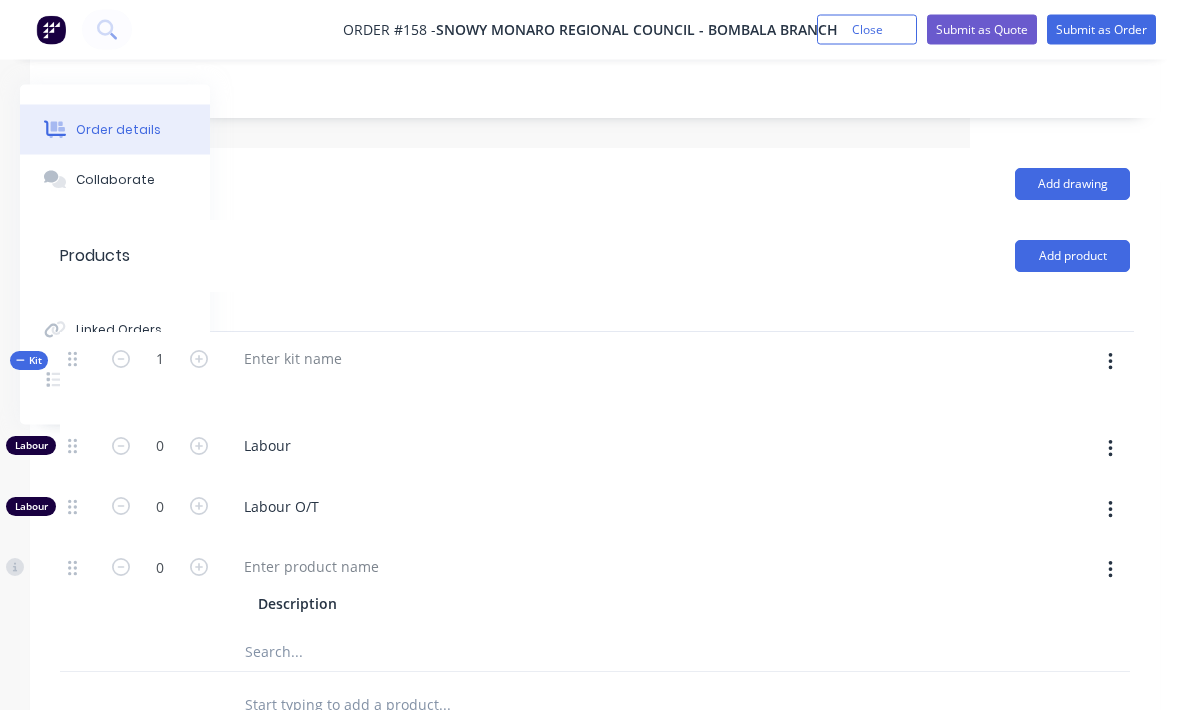 click at bounding box center (1110, 363) 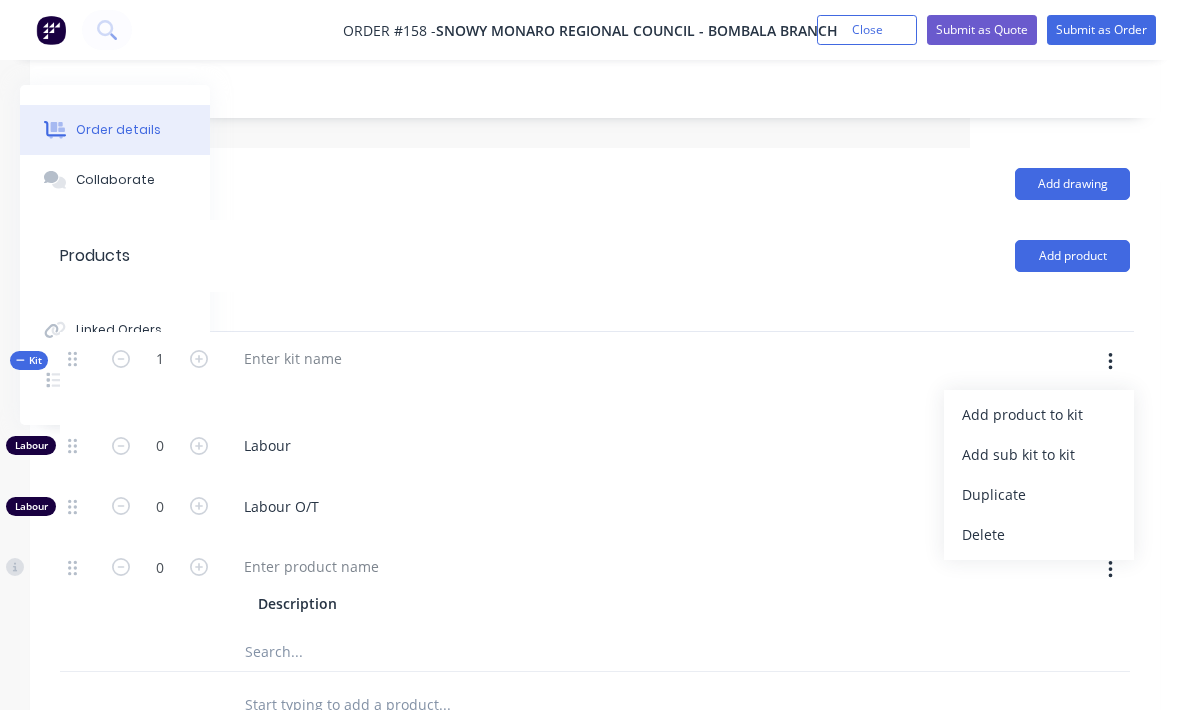 click on "Add product to kit" at bounding box center [1039, 414] 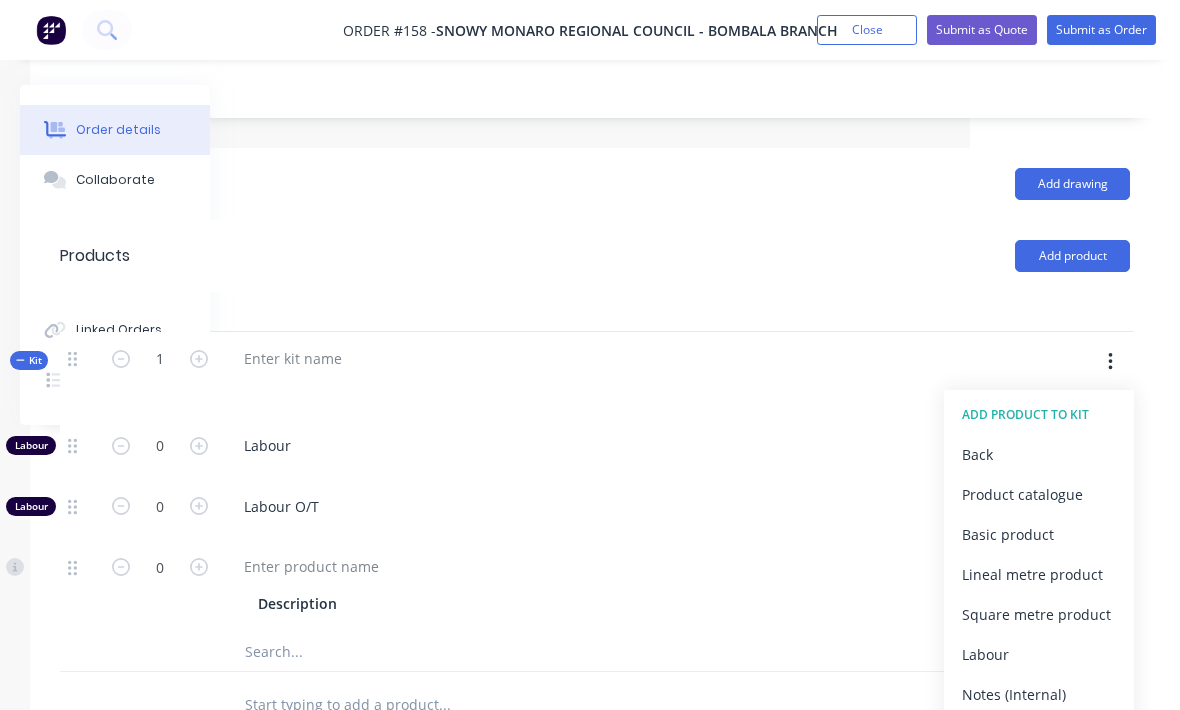 click on "Product catalogue" at bounding box center (1039, 494) 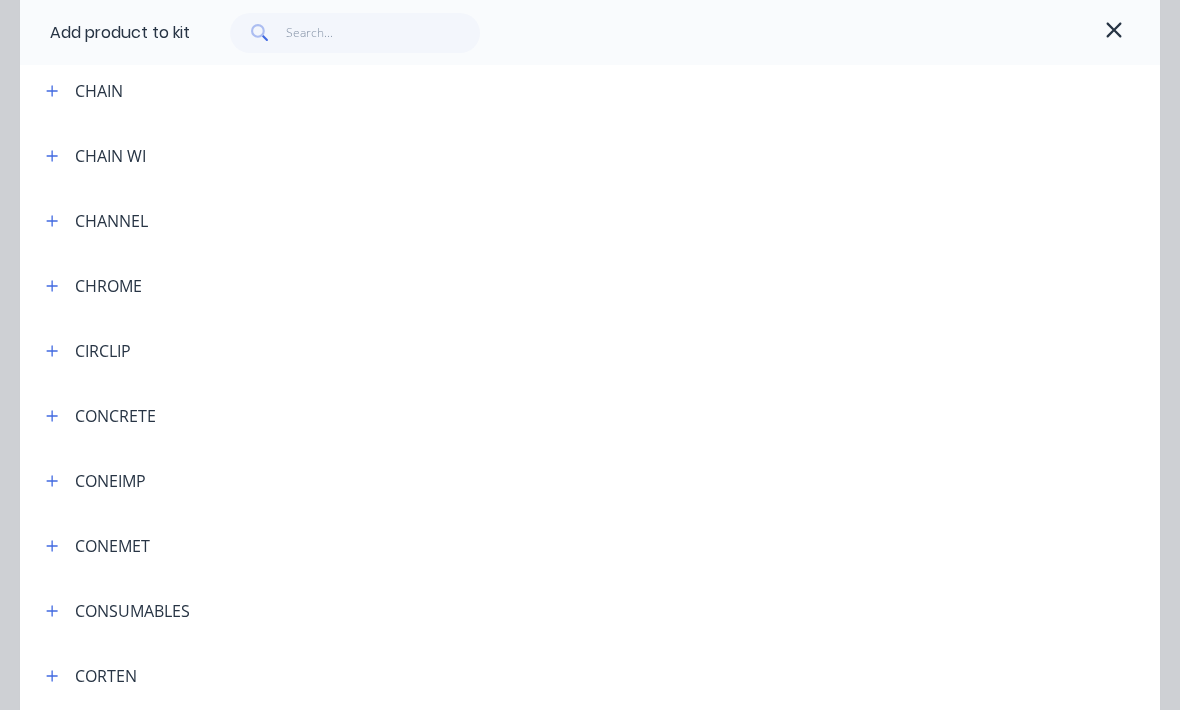 scroll, scrollTop: 1526, scrollLeft: 0, axis: vertical 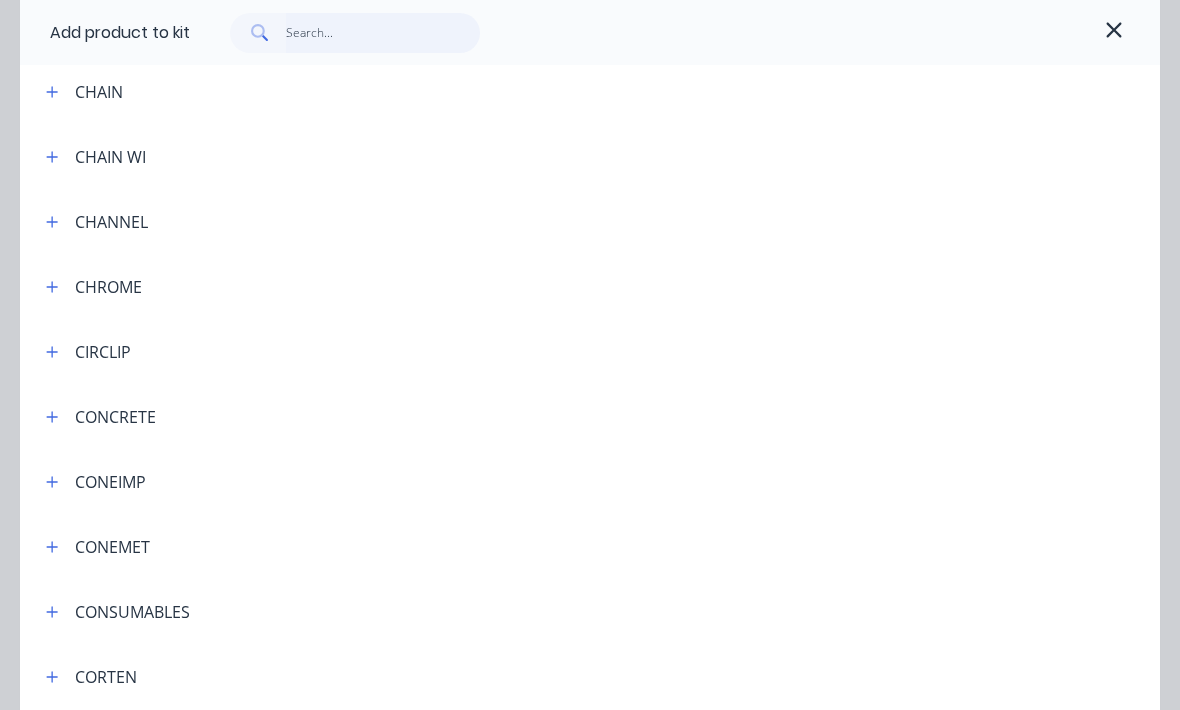 click at bounding box center [383, 33] 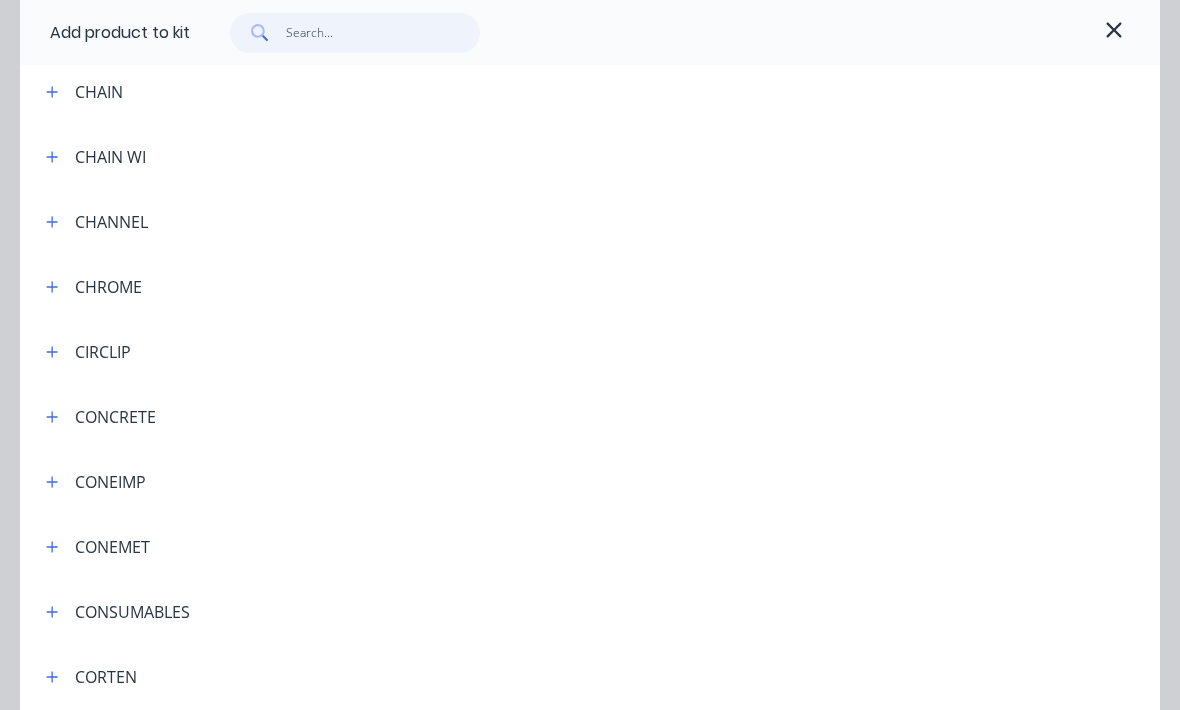 scroll, scrollTop: 399, scrollLeft: 210, axis: both 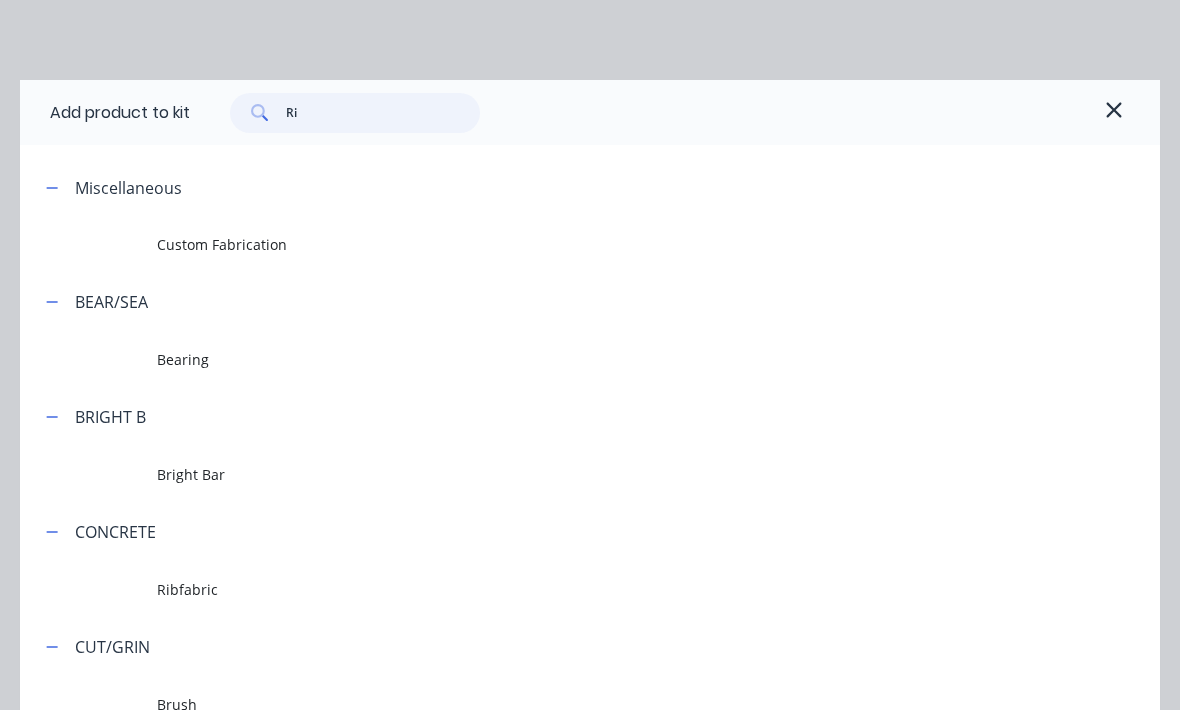 type on "Rib" 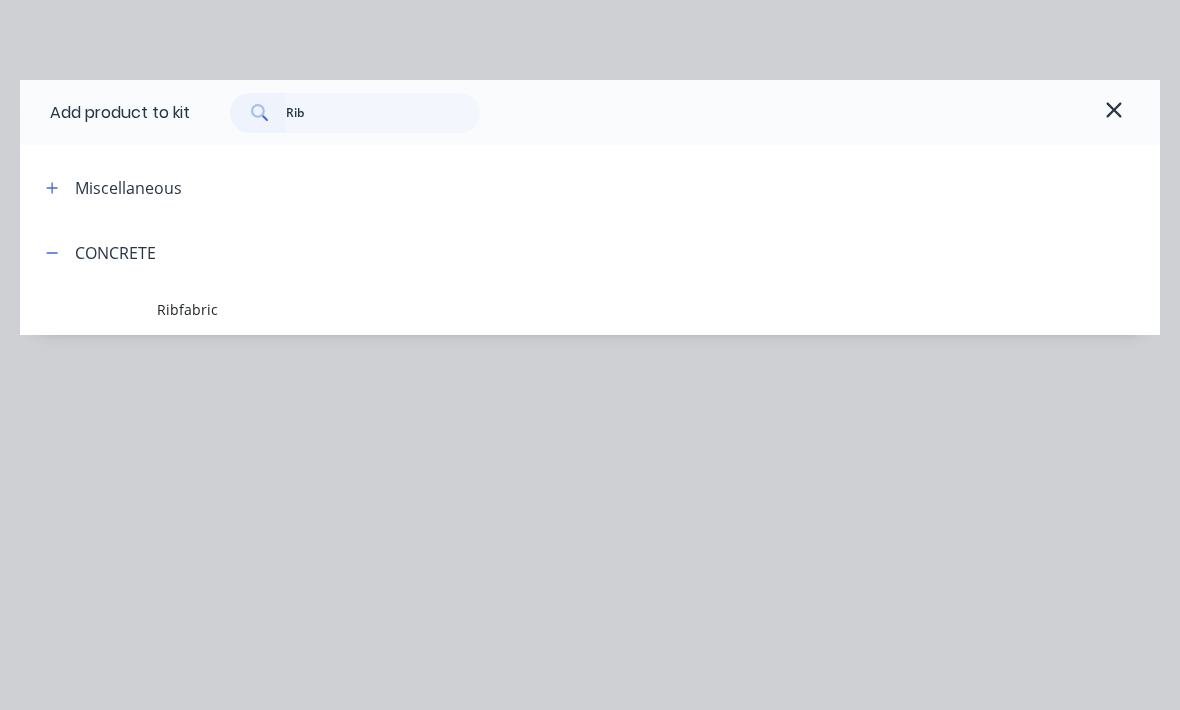 click on "Ribfabric" at bounding box center (558, 309) 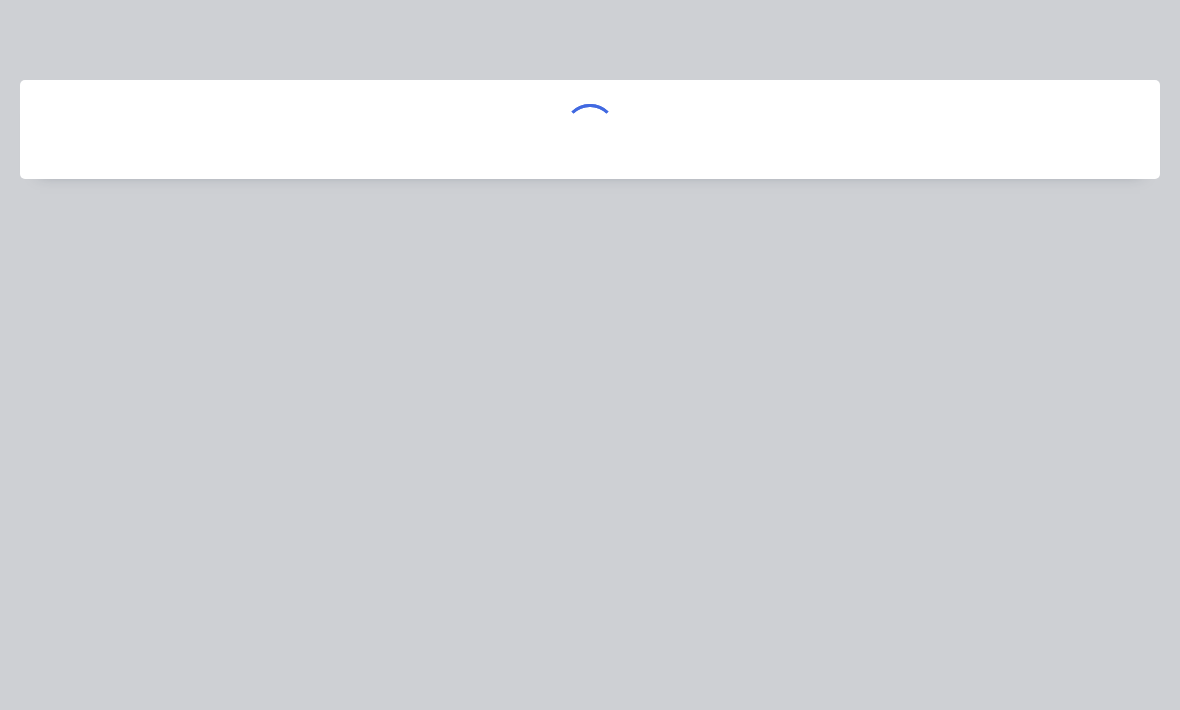 scroll, scrollTop: 400, scrollLeft: 210, axis: both 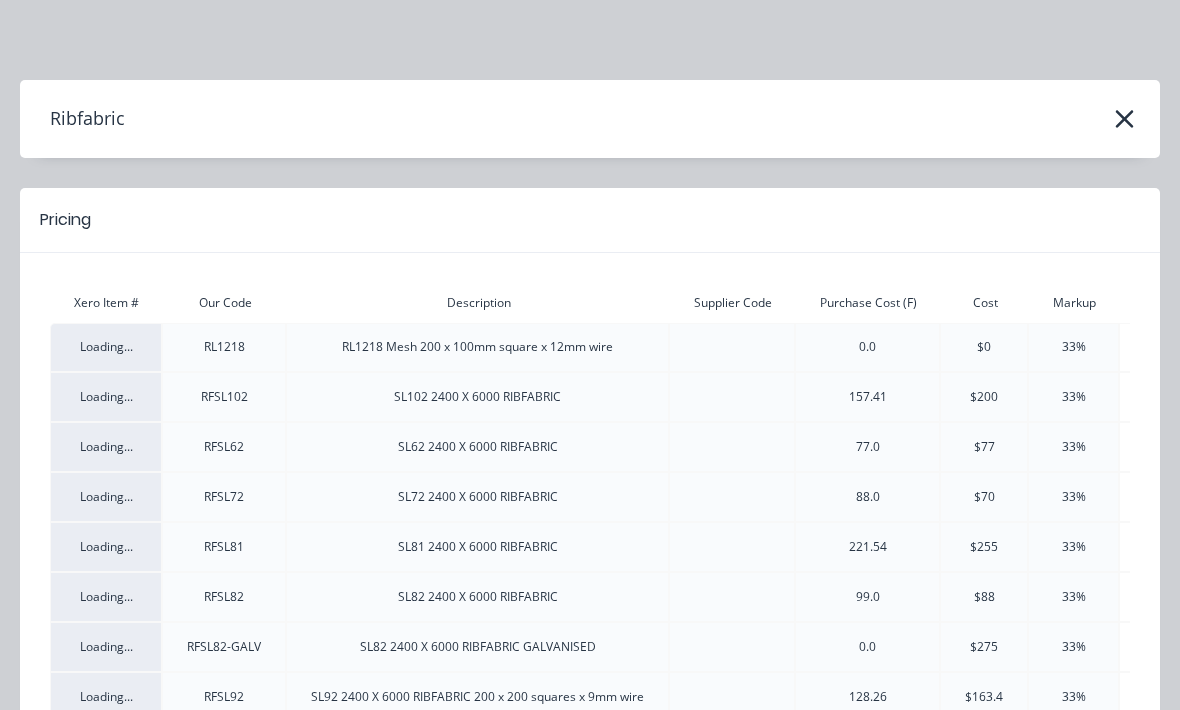 click on "SL82 2400 X 6000 RIBFABRIC" at bounding box center [477, 597] 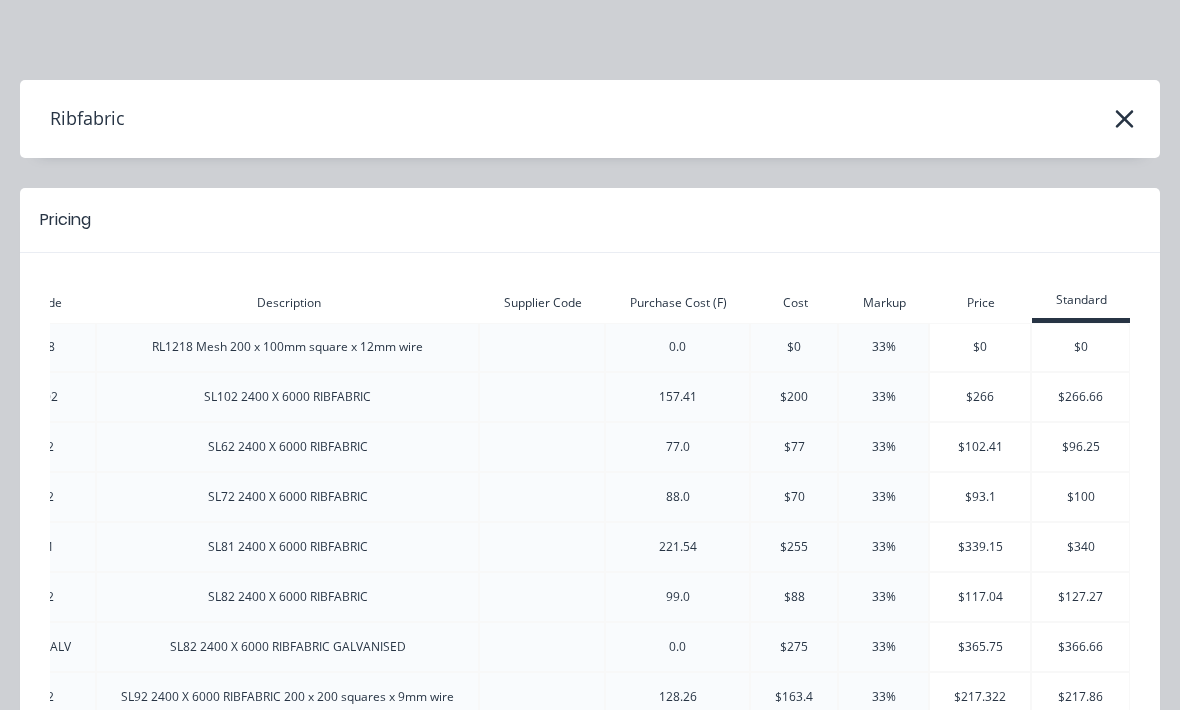scroll, scrollTop: 0, scrollLeft: 188, axis: horizontal 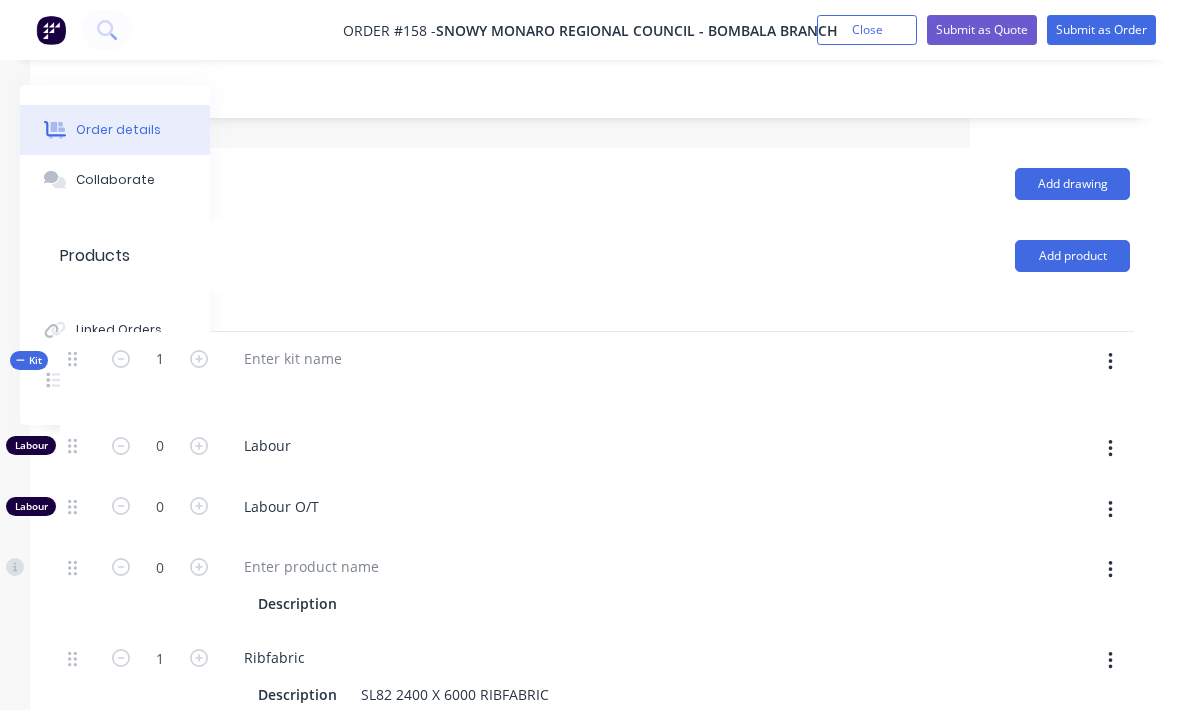 click at bounding box center (199, 656) 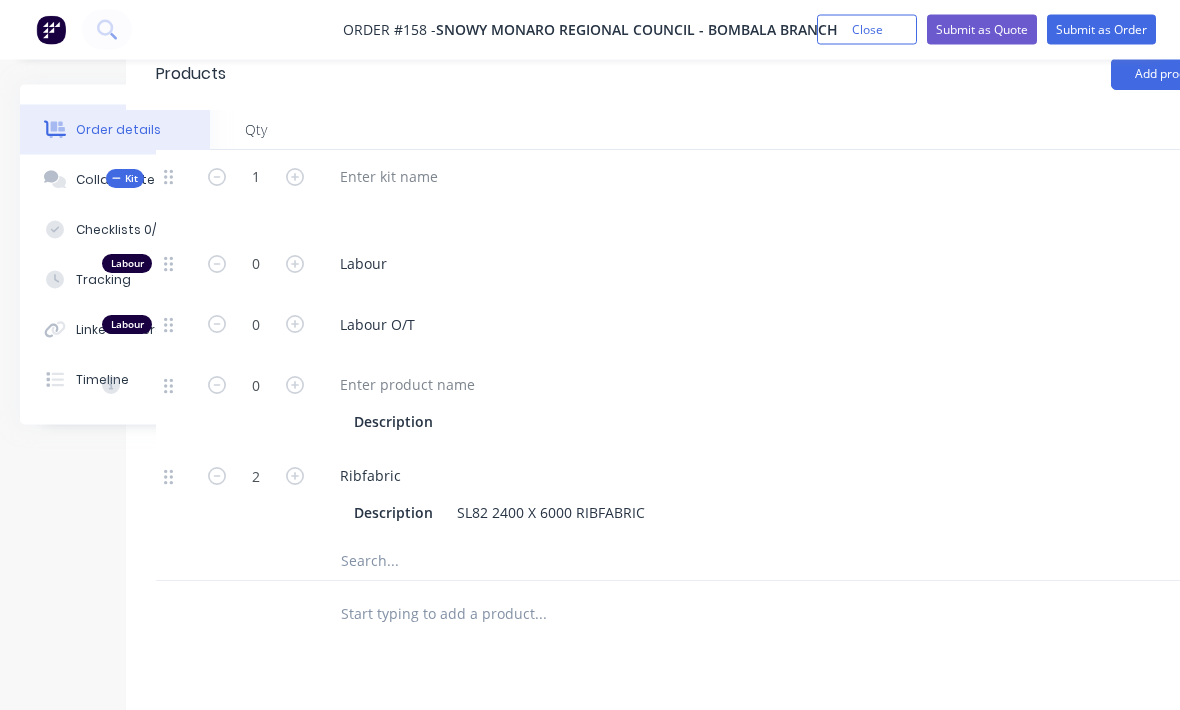 scroll, scrollTop: 582, scrollLeft: 114, axis: both 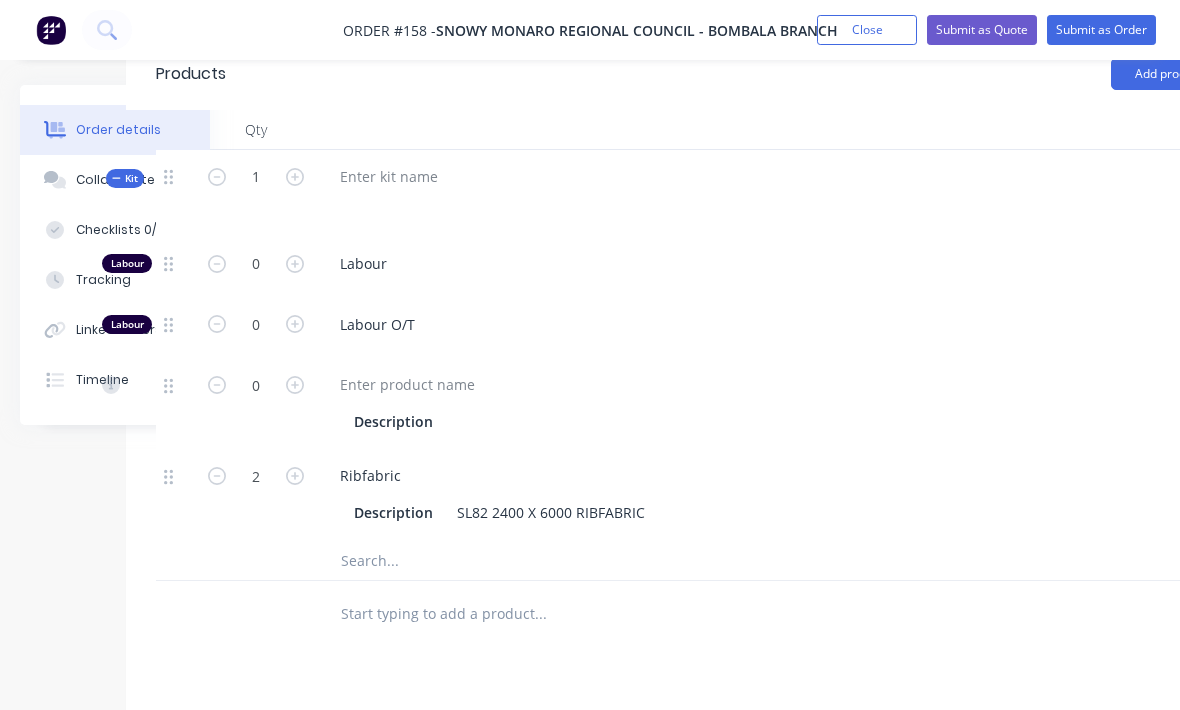 click on "Tracking" at bounding box center [103, 280] 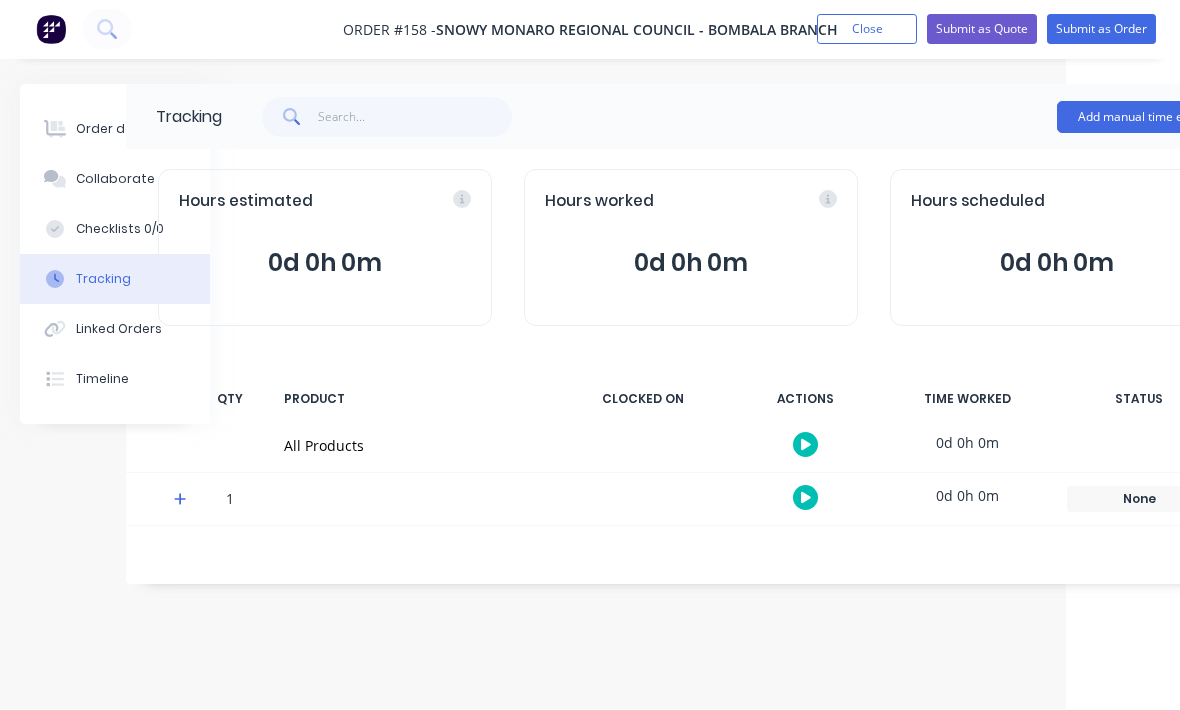 click on "Add manual time entry" at bounding box center [1141, 118] 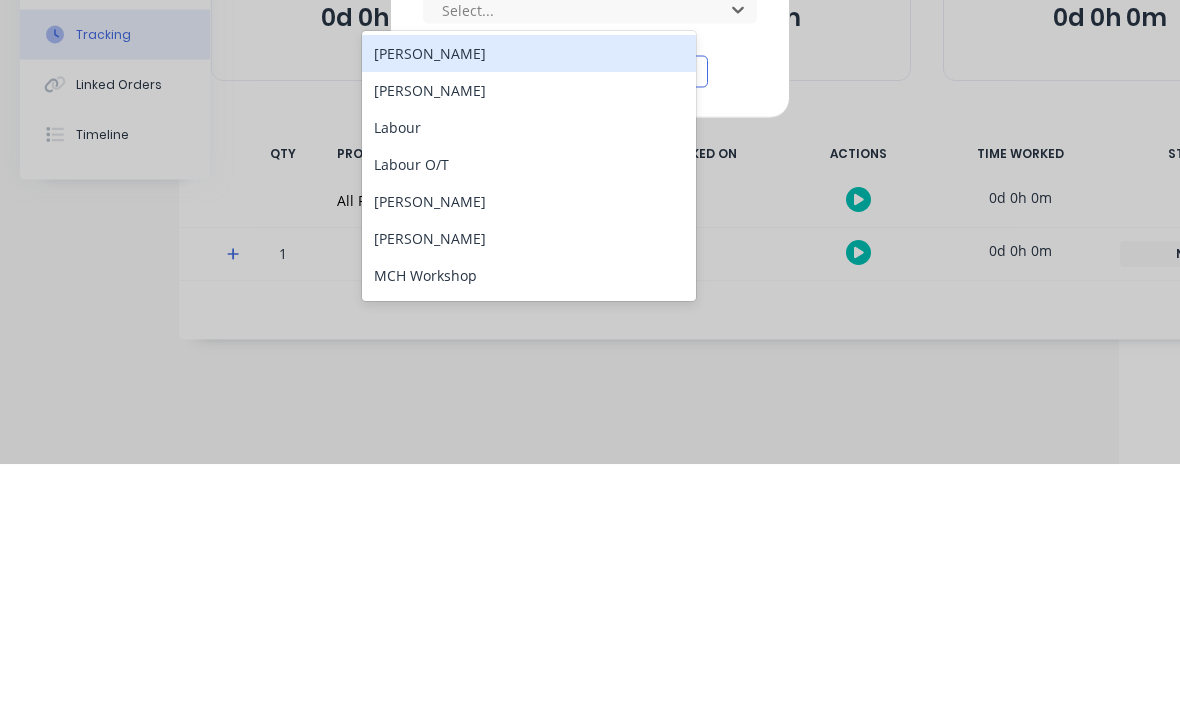 scroll, scrollTop: 0, scrollLeft: 65, axis: horizontal 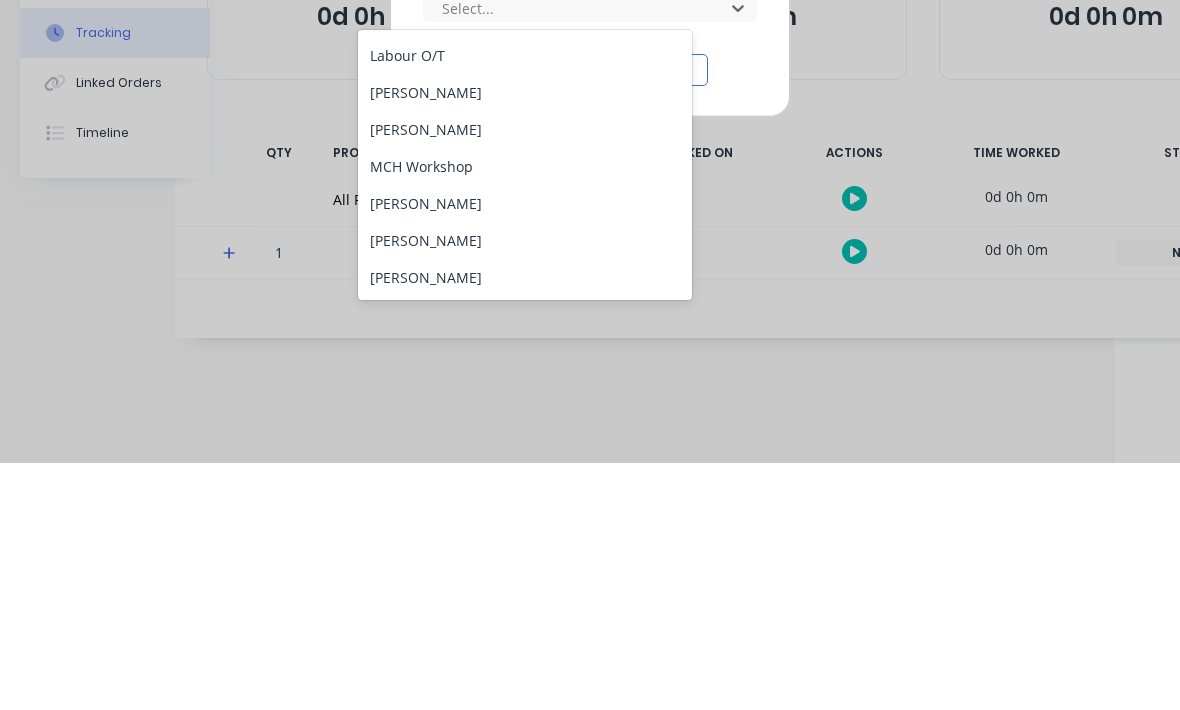 click on "[PERSON_NAME]" at bounding box center [525, 450] 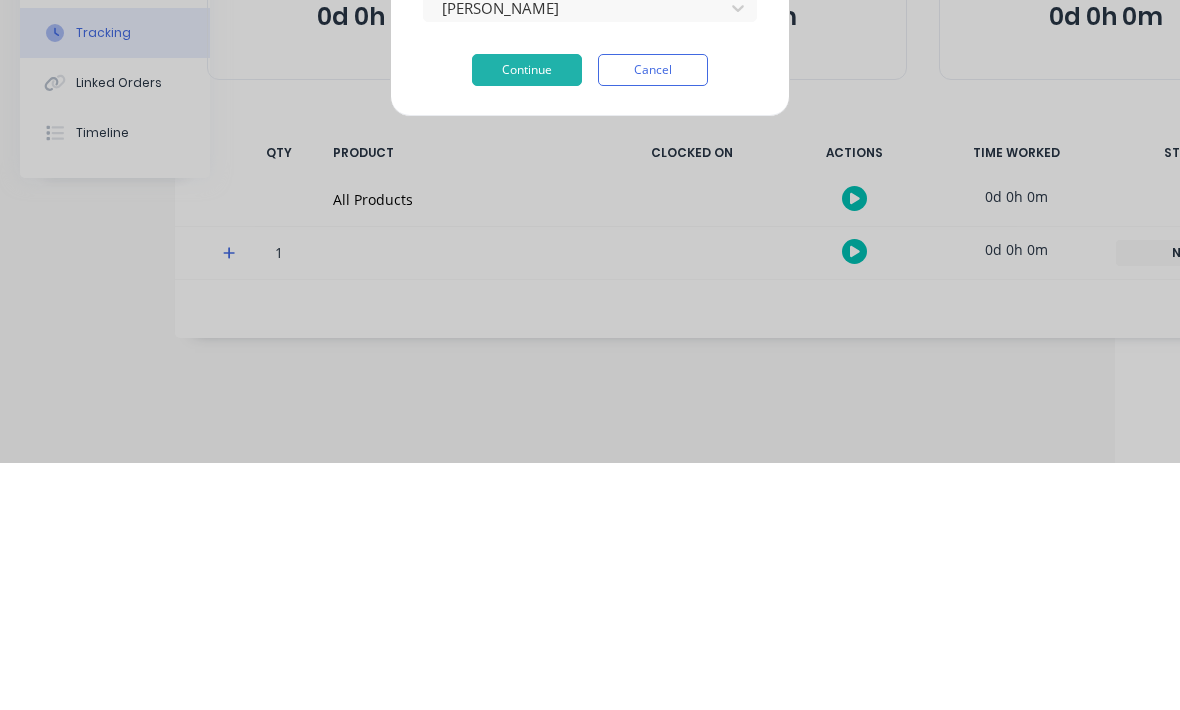 scroll, scrollTop: 0, scrollLeft: 66, axis: horizontal 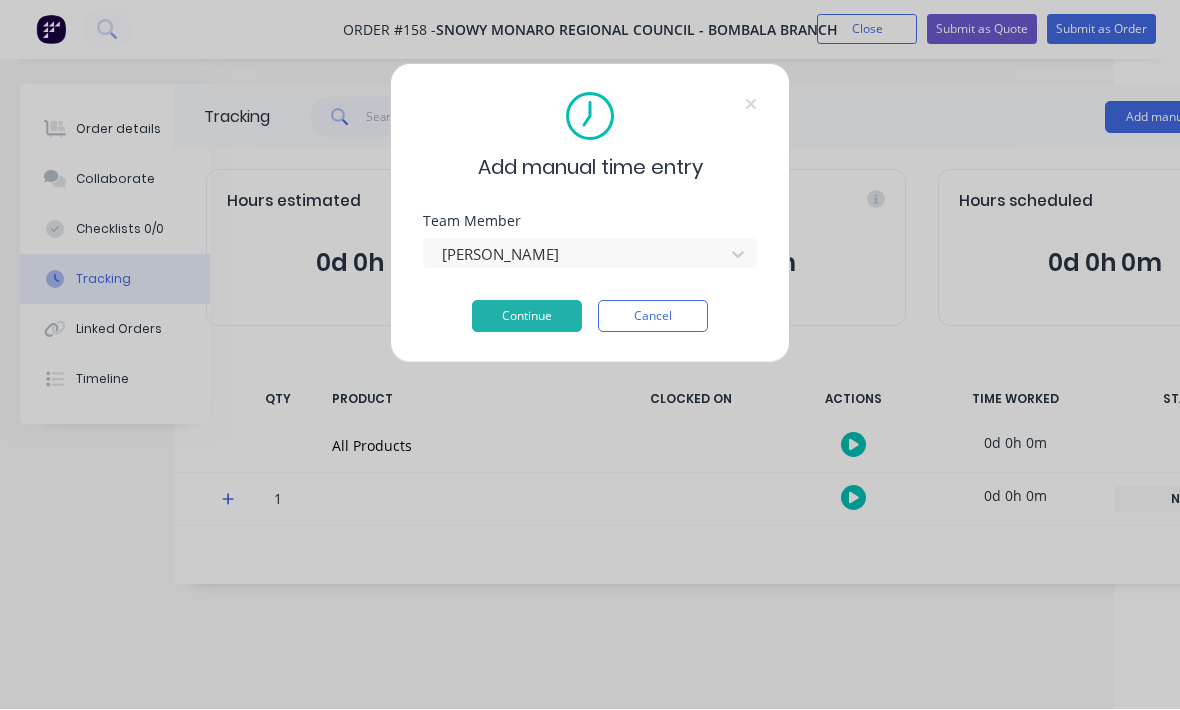 click on "Continue" at bounding box center (527, 317) 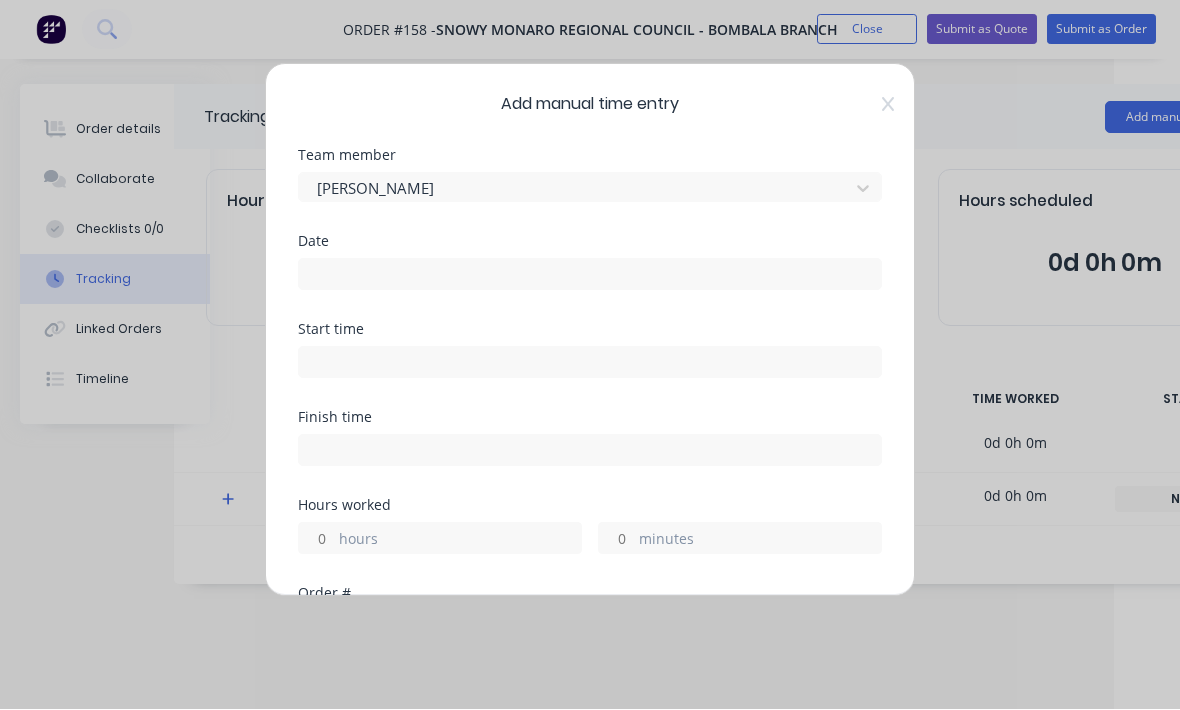 click at bounding box center (590, 275) 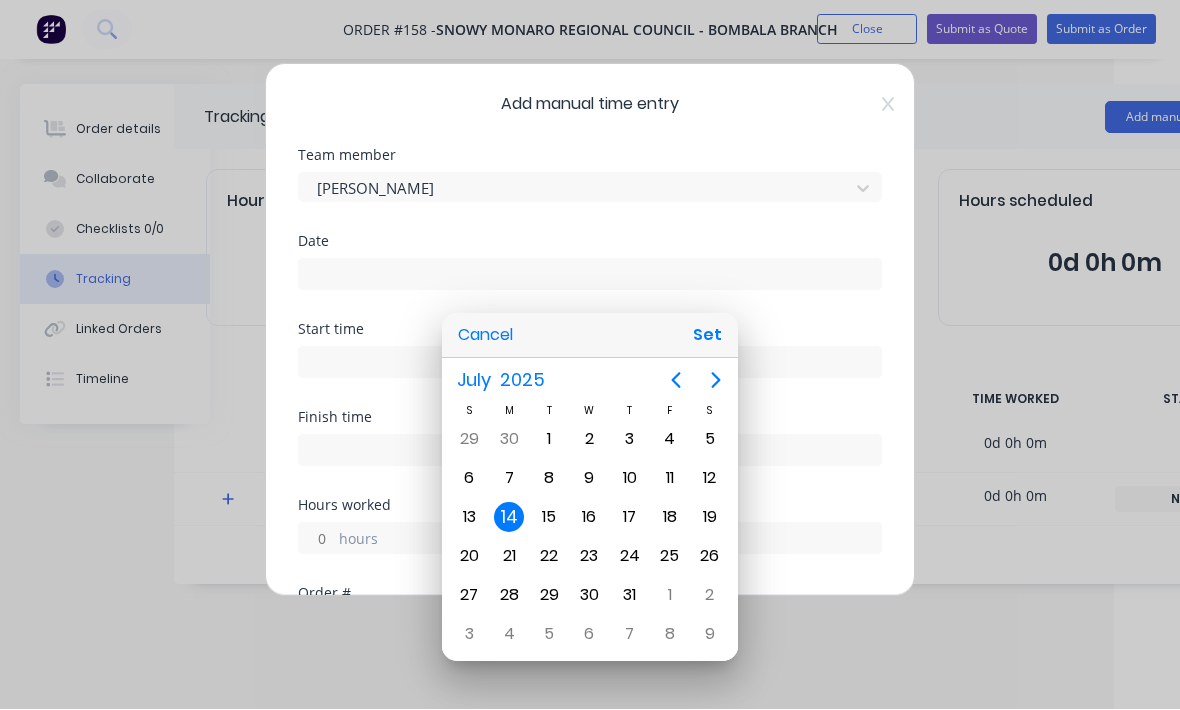 click on "Set" at bounding box center [707, 336] 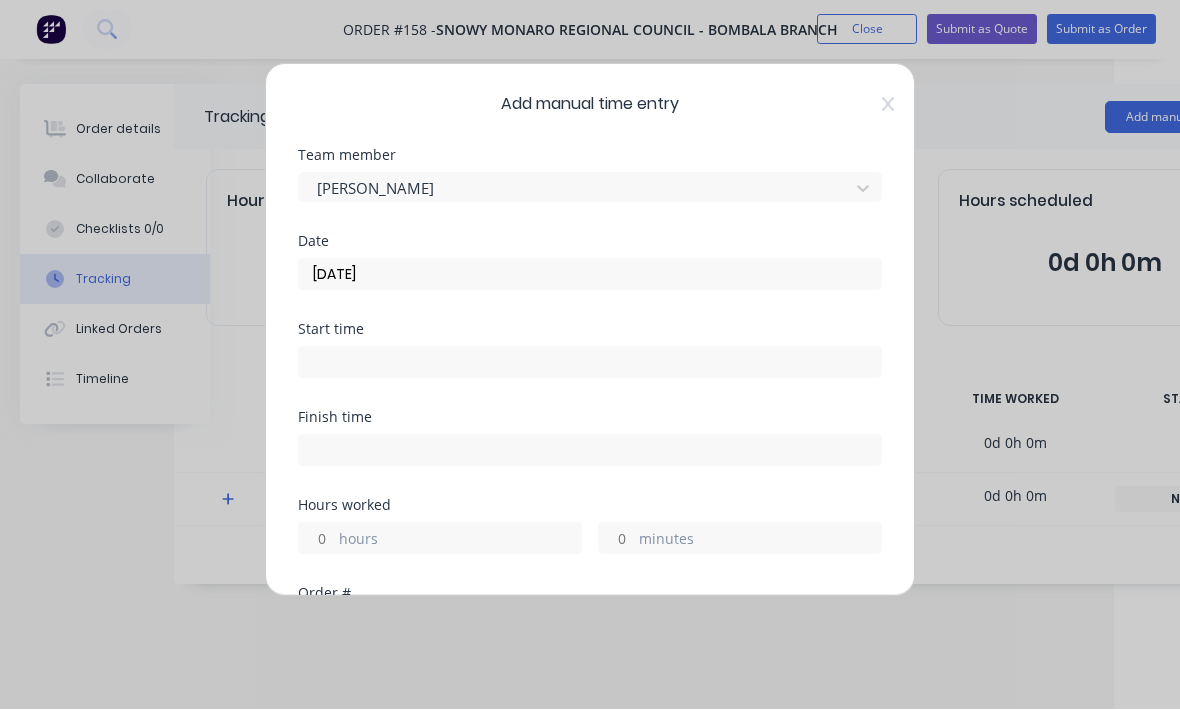 click at bounding box center (590, 363) 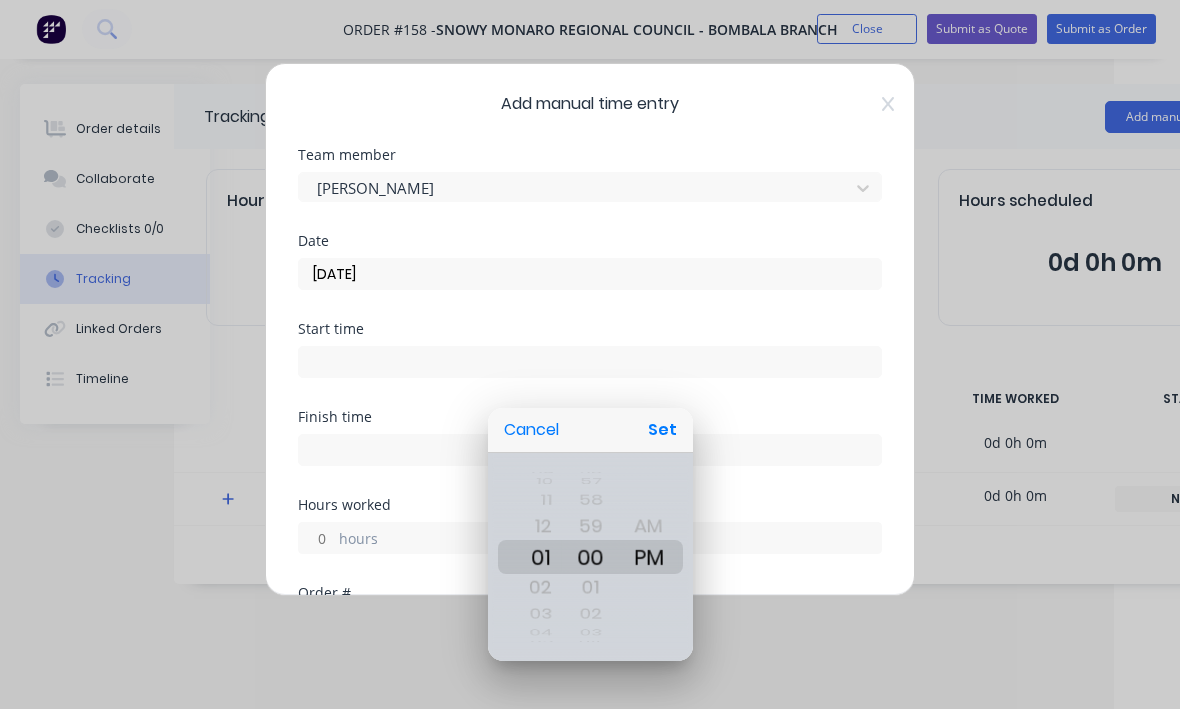 click on "Set" at bounding box center (662, 431) 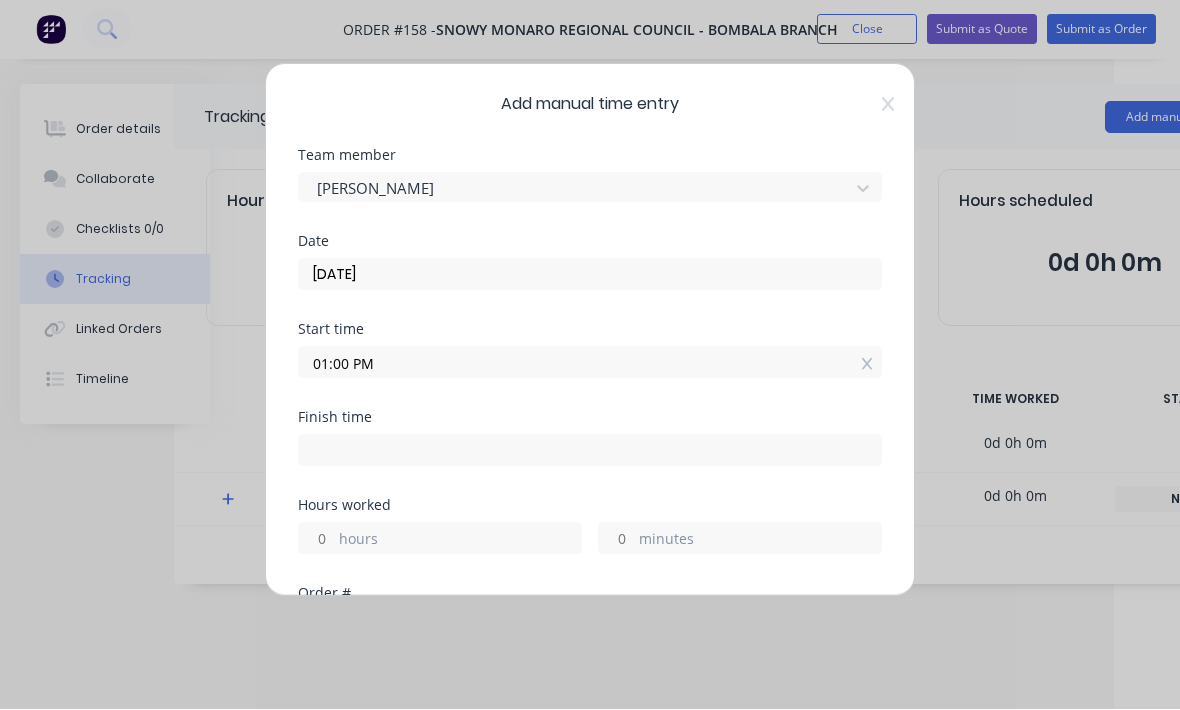 click at bounding box center [590, 451] 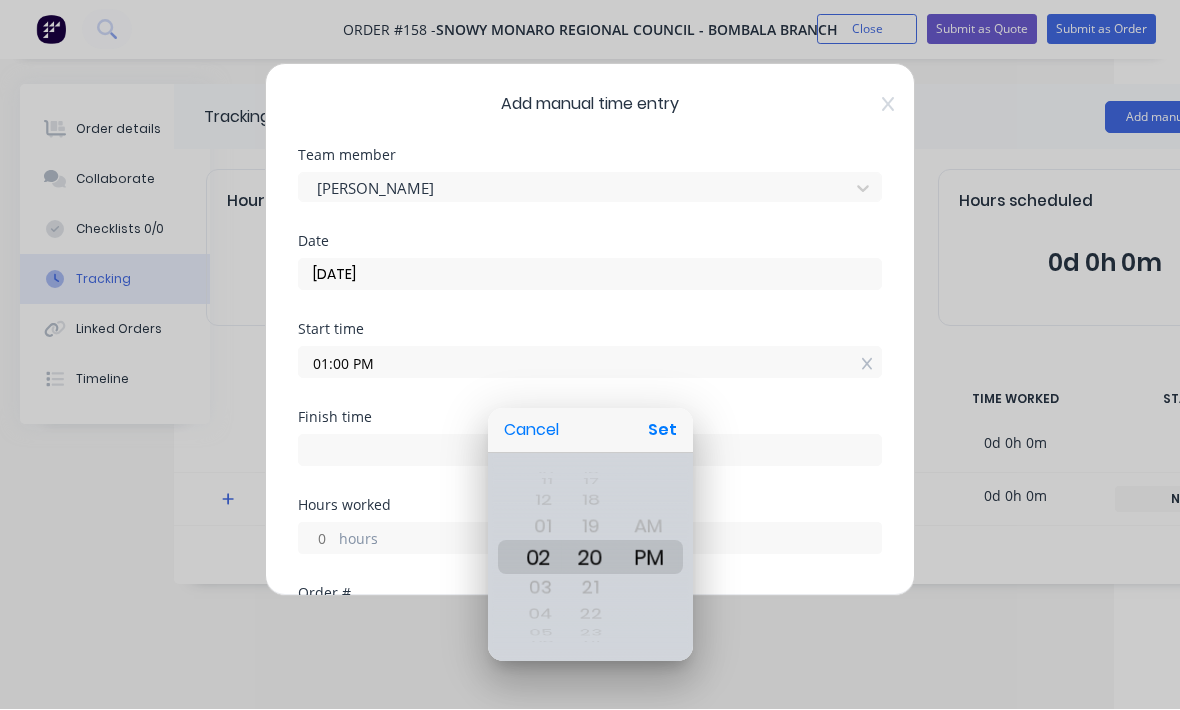 click on "Set" at bounding box center [662, 431] 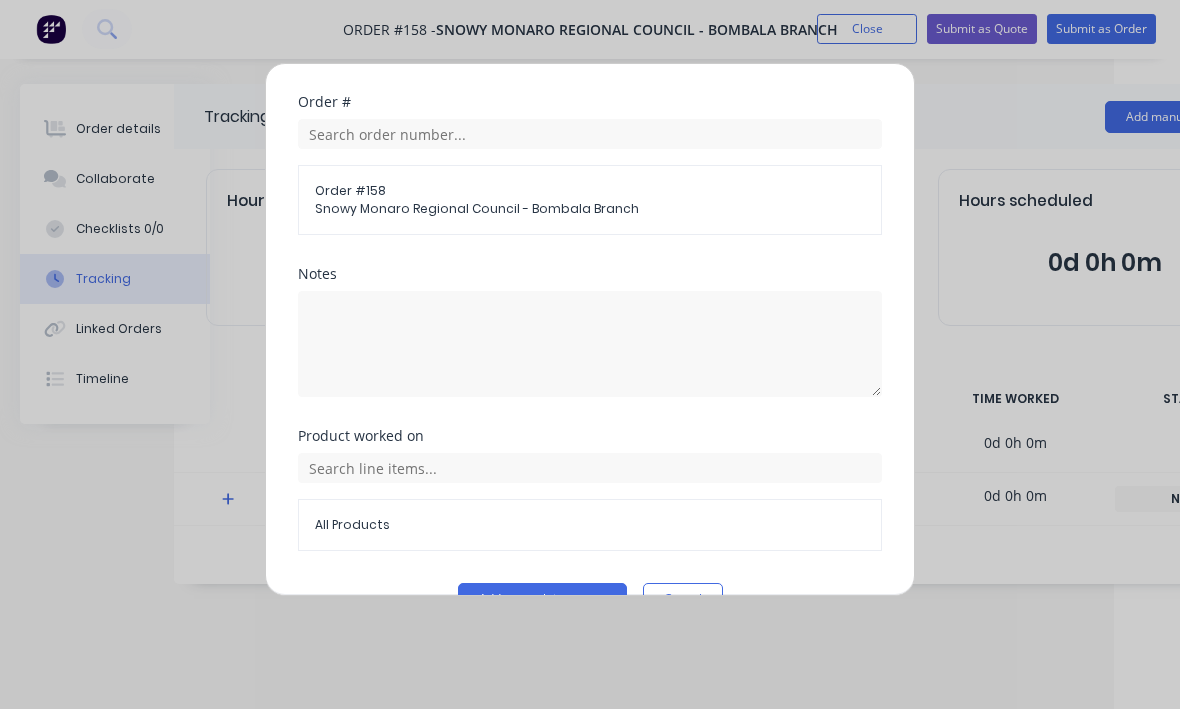 scroll, scrollTop: 490, scrollLeft: 0, axis: vertical 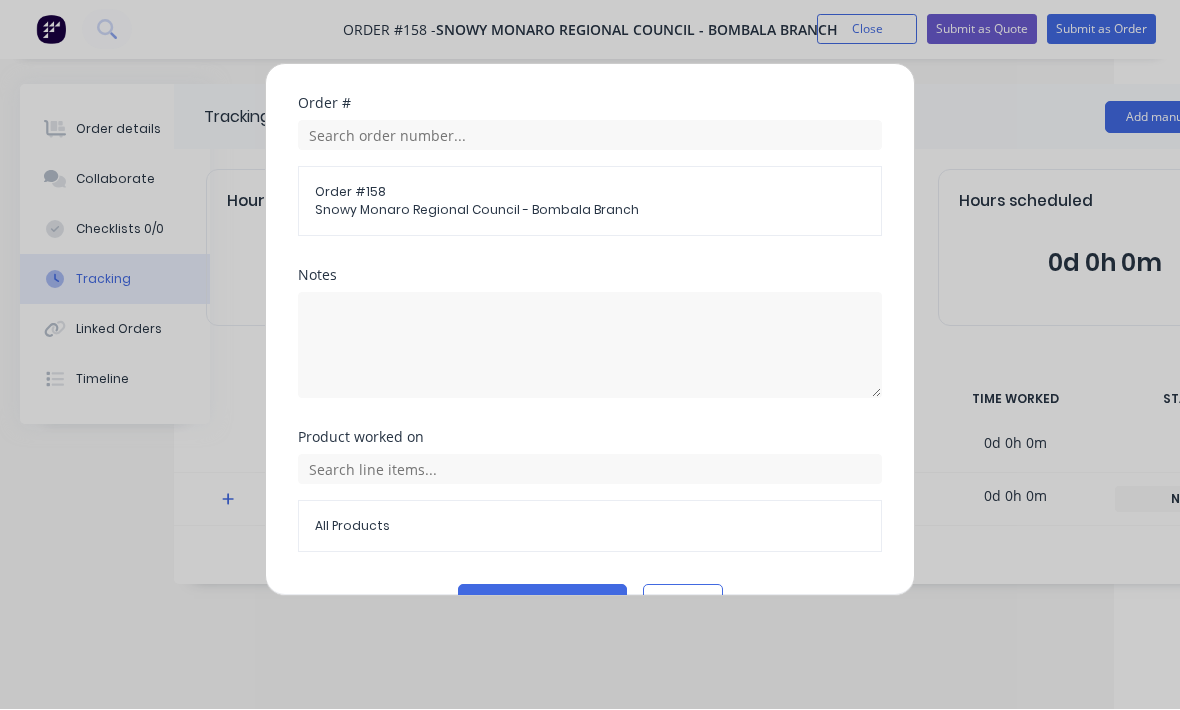 click on "Add manual time entry" at bounding box center (542, 601) 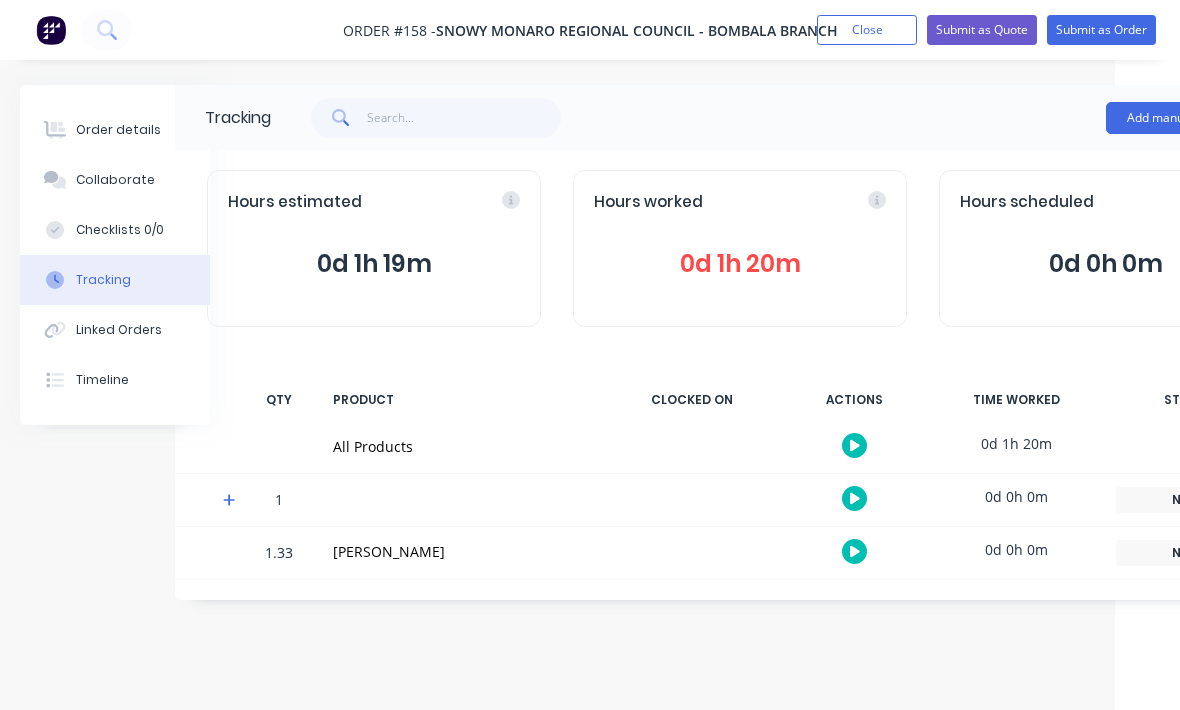 scroll, scrollTop: 0, scrollLeft: 0, axis: both 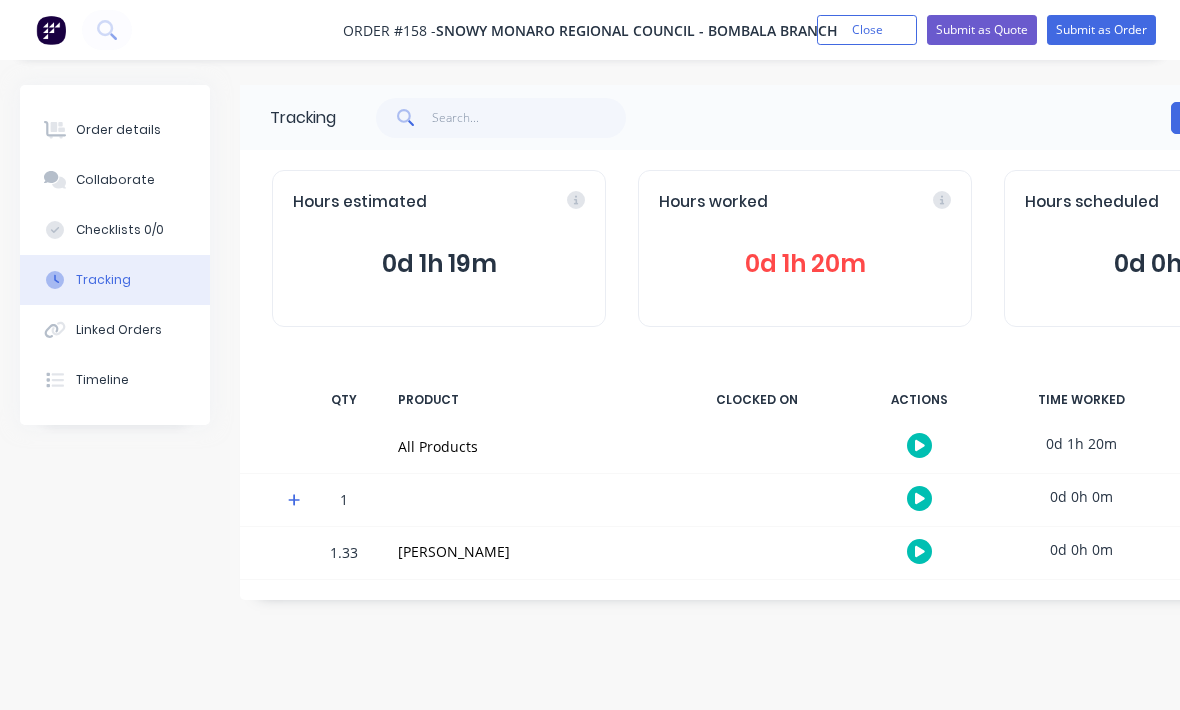 click on "Order details" at bounding box center (118, 130) 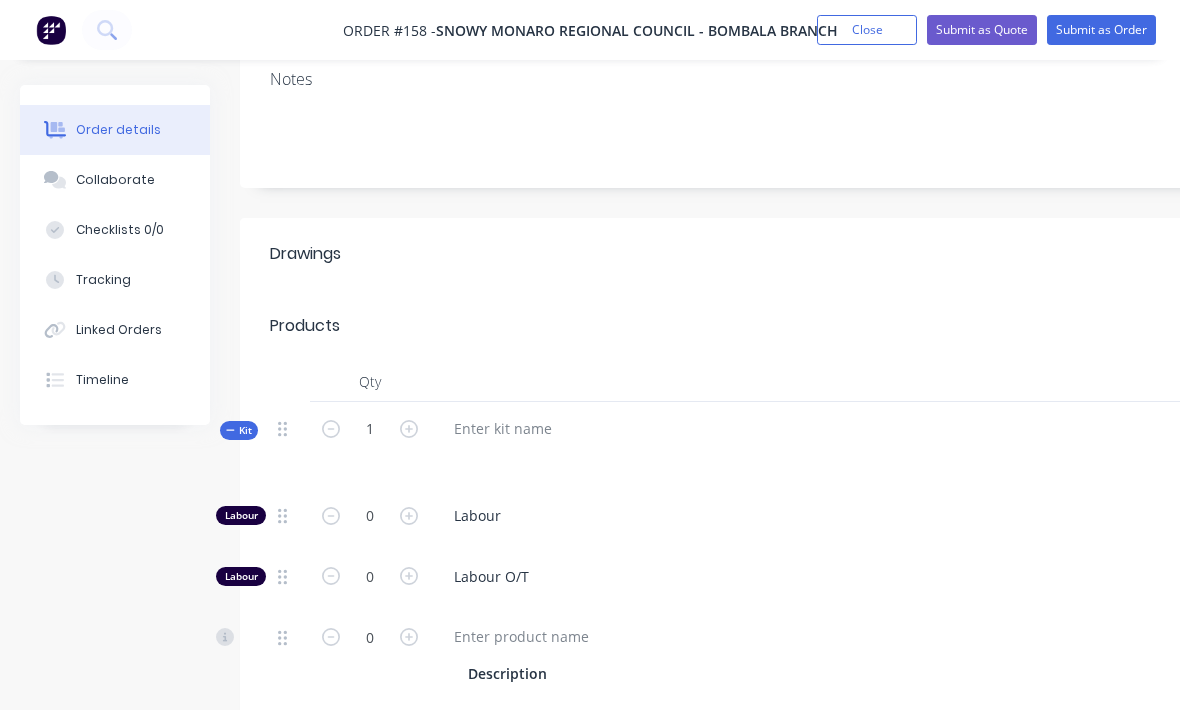 scroll, scrollTop: 327, scrollLeft: 0, axis: vertical 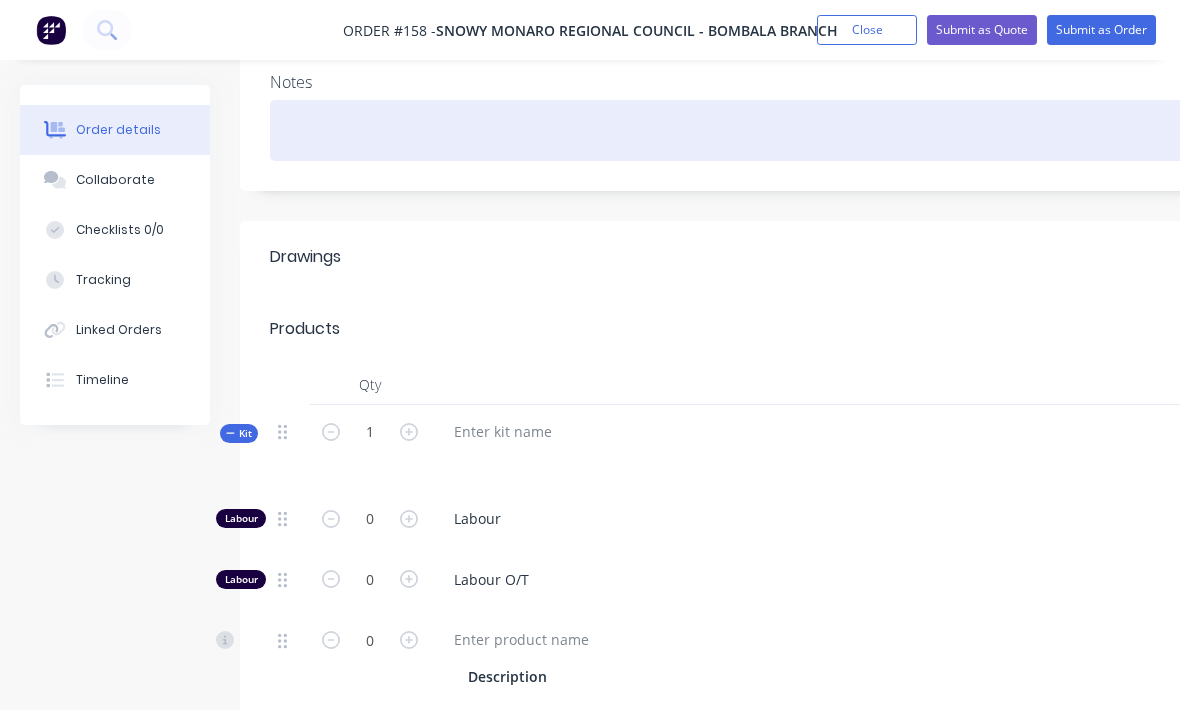 click at bounding box center (805, 130) 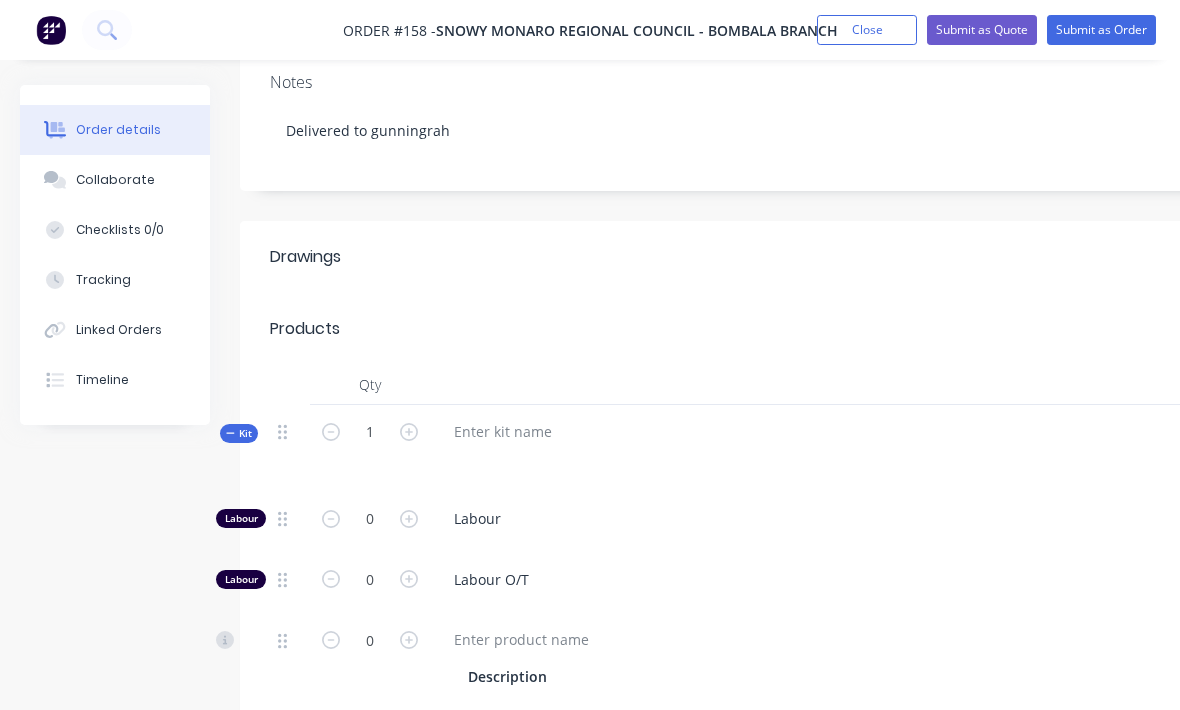 click on "Submit as Order" at bounding box center [1101, 30] 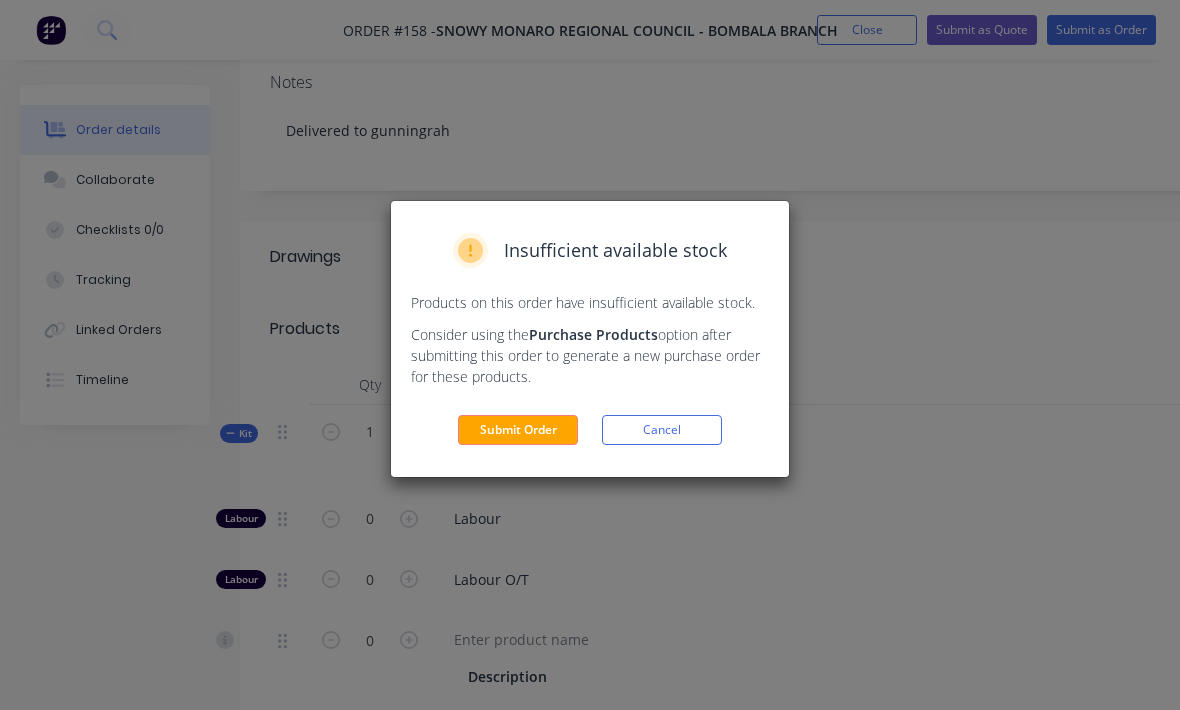 click on "Submit Order" at bounding box center [518, 430] 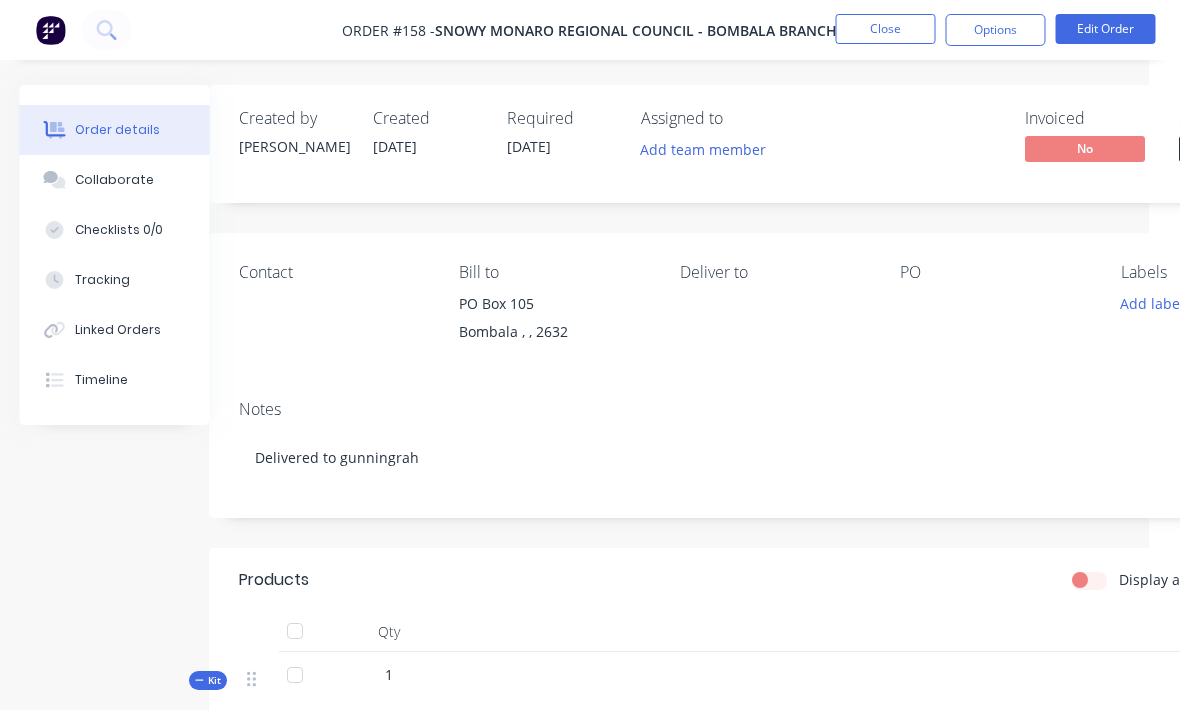 scroll, scrollTop: 0, scrollLeft: 32, axis: horizontal 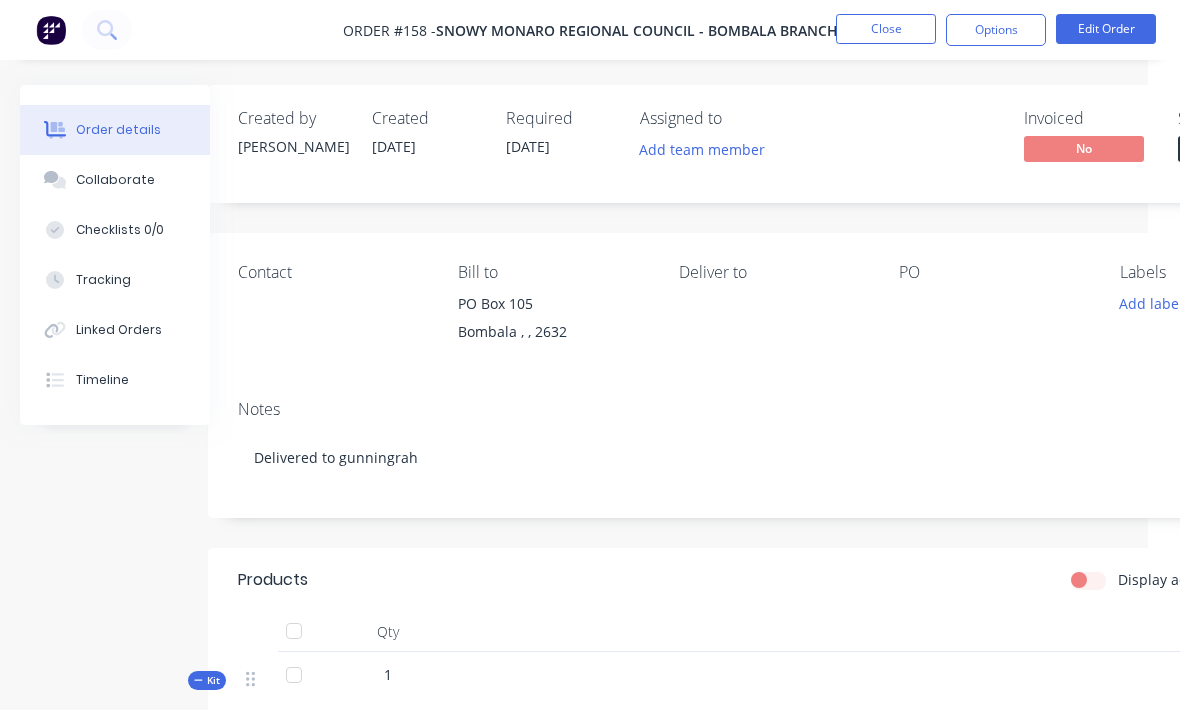 click on "Close" at bounding box center [886, 29] 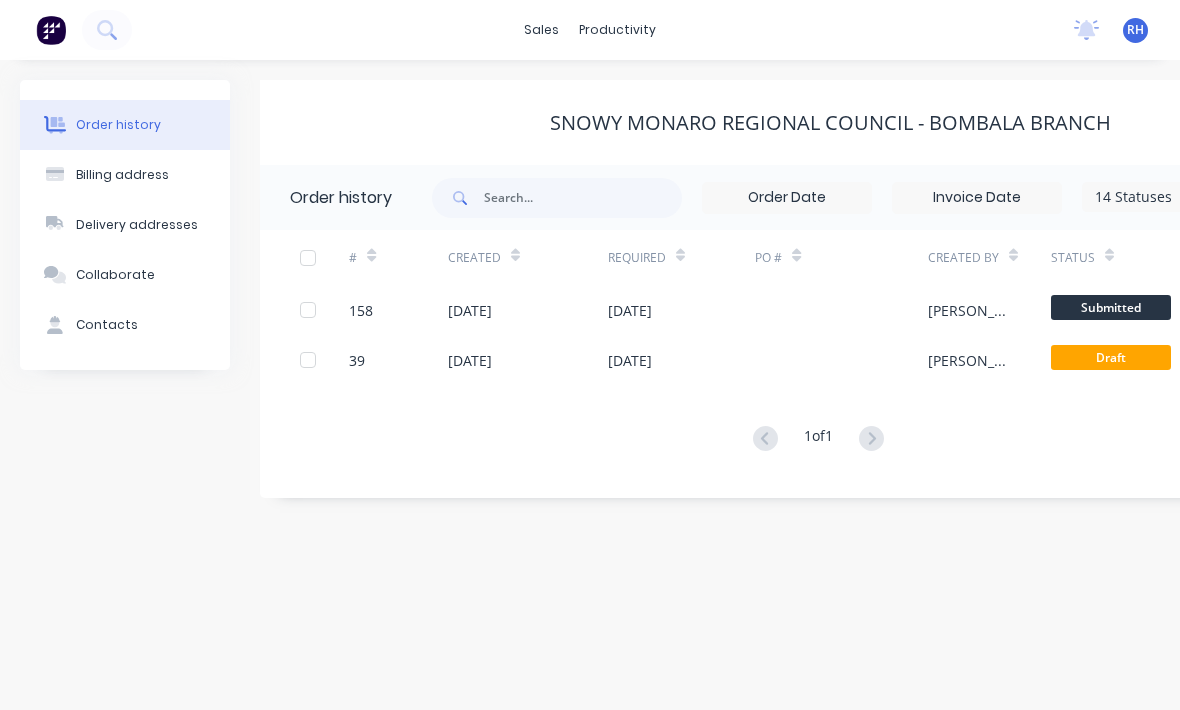 click at bounding box center (51, 30) 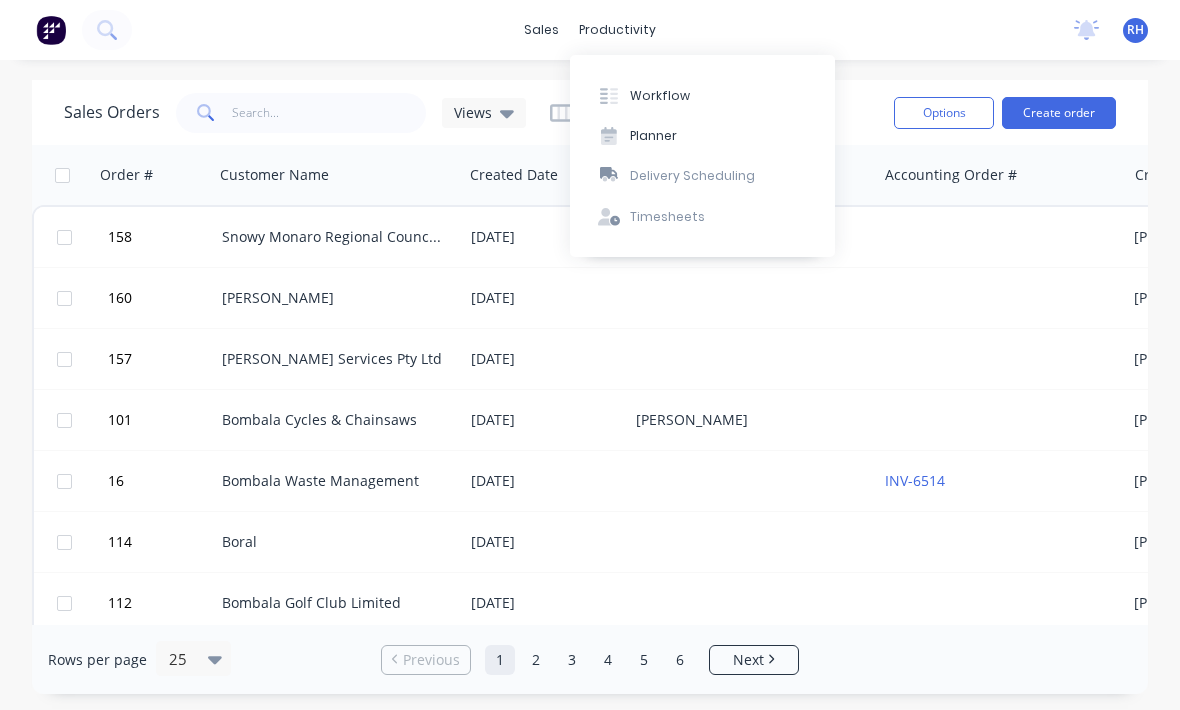 click on "Workflow" at bounding box center (660, 96) 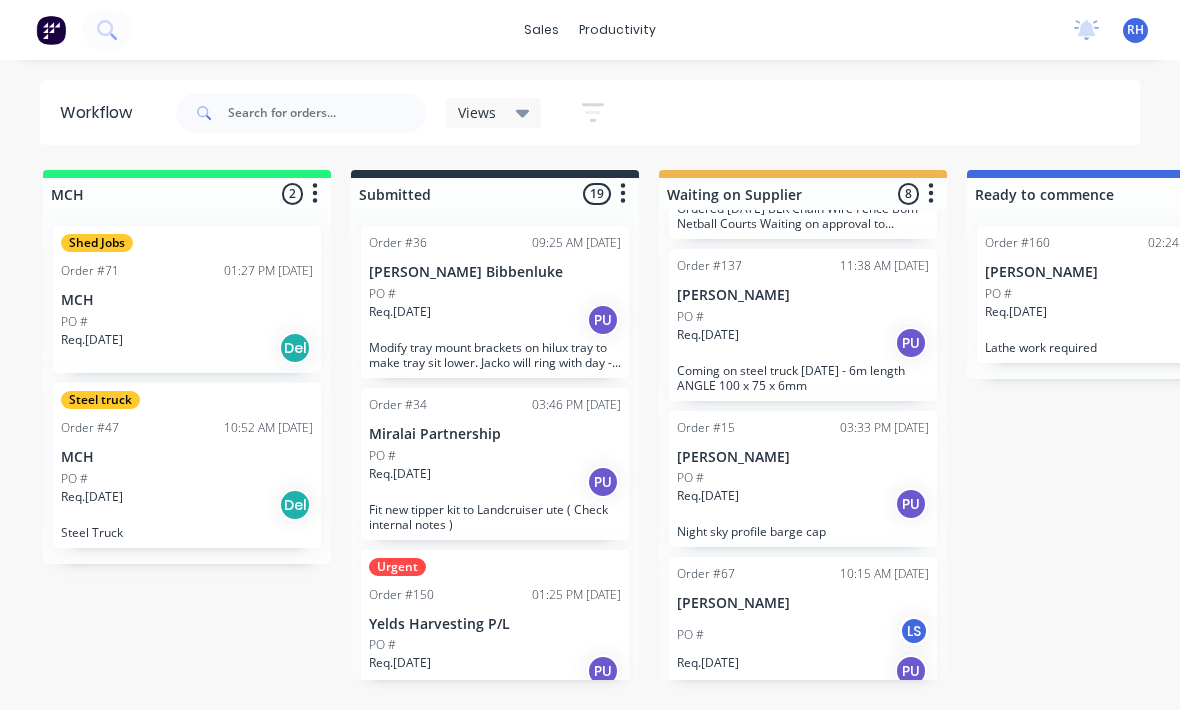 scroll, scrollTop: 130, scrollLeft: 0, axis: vertical 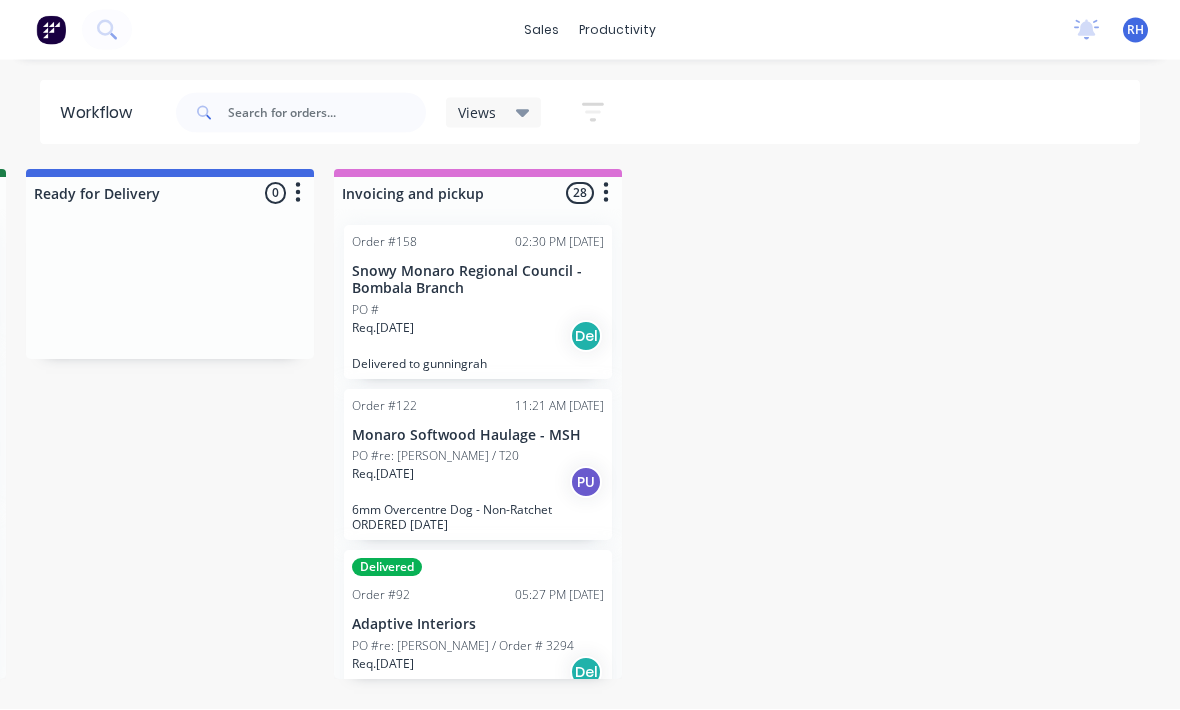 click on "PO #" at bounding box center (478, 311) 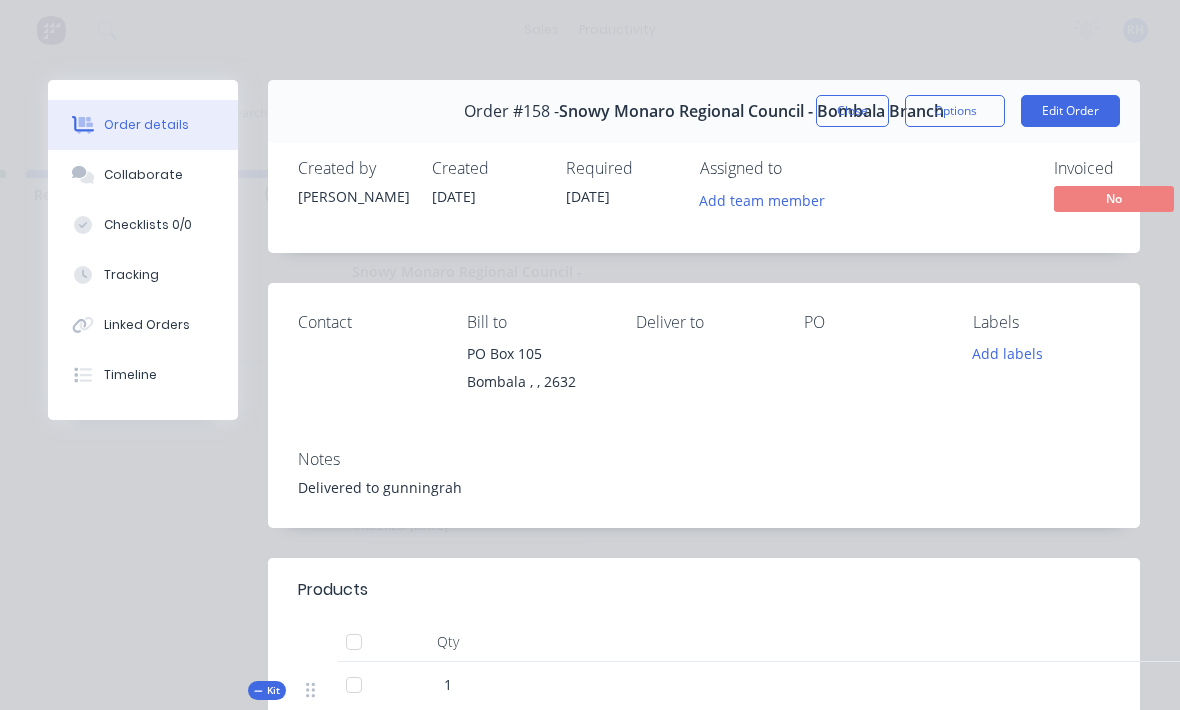 scroll, scrollTop: 0, scrollLeft: 0, axis: both 